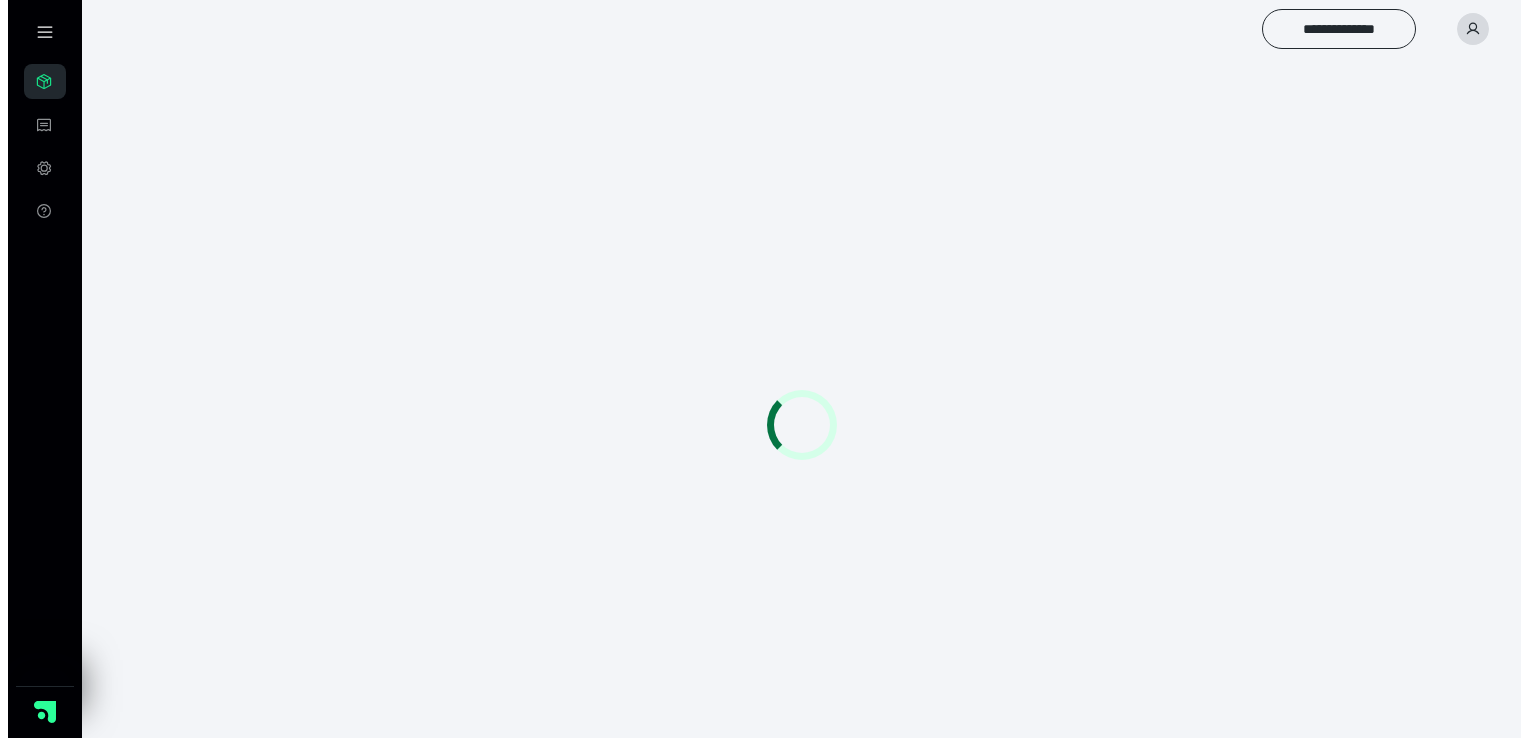 scroll, scrollTop: 0, scrollLeft: 0, axis: both 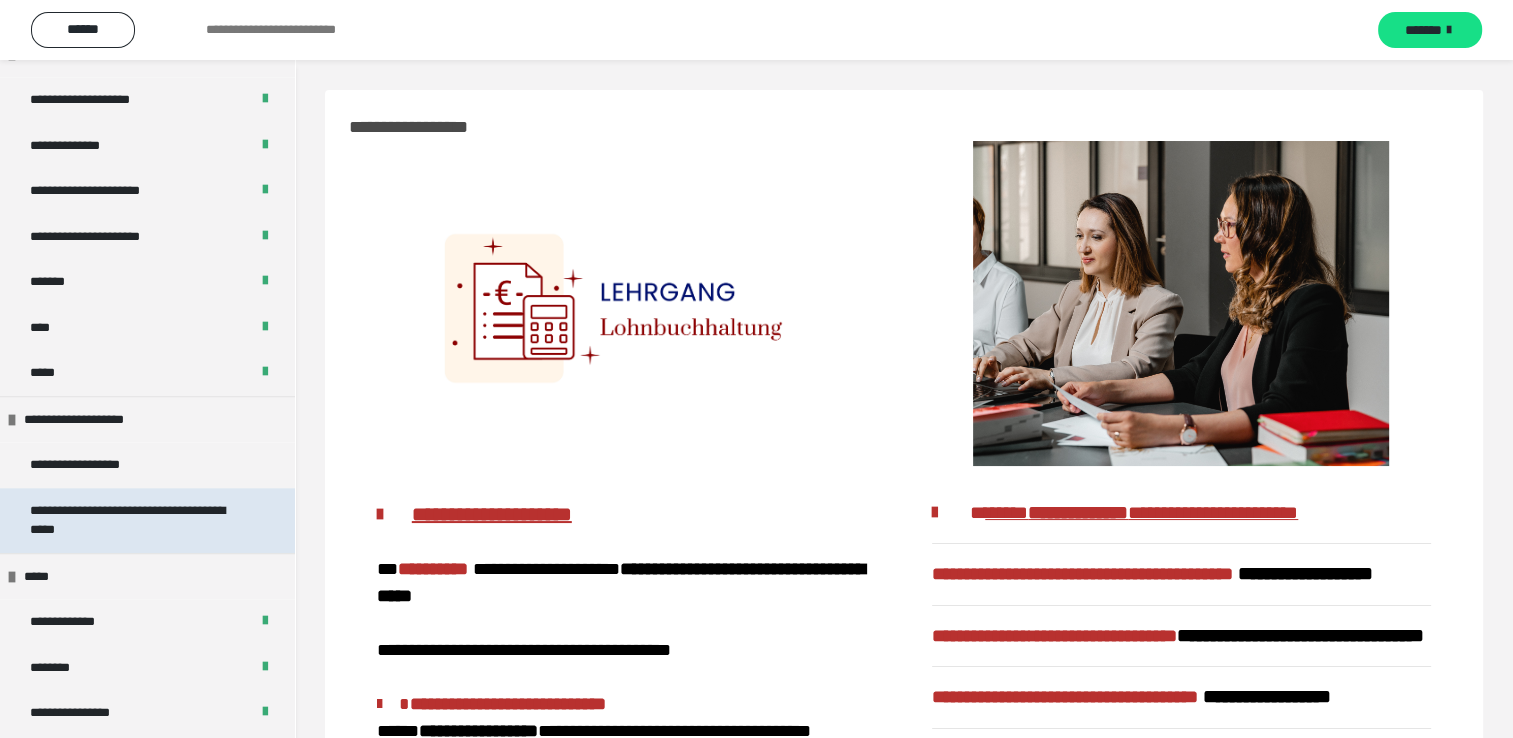 click on "**********" at bounding box center (132, 520) 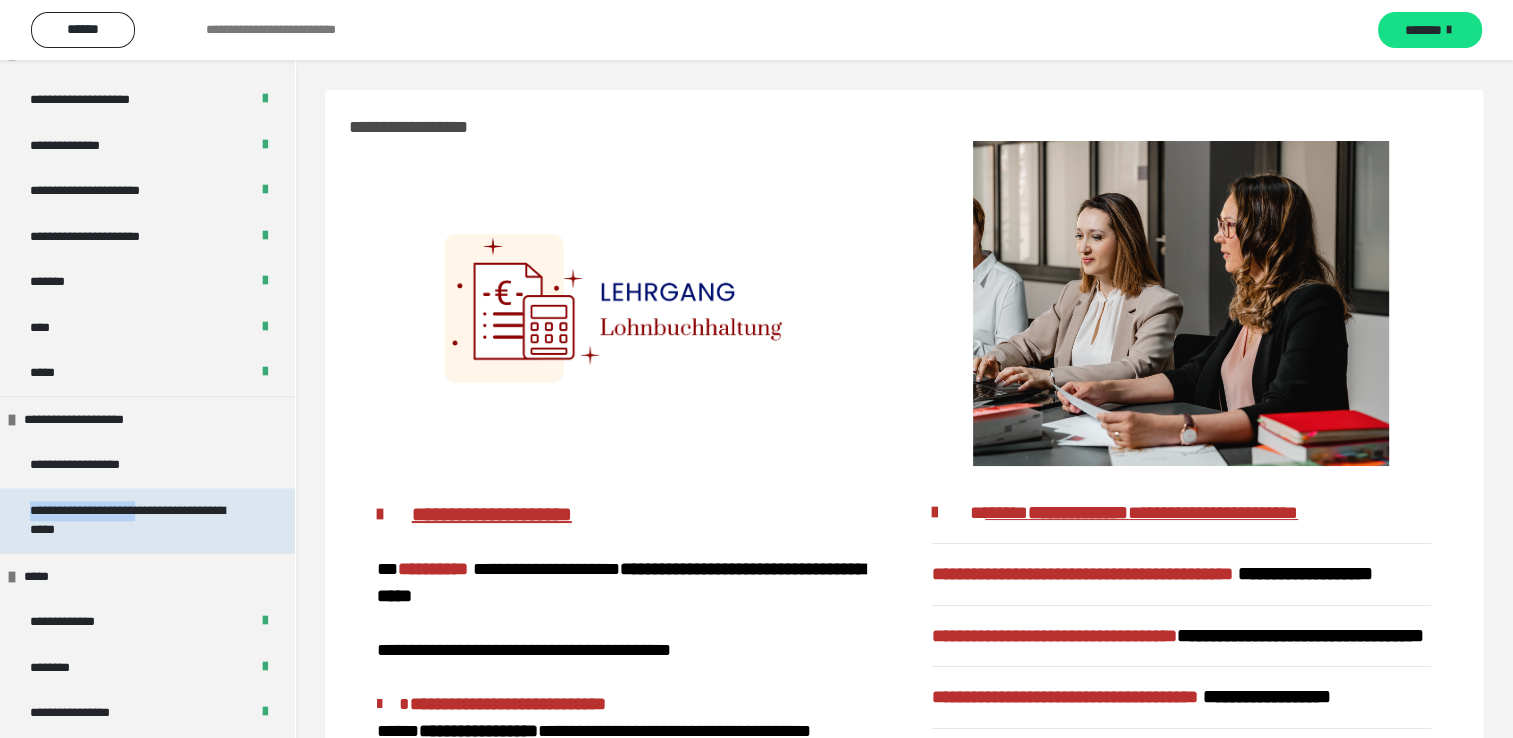 click on "**********" at bounding box center (132, 520) 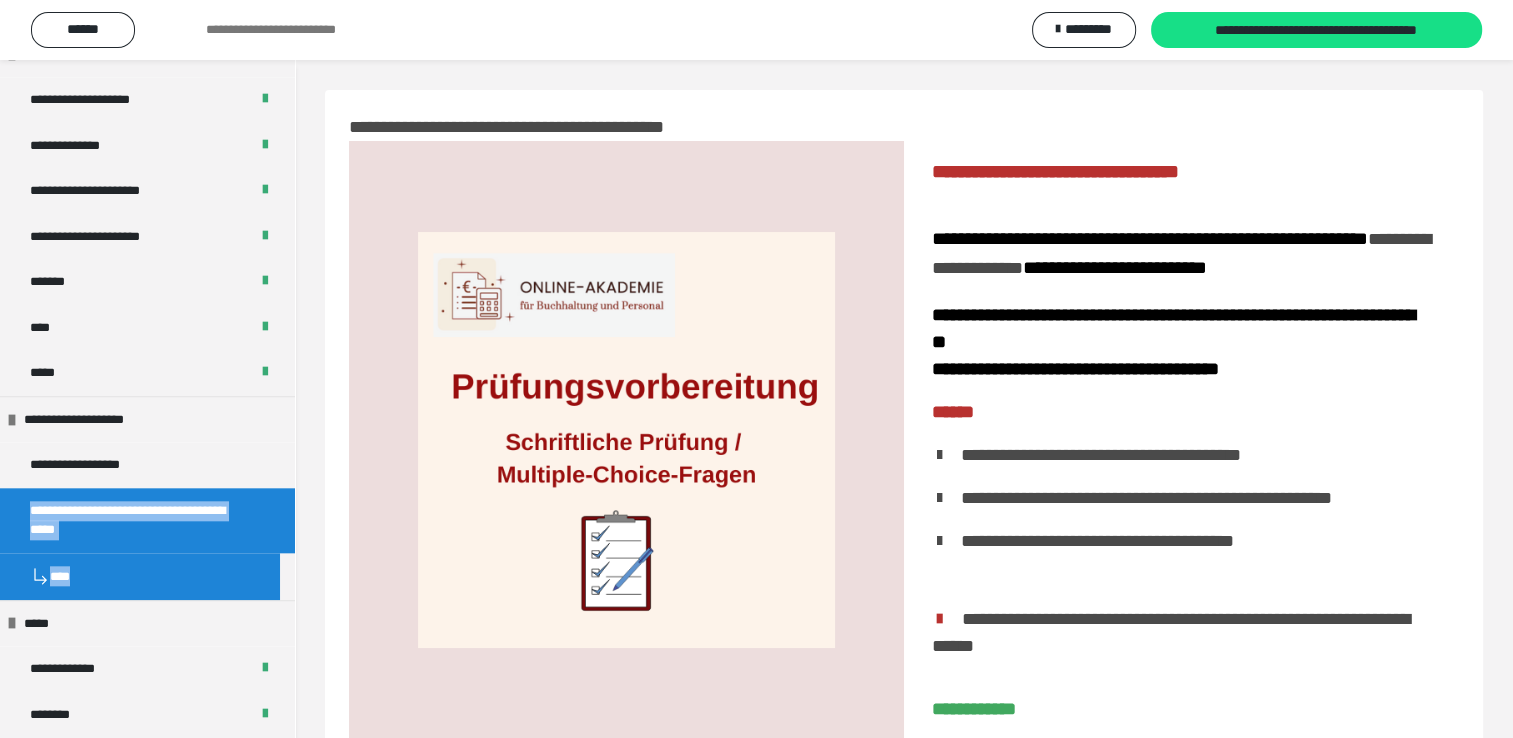 scroll, scrollTop: 100, scrollLeft: 0, axis: vertical 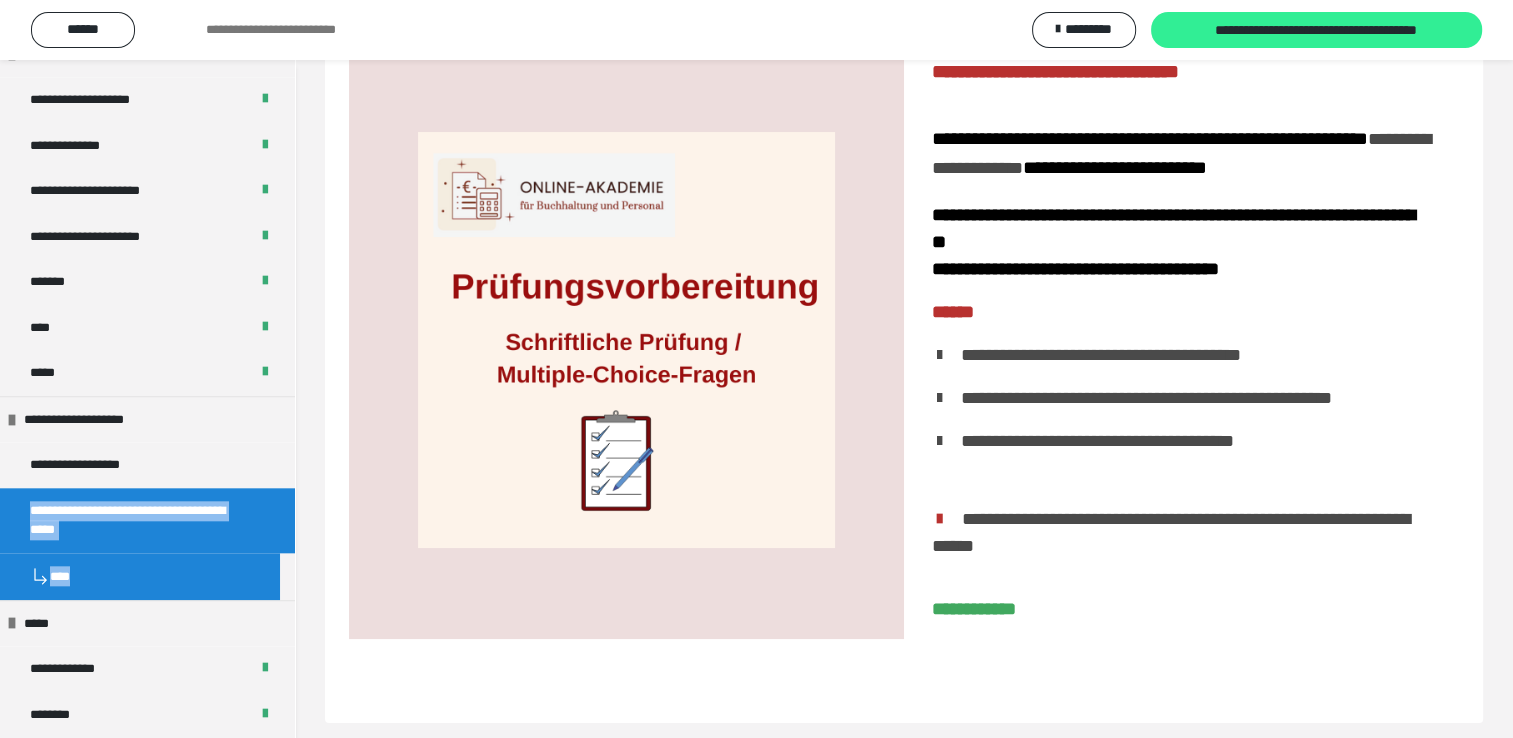click on "**********" at bounding box center (1317, 30) 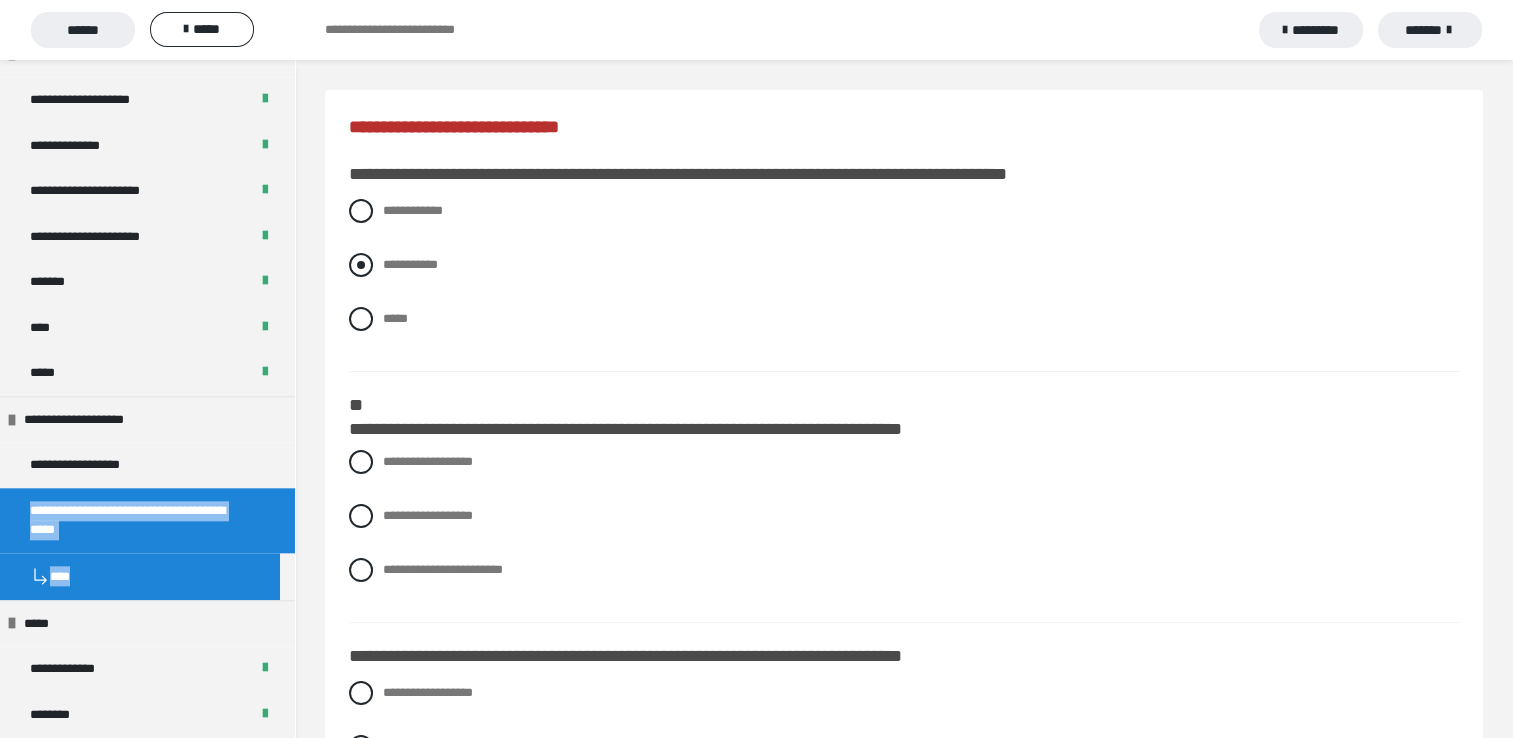 click at bounding box center (361, 265) 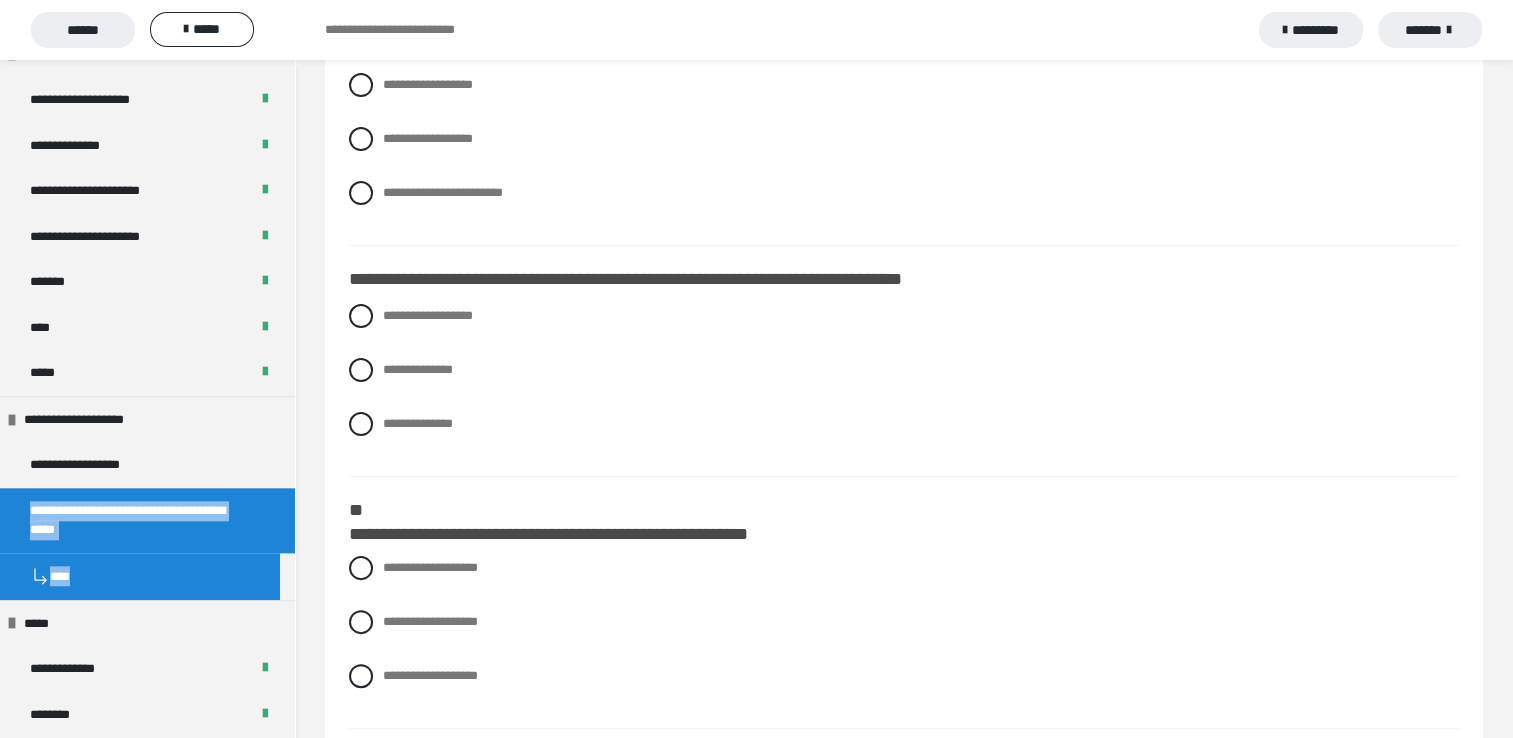 scroll, scrollTop: 400, scrollLeft: 0, axis: vertical 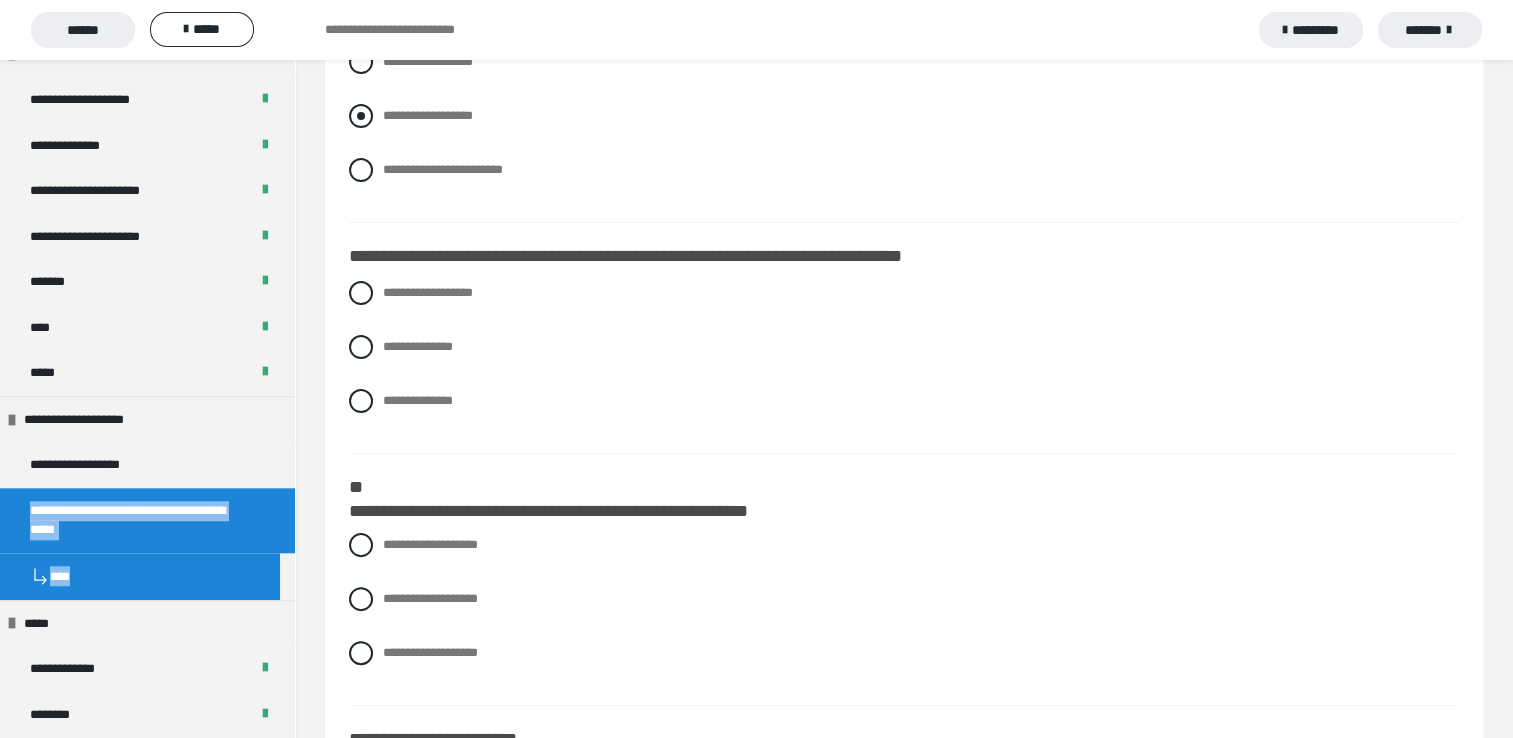 click at bounding box center (361, 116) 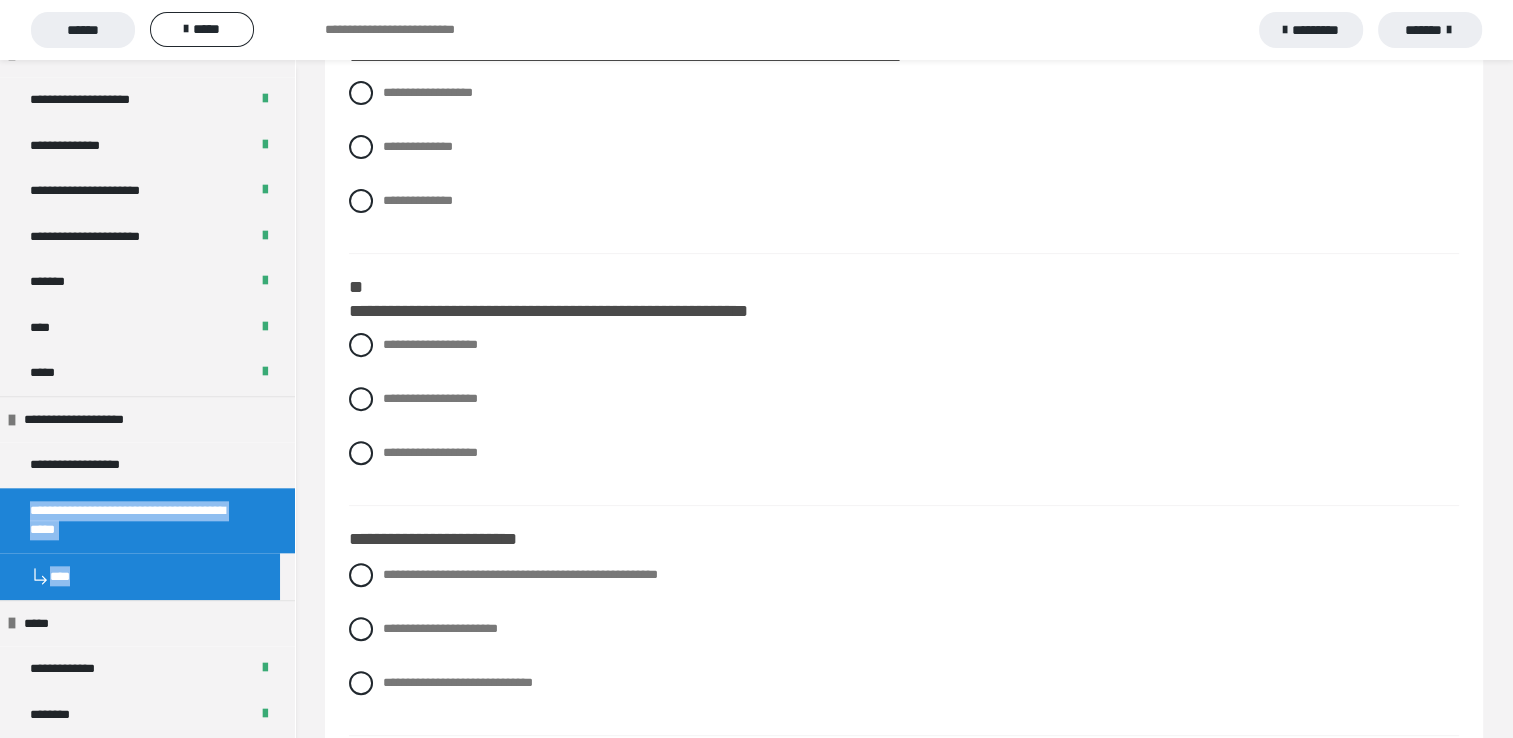 scroll, scrollTop: 500, scrollLeft: 0, axis: vertical 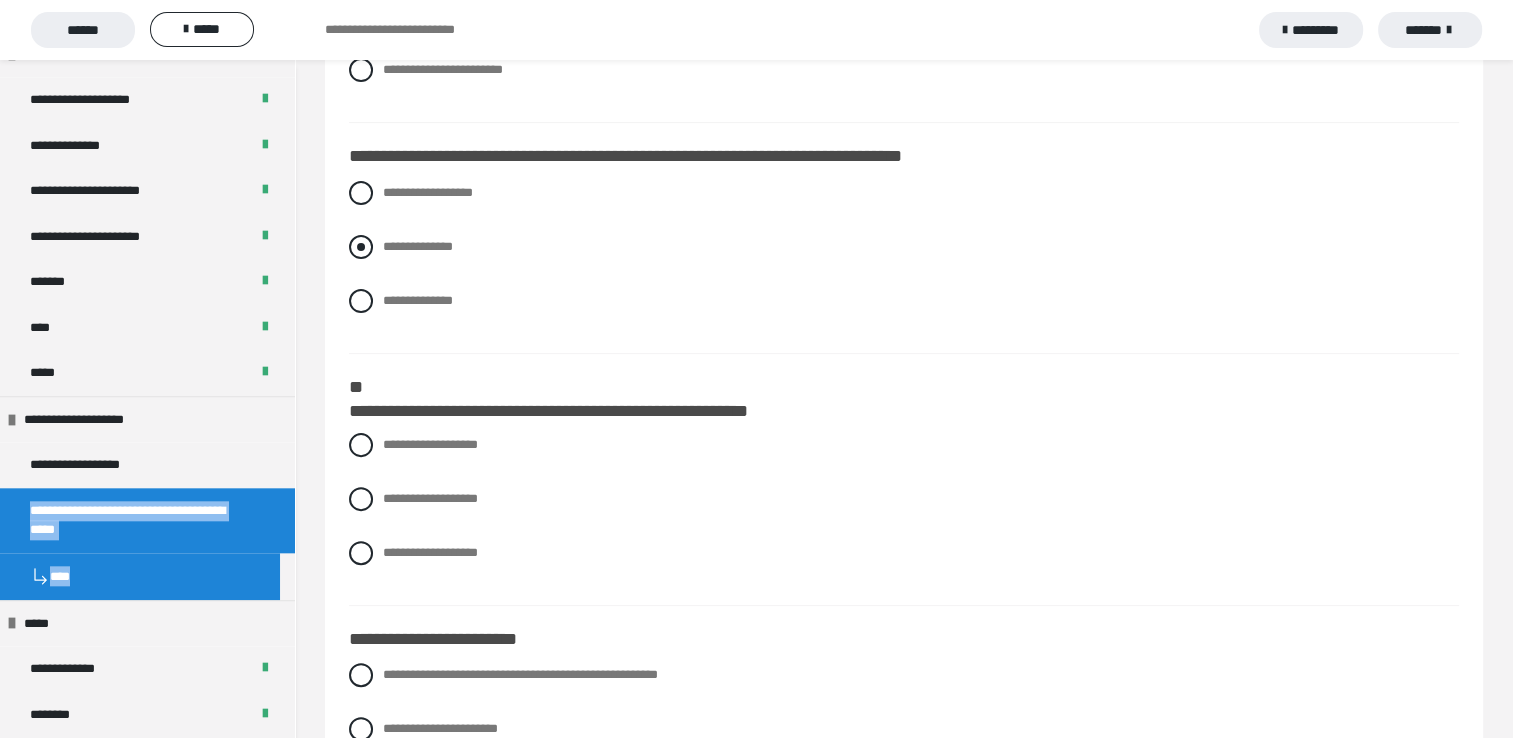 click at bounding box center [361, 247] 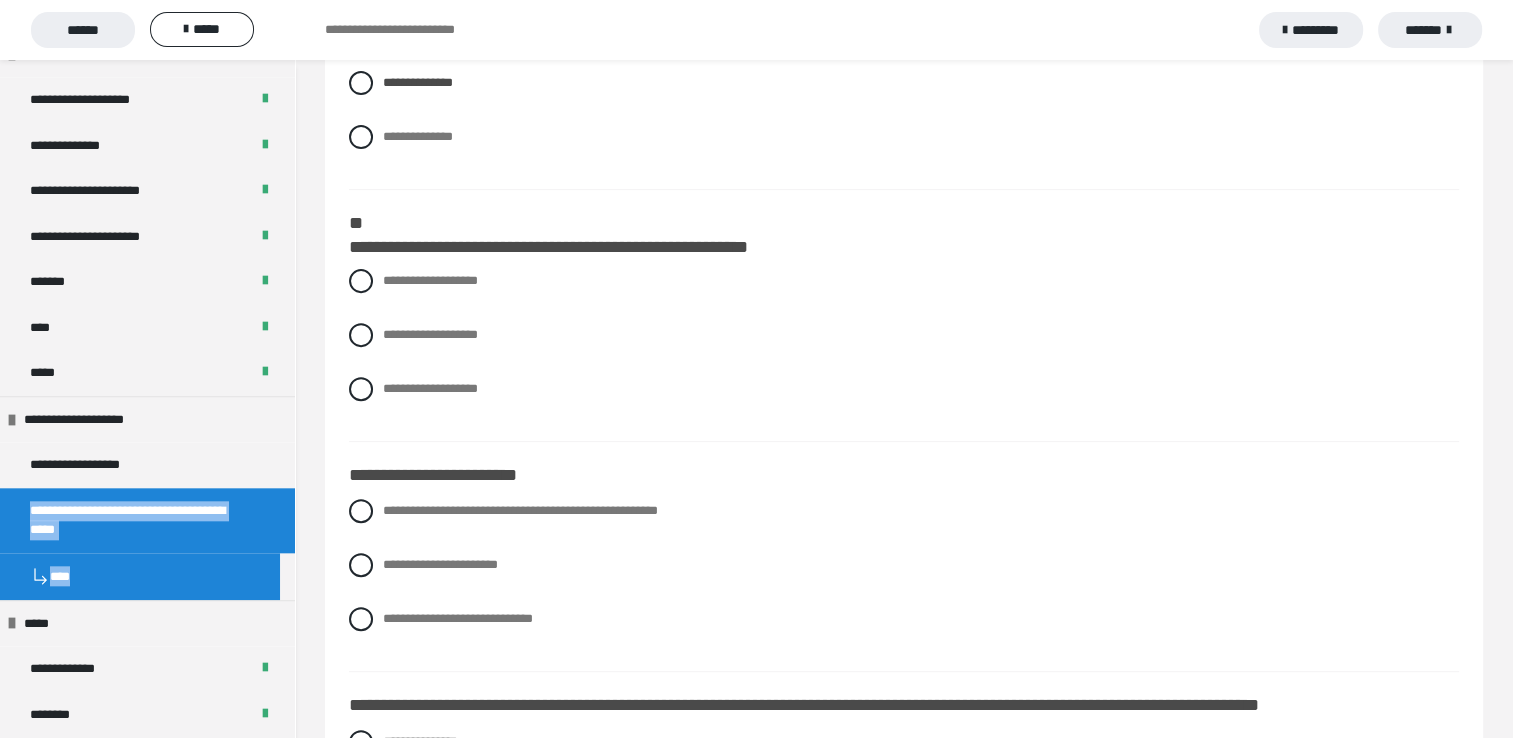scroll, scrollTop: 700, scrollLeft: 0, axis: vertical 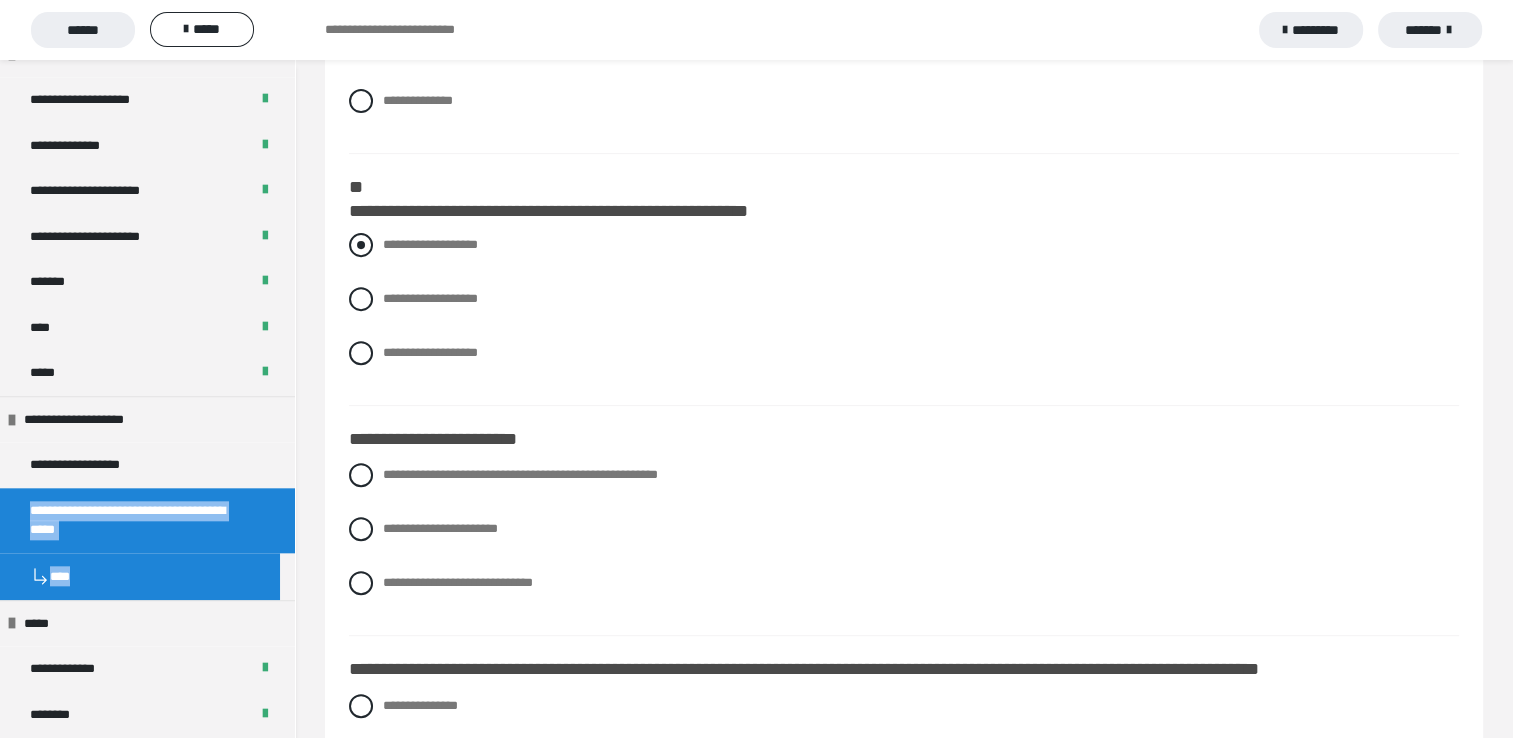 click at bounding box center [361, 245] 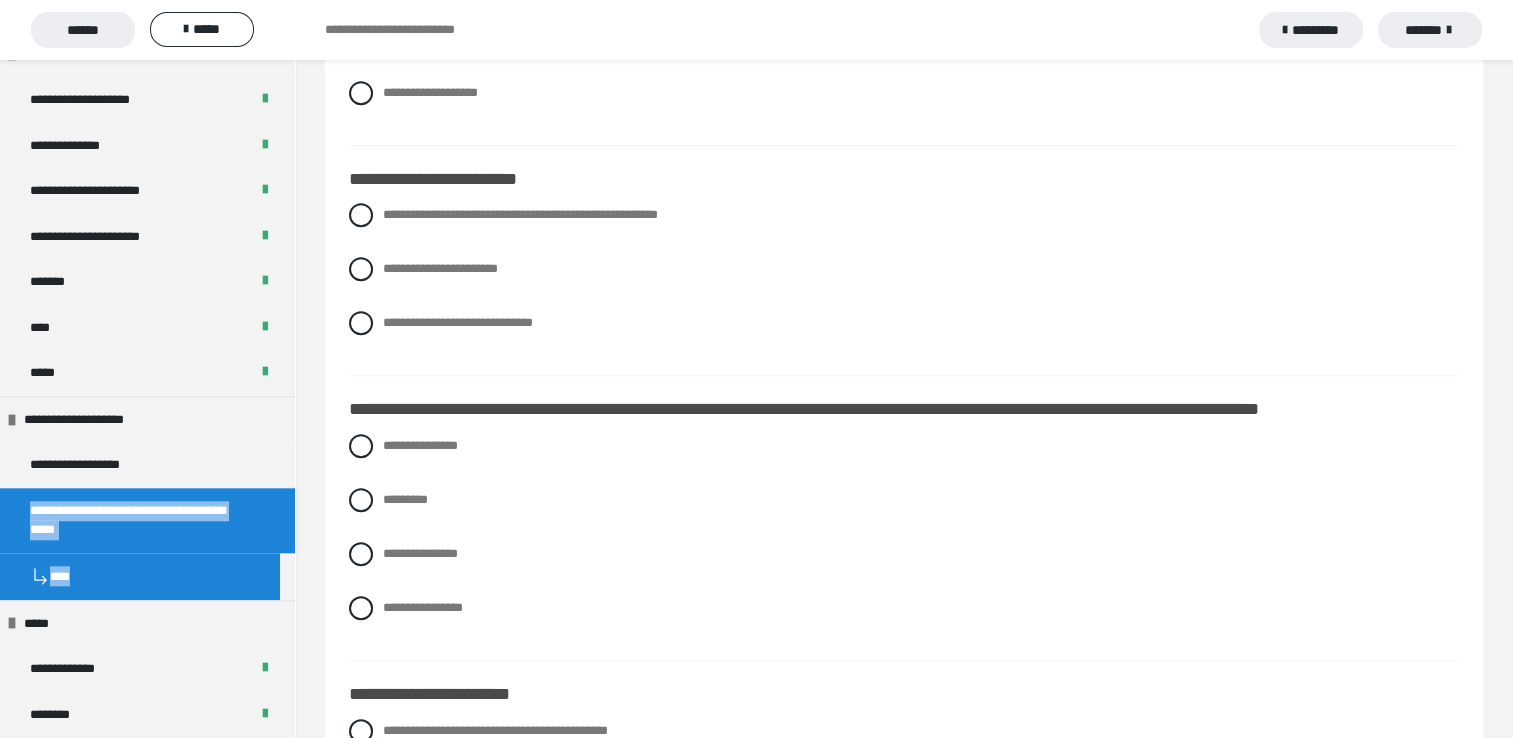 scroll, scrollTop: 1000, scrollLeft: 0, axis: vertical 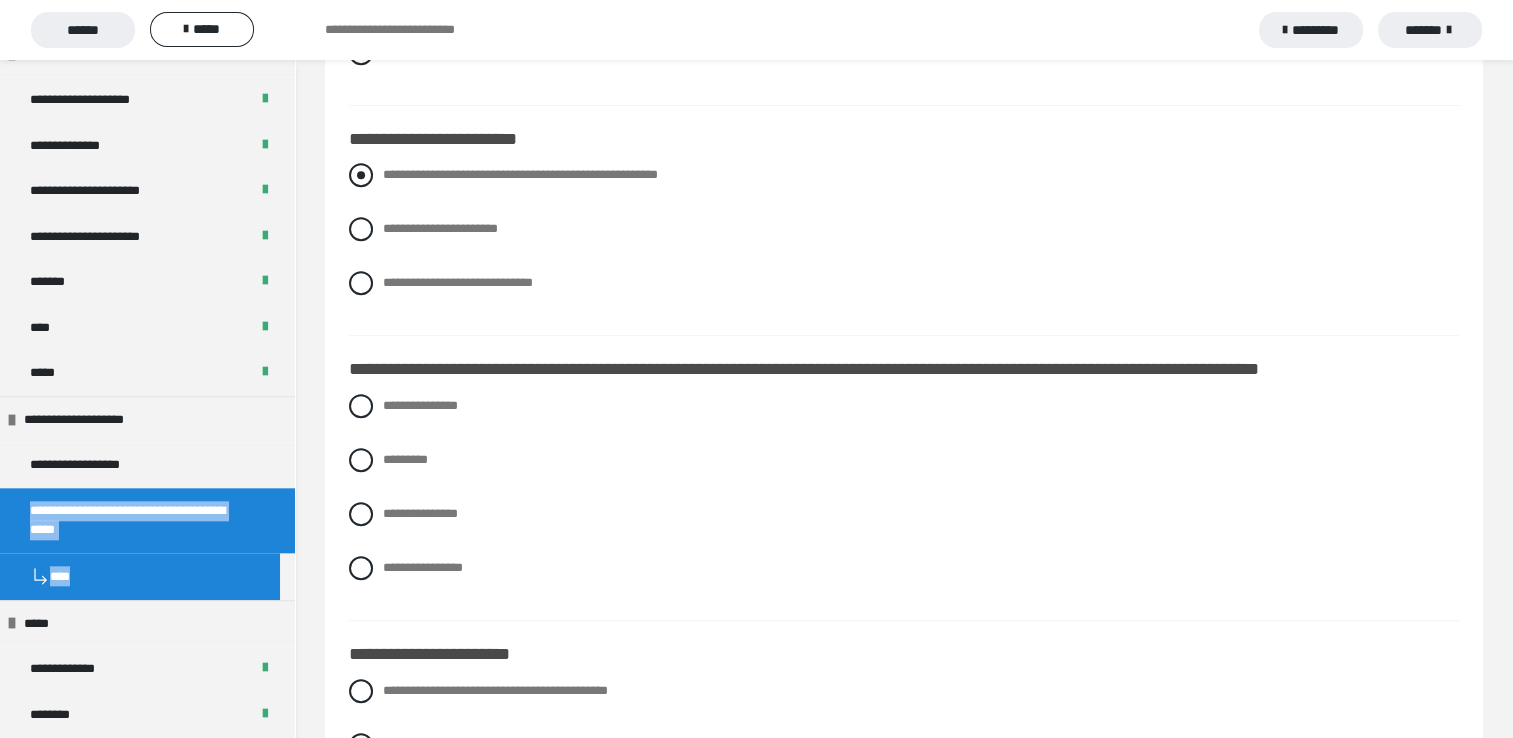 click at bounding box center (361, 175) 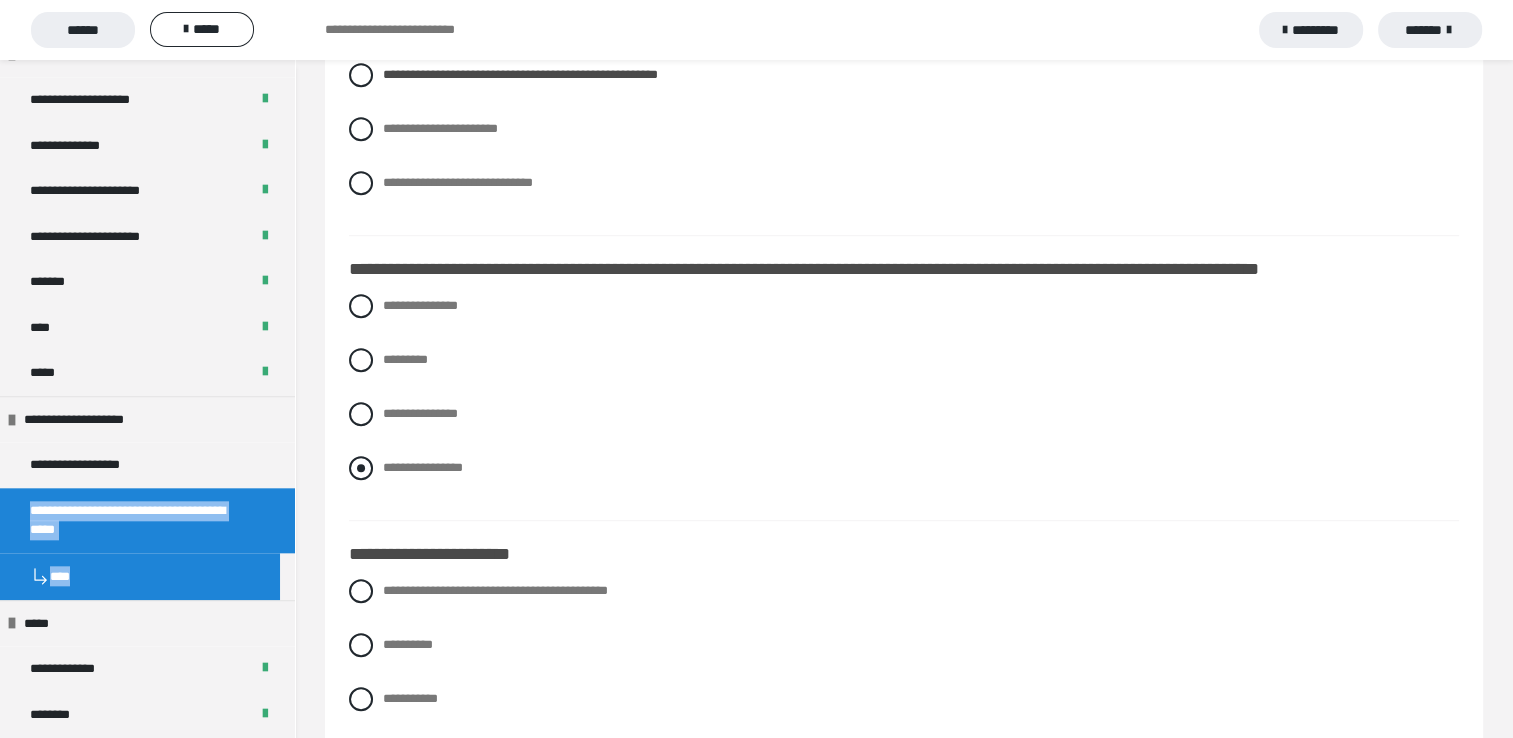 scroll, scrollTop: 1200, scrollLeft: 0, axis: vertical 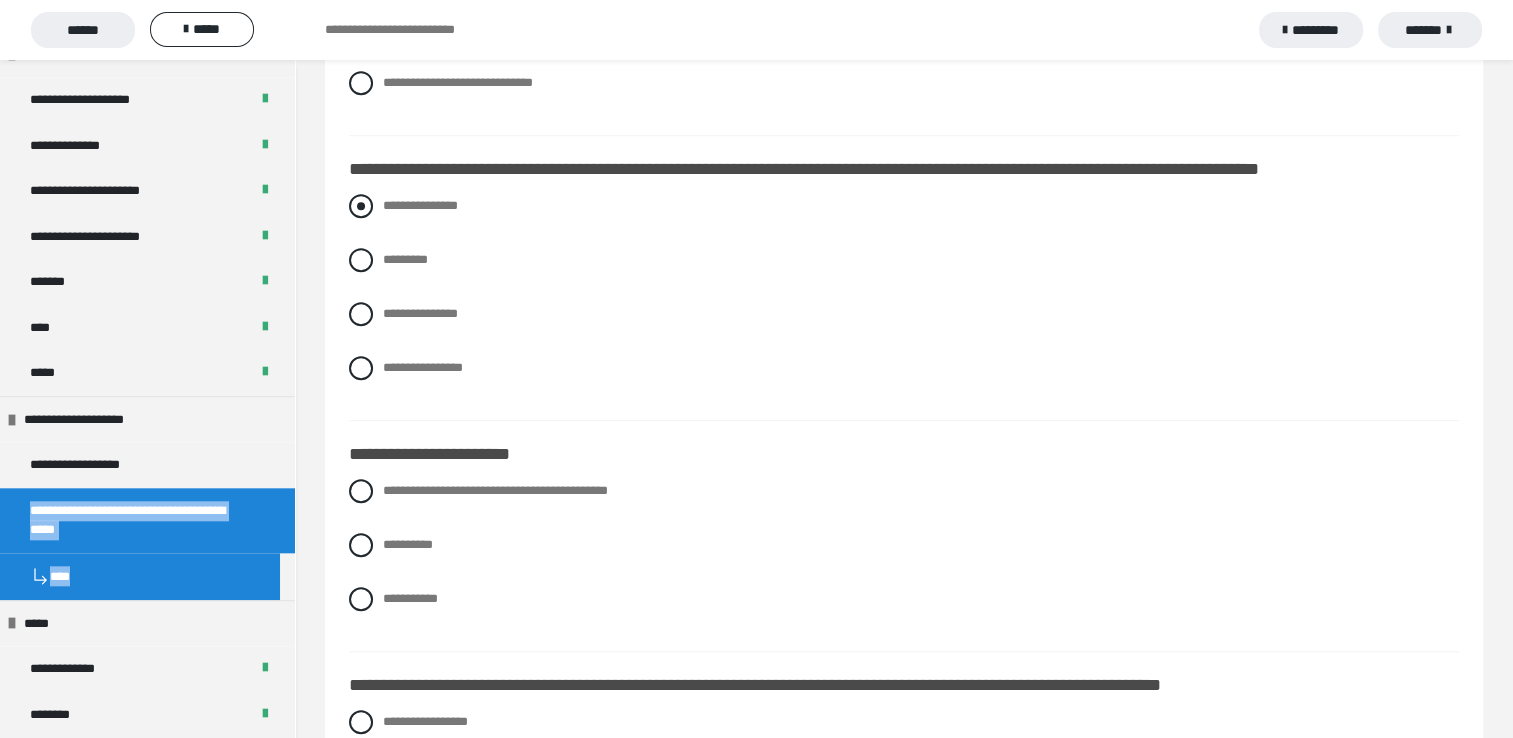 click at bounding box center (361, 206) 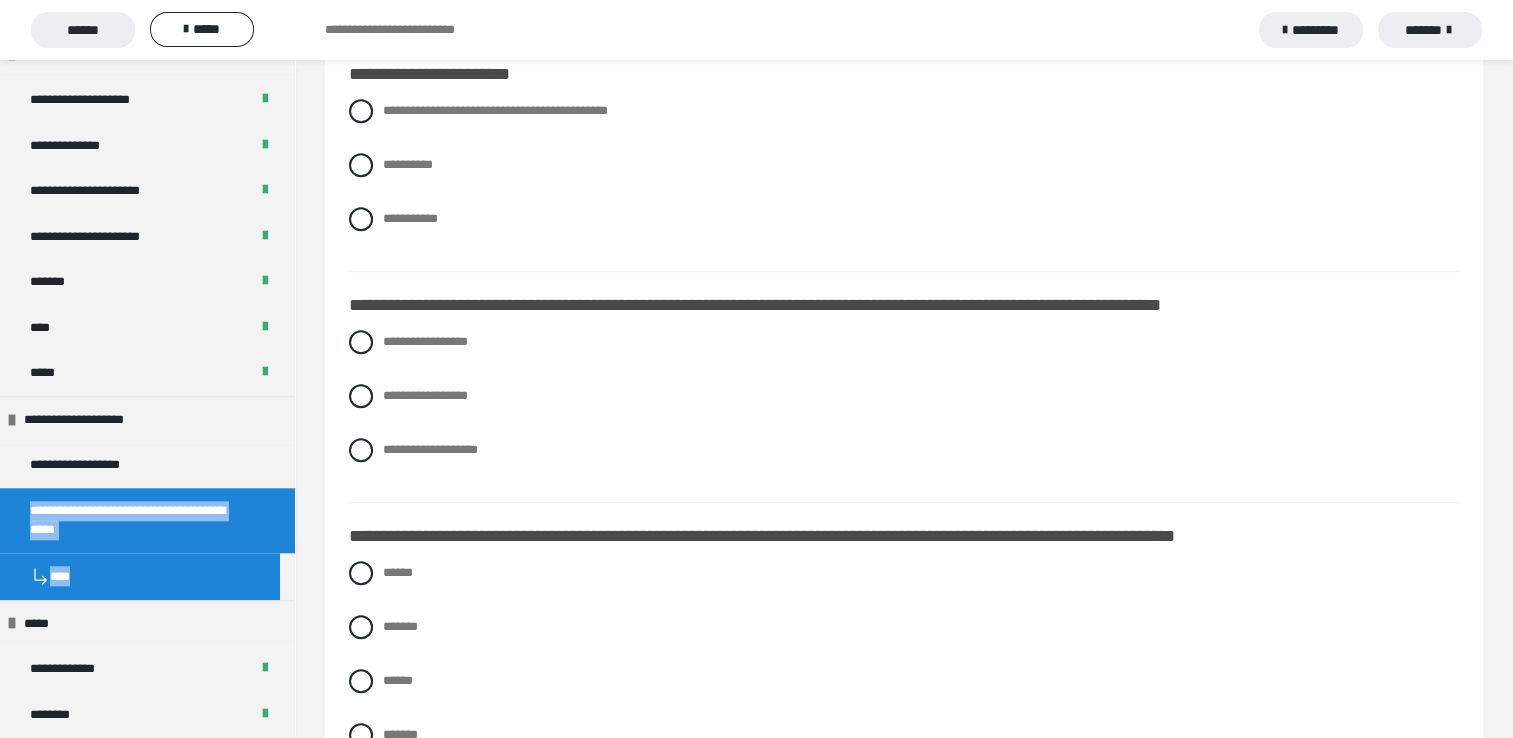 scroll, scrollTop: 1600, scrollLeft: 0, axis: vertical 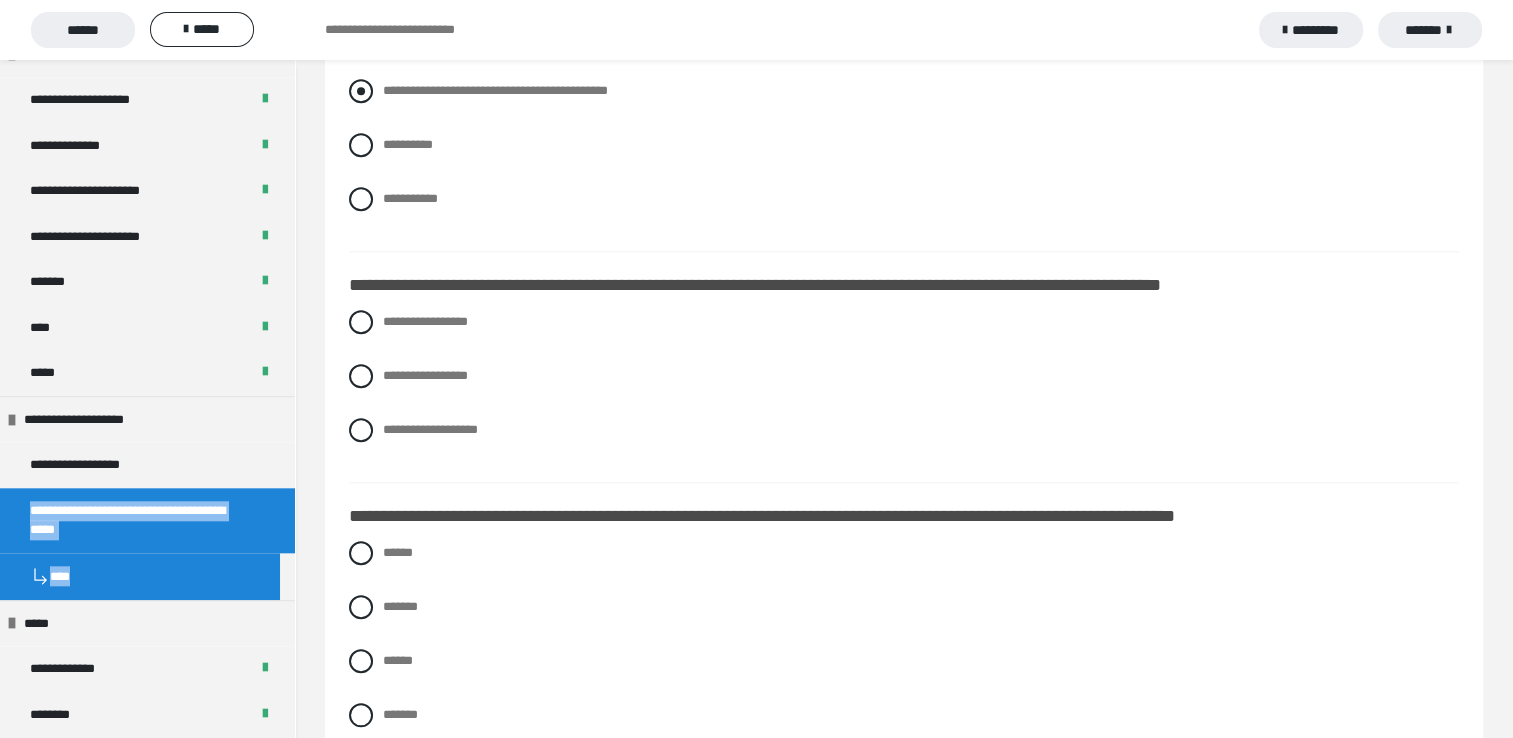 click at bounding box center [361, 91] 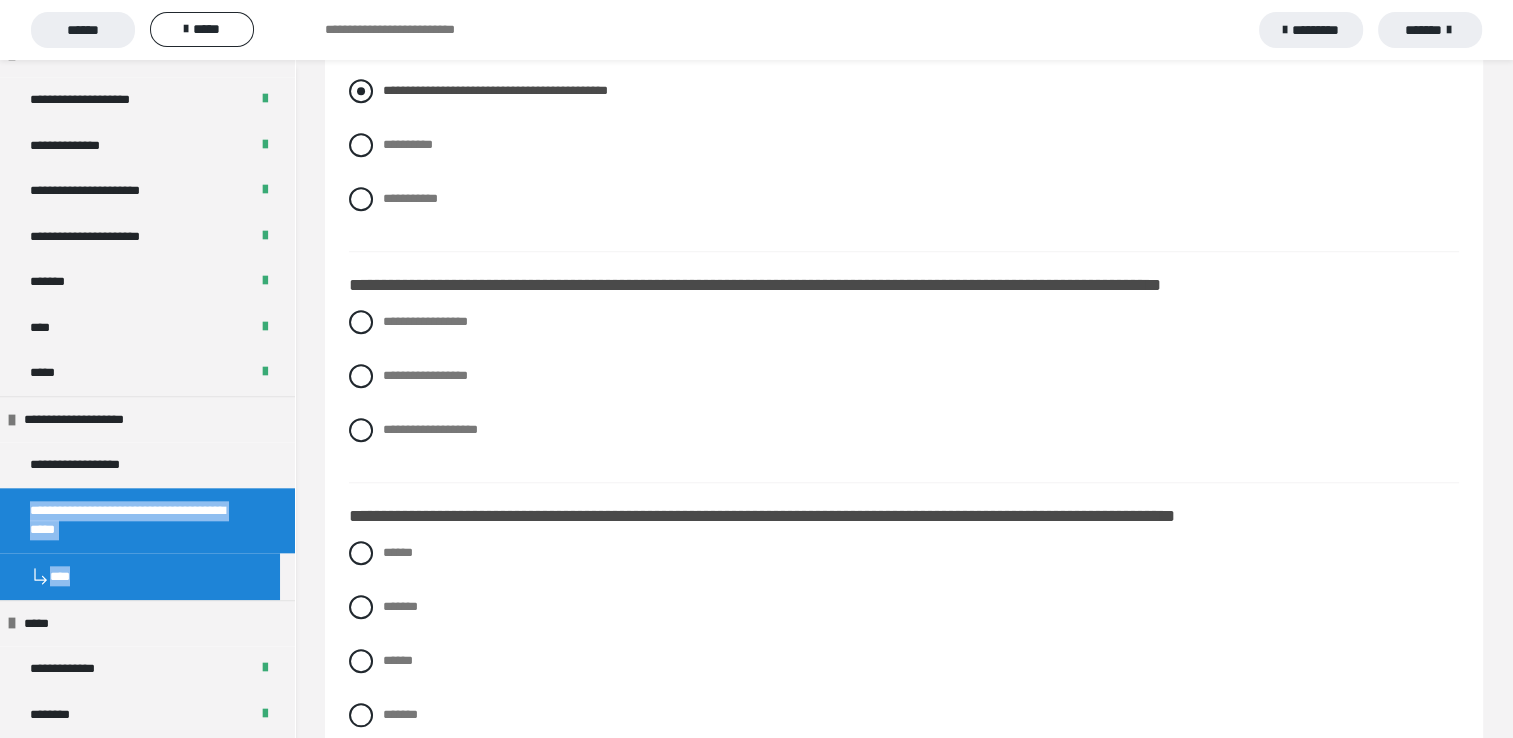 click at bounding box center [361, 91] 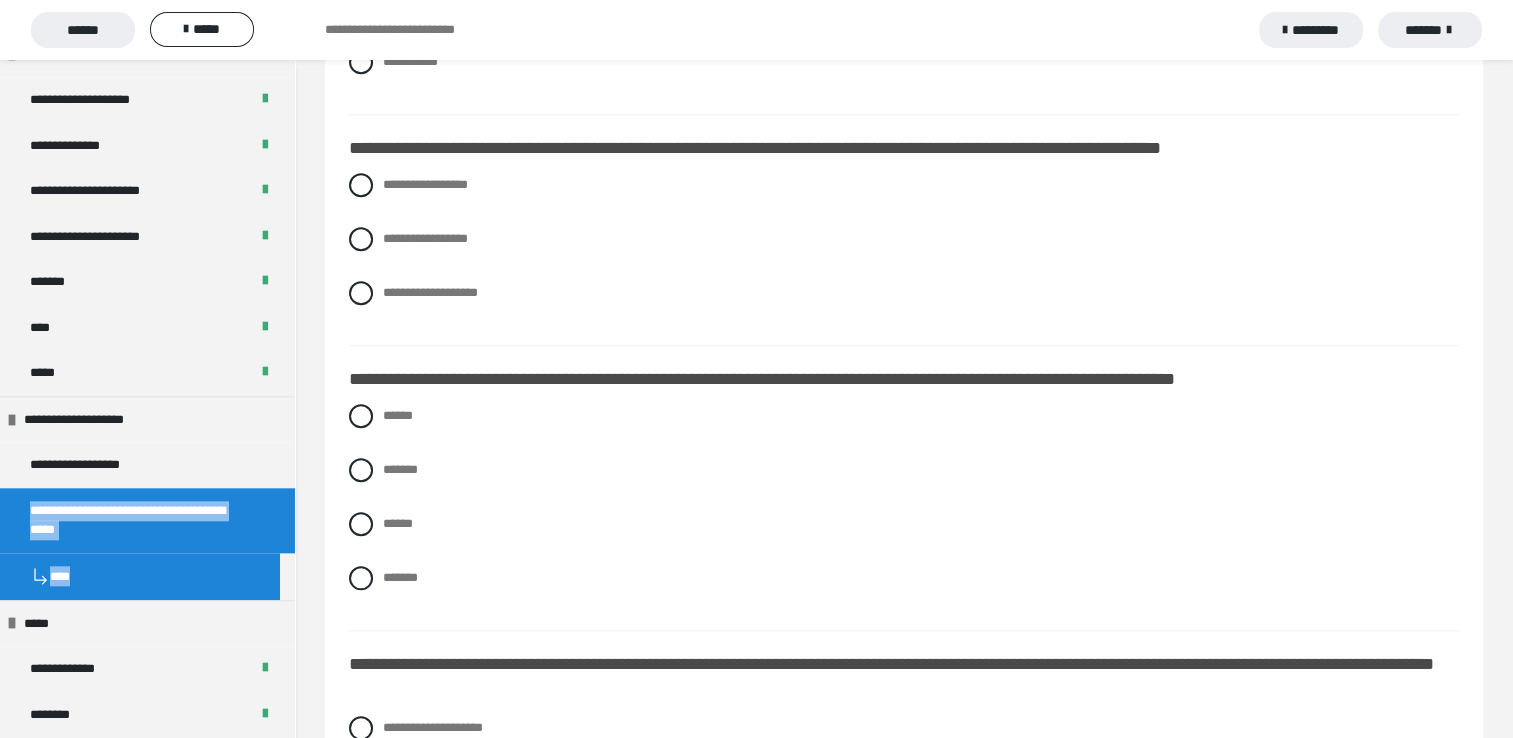 scroll, scrollTop: 1800, scrollLeft: 0, axis: vertical 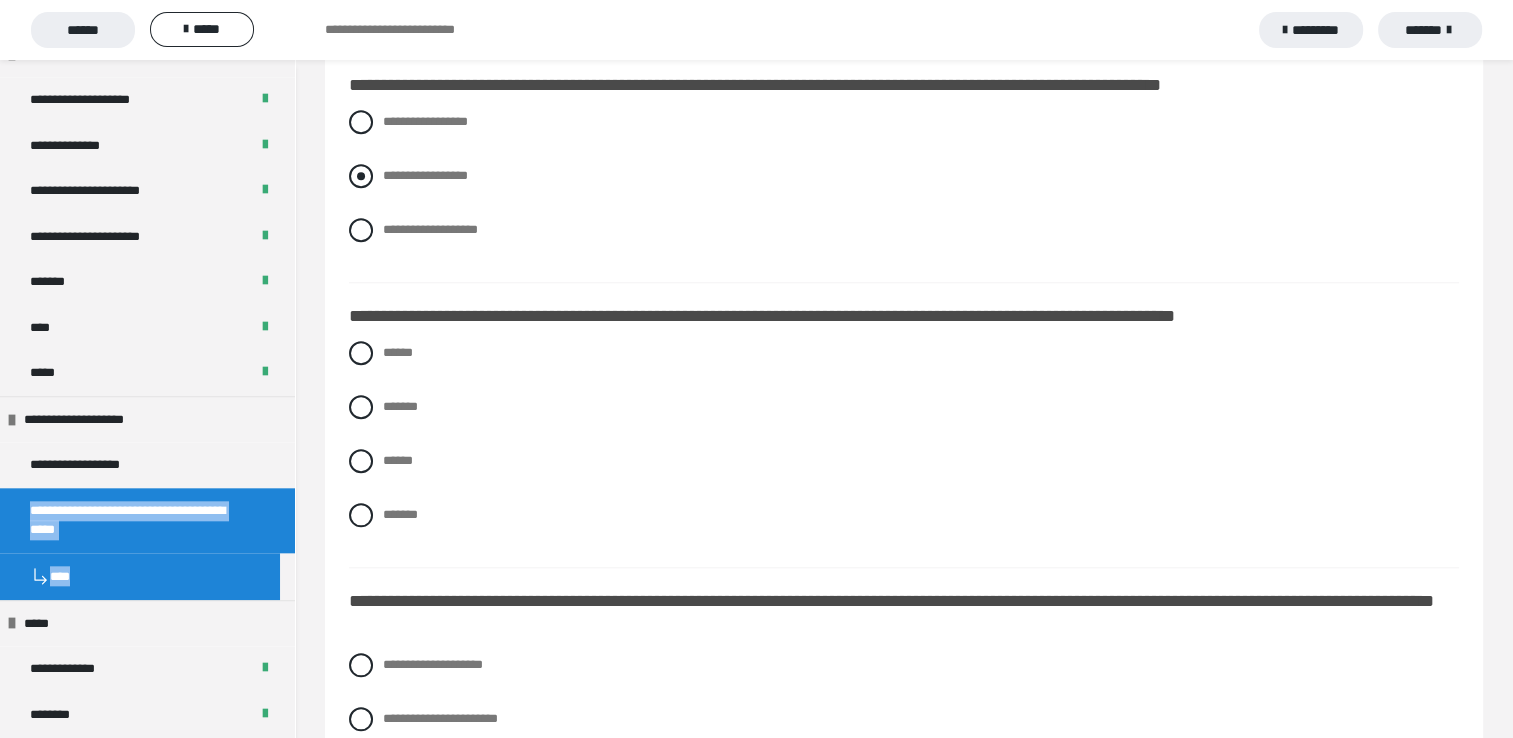 click at bounding box center (361, 176) 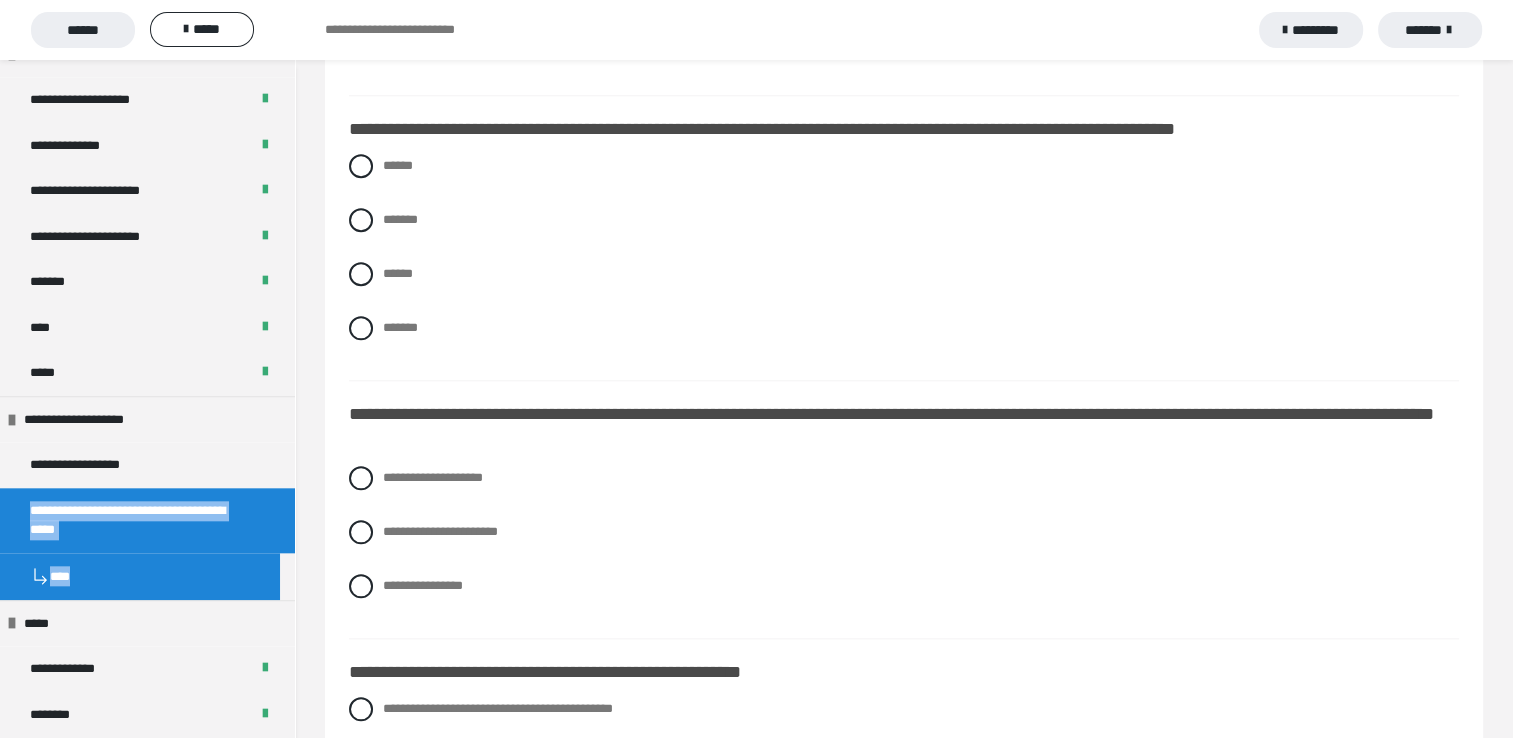 scroll, scrollTop: 2000, scrollLeft: 0, axis: vertical 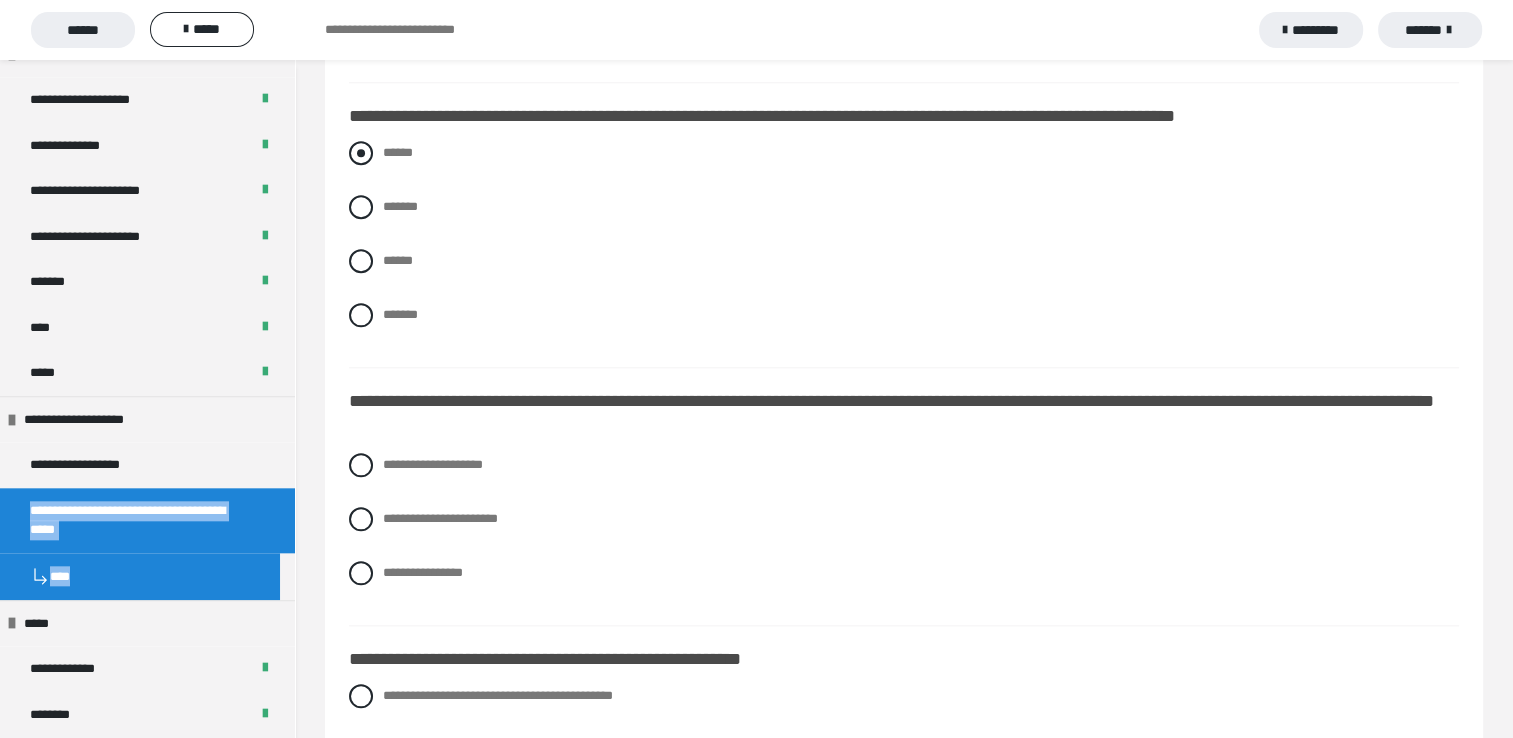 click on "******" at bounding box center [904, 153] 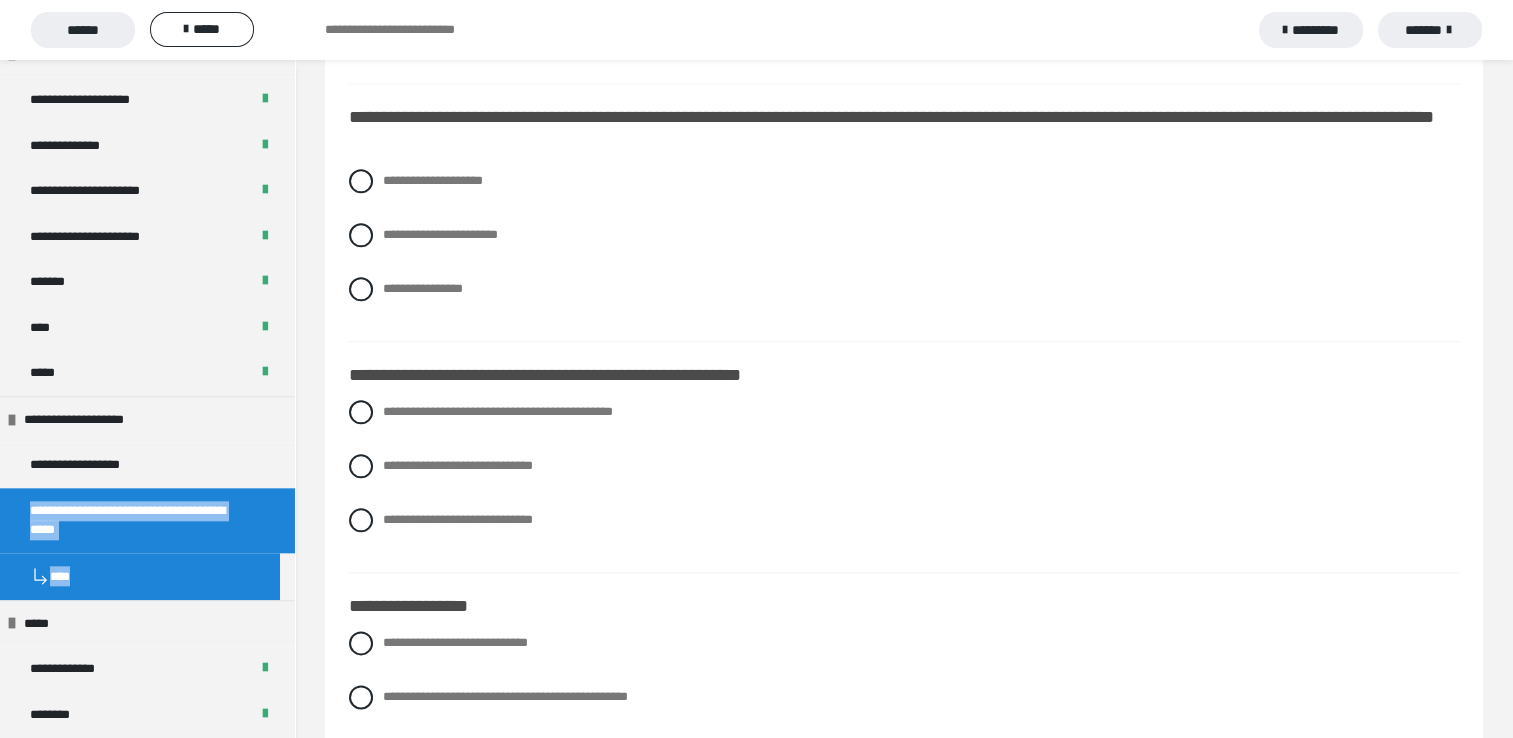 scroll, scrollTop: 2300, scrollLeft: 0, axis: vertical 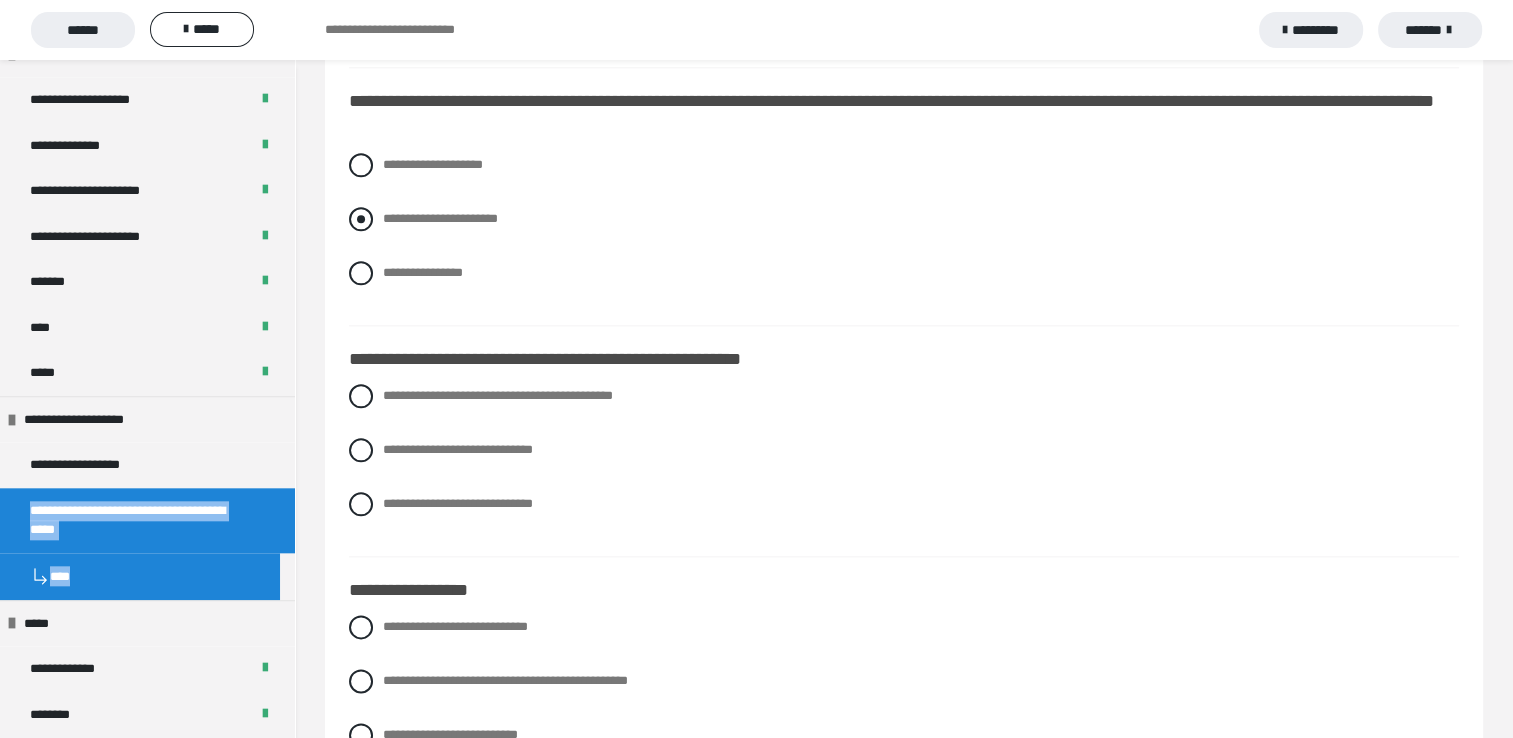 click on "**********" at bounding box center (904, 219) 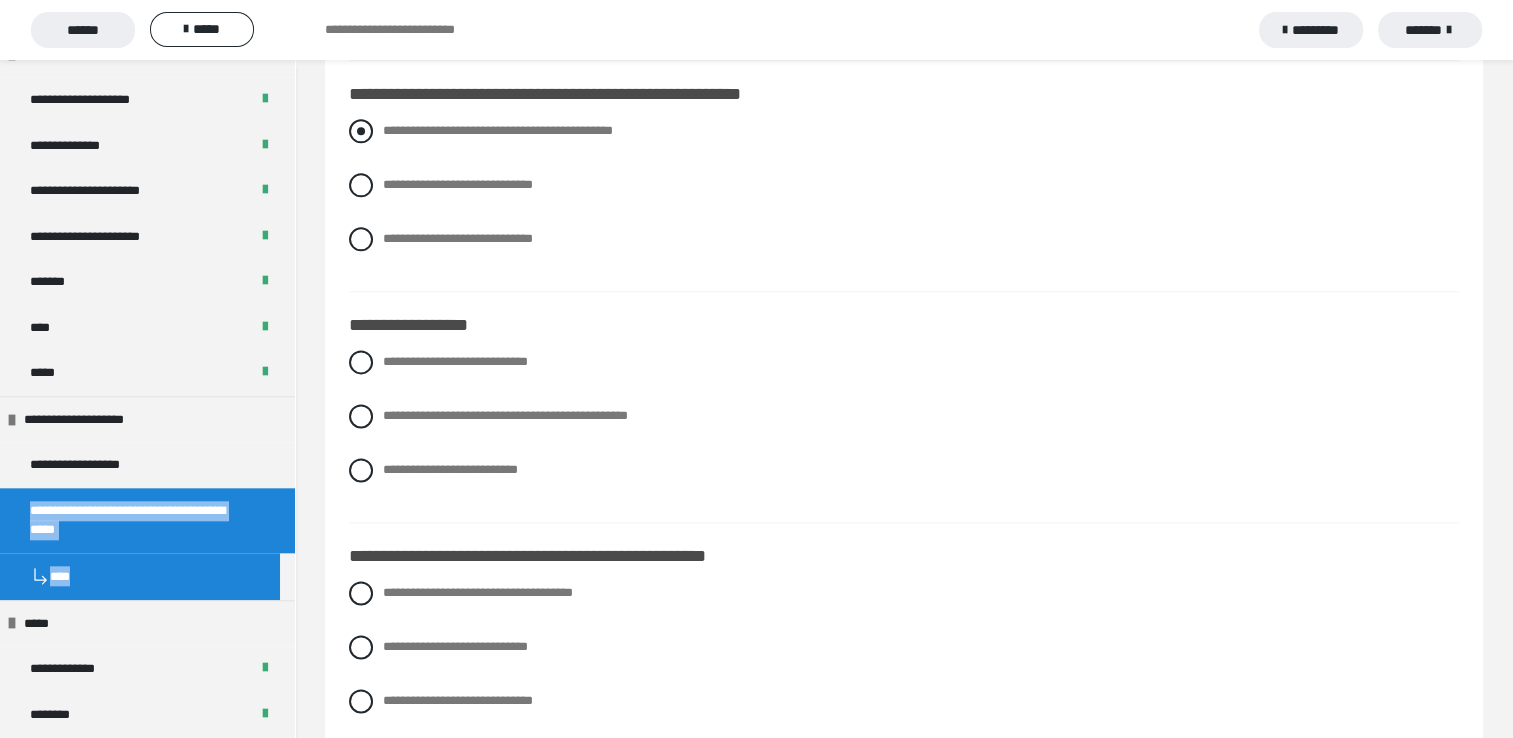 scroll, scrollTop: 2600, scrollLeft: 0, axis: vertical 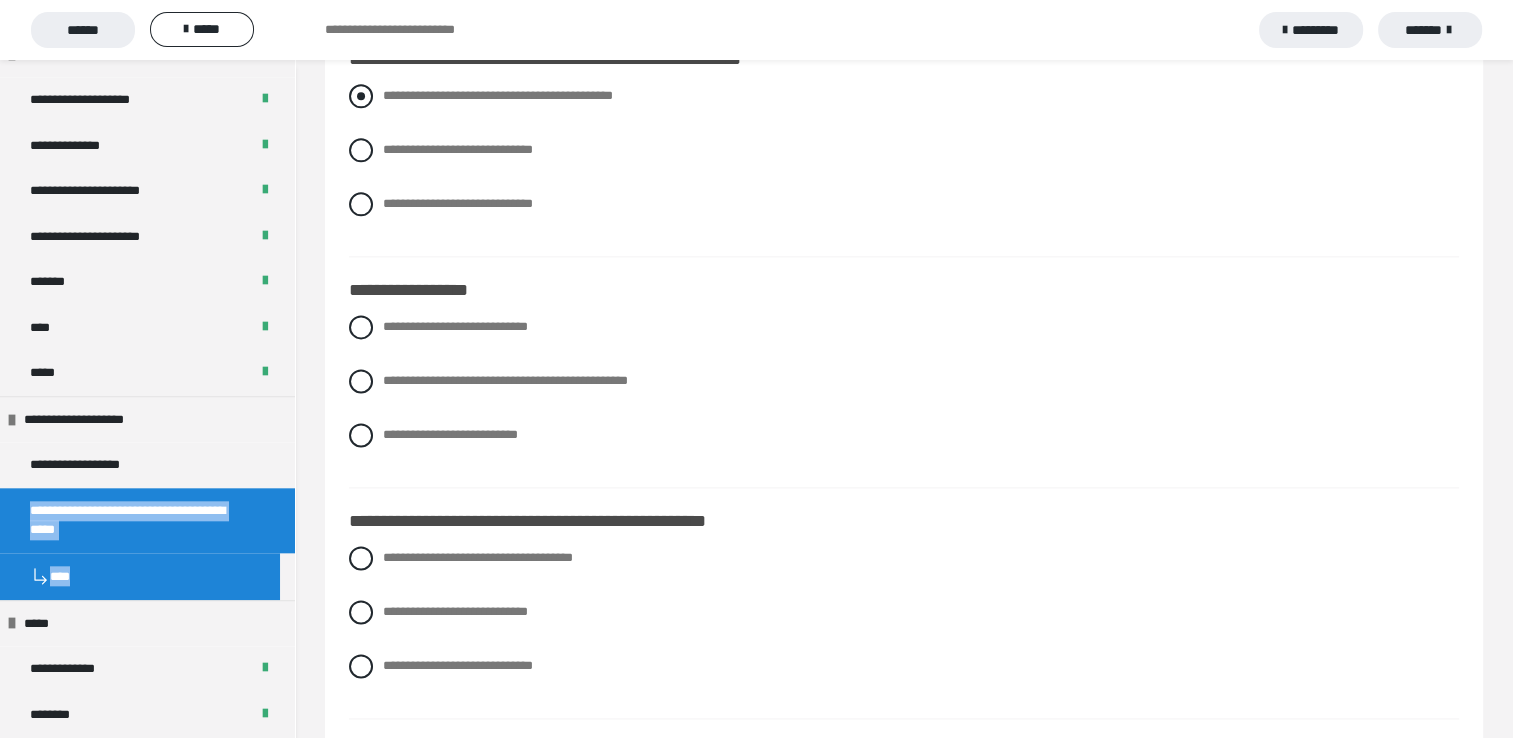 click at bounding box center [361, 96] 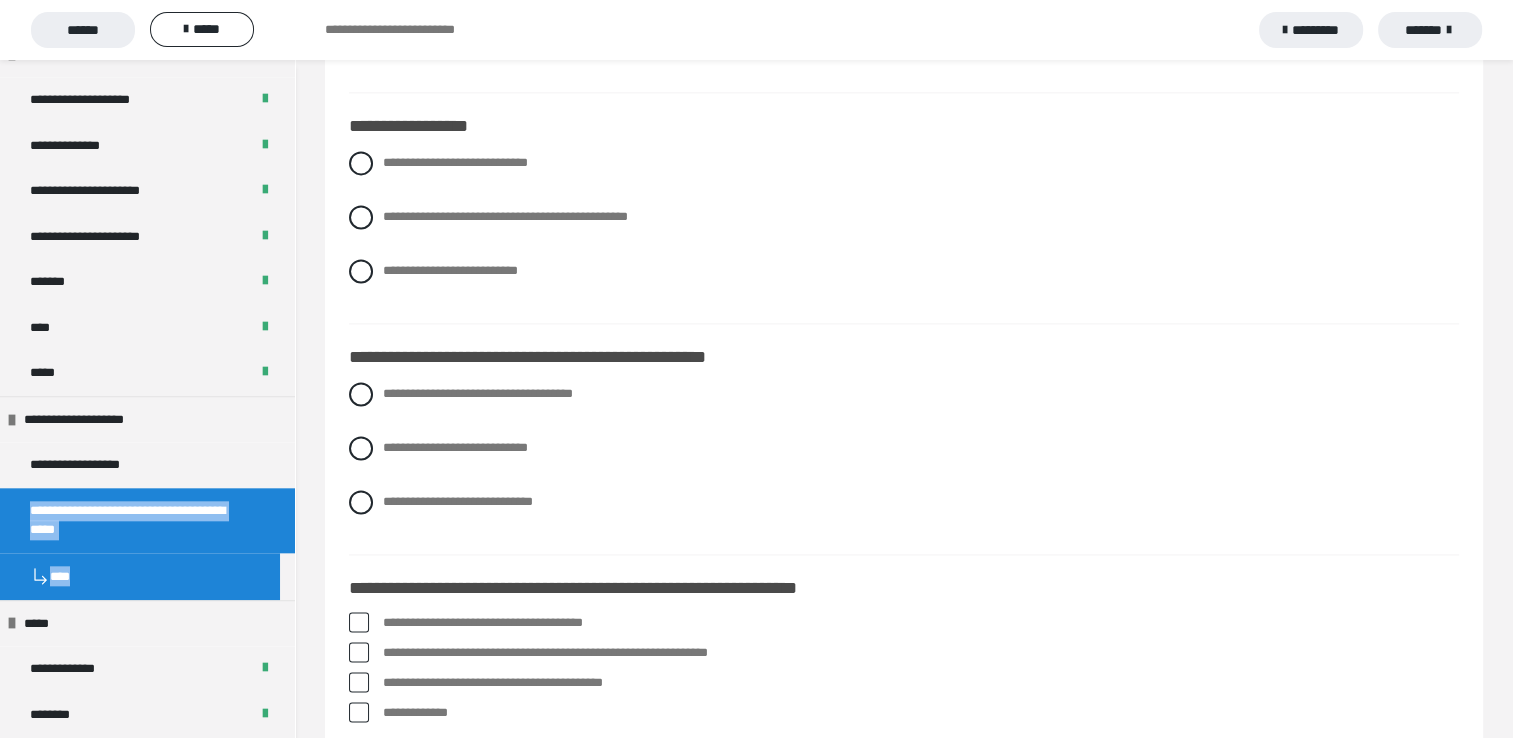 scroll, scrollTop: 2800, scrollLeft: 0, axis: vertical 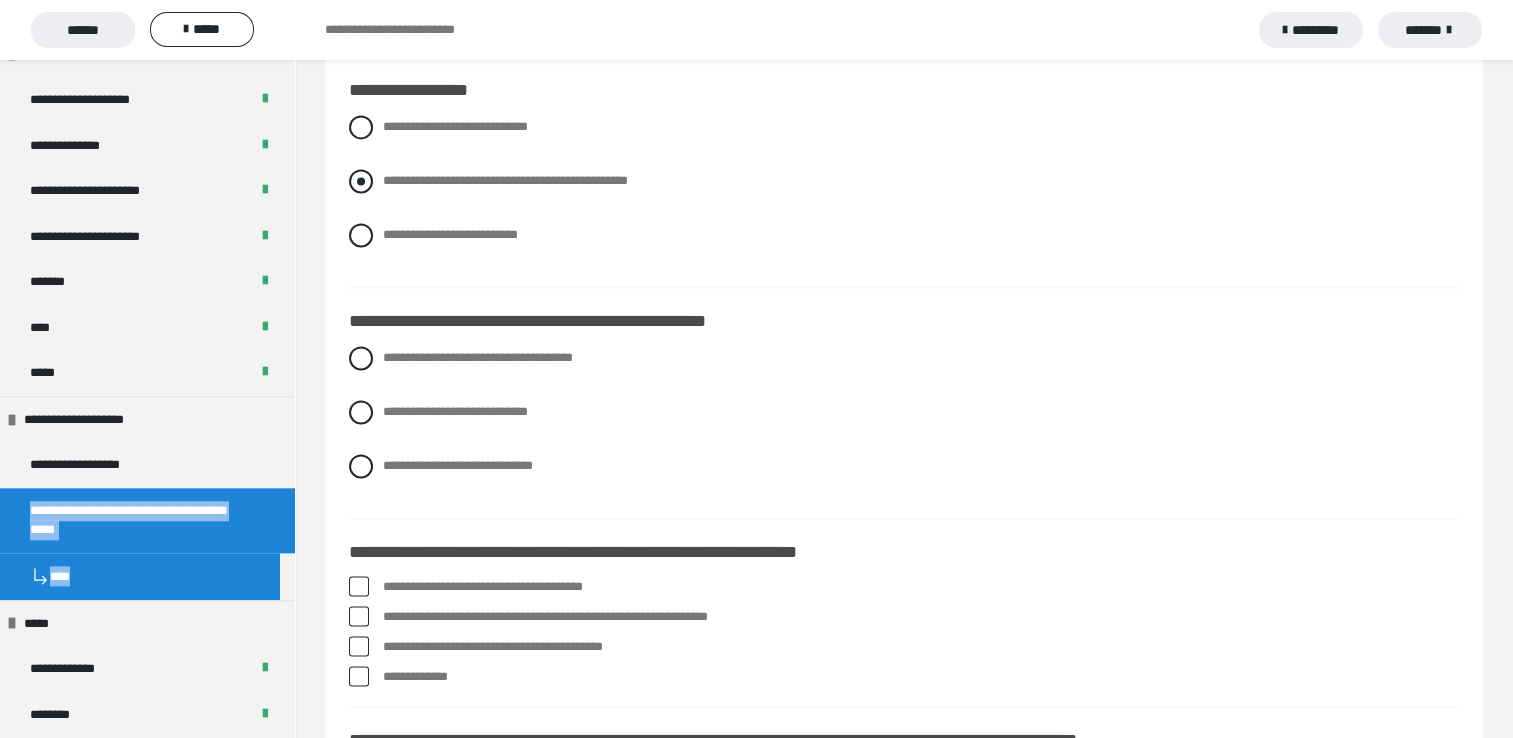 click at bounding box center [361, 181] 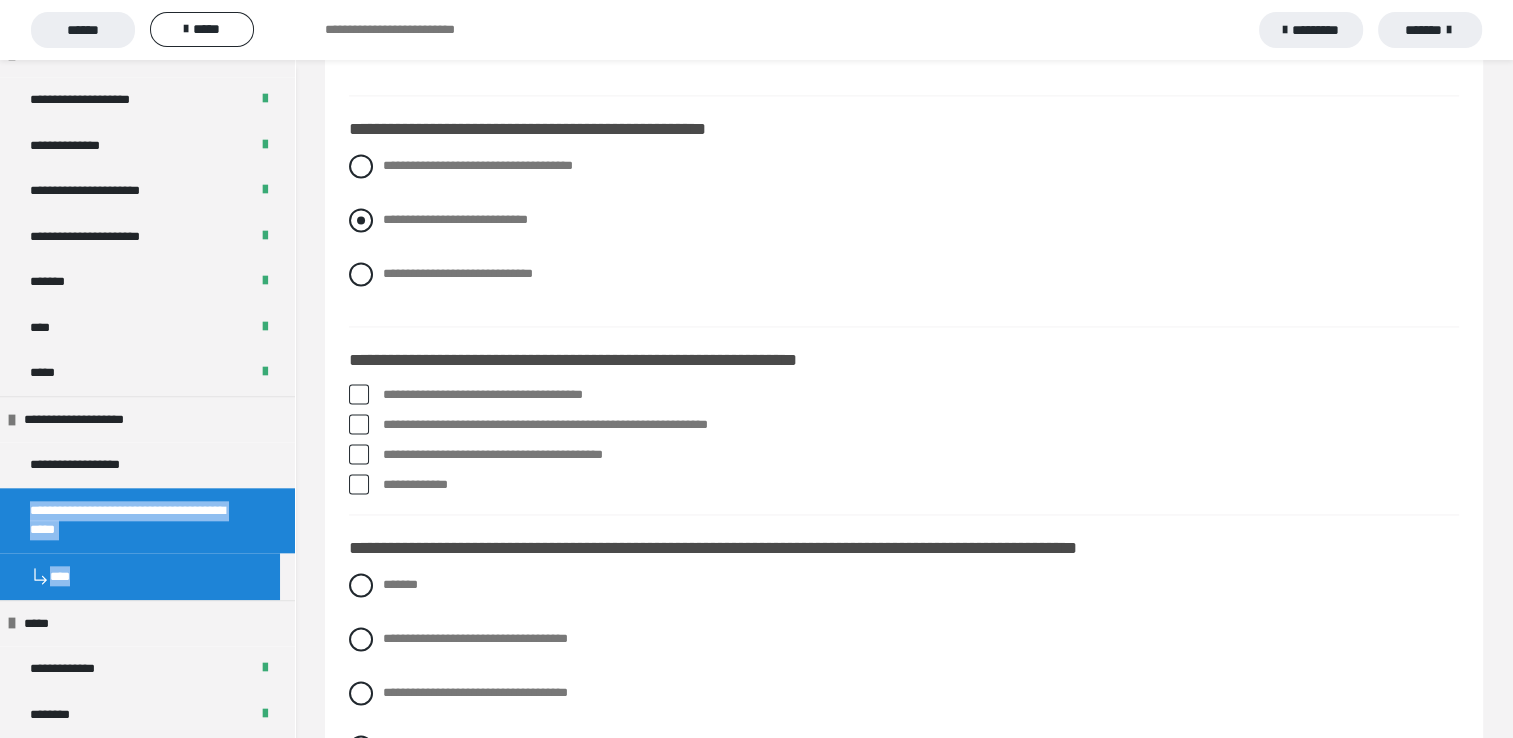 scroll, scrollTop: 3000, scrollLeft: 0, axis: vertical 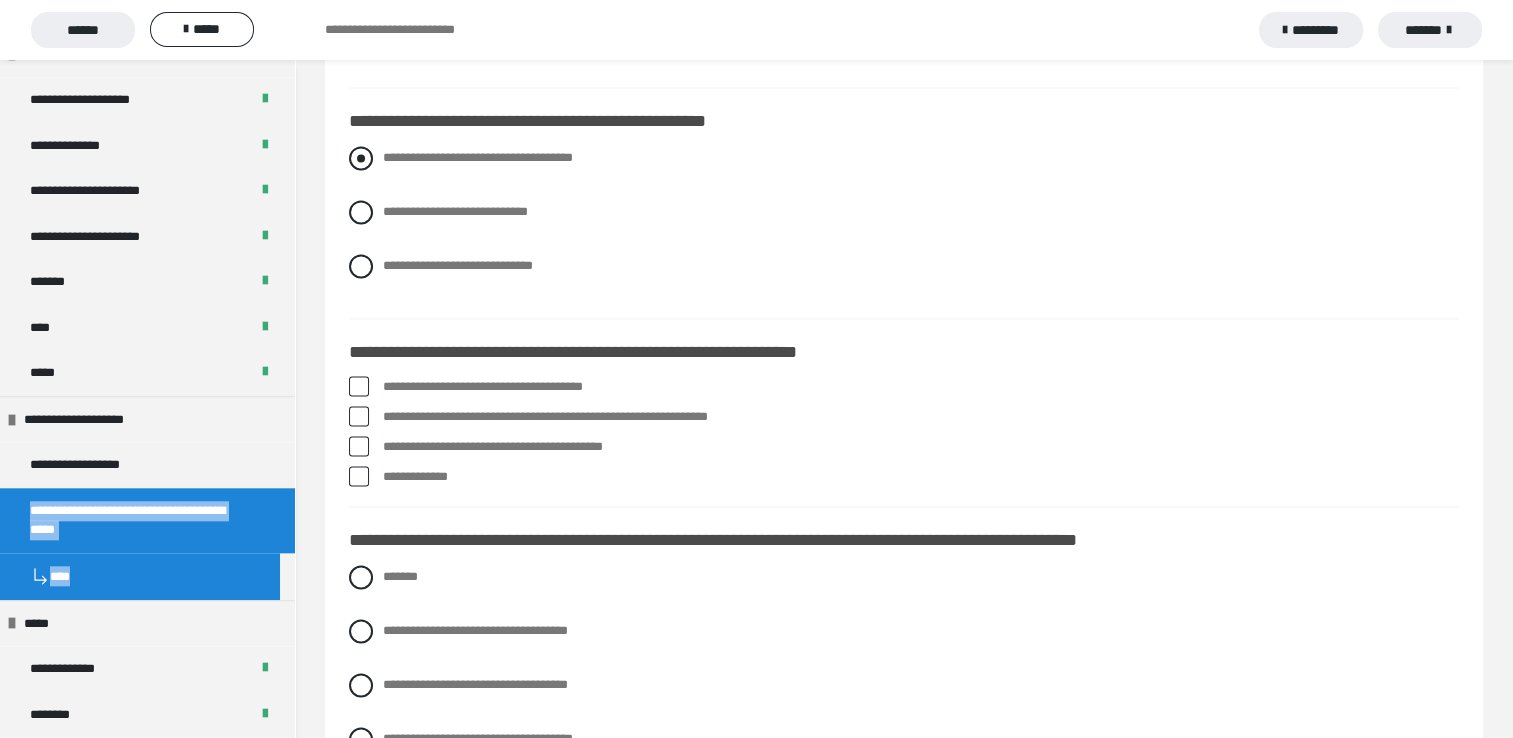 click at bounding box center [361, 158] 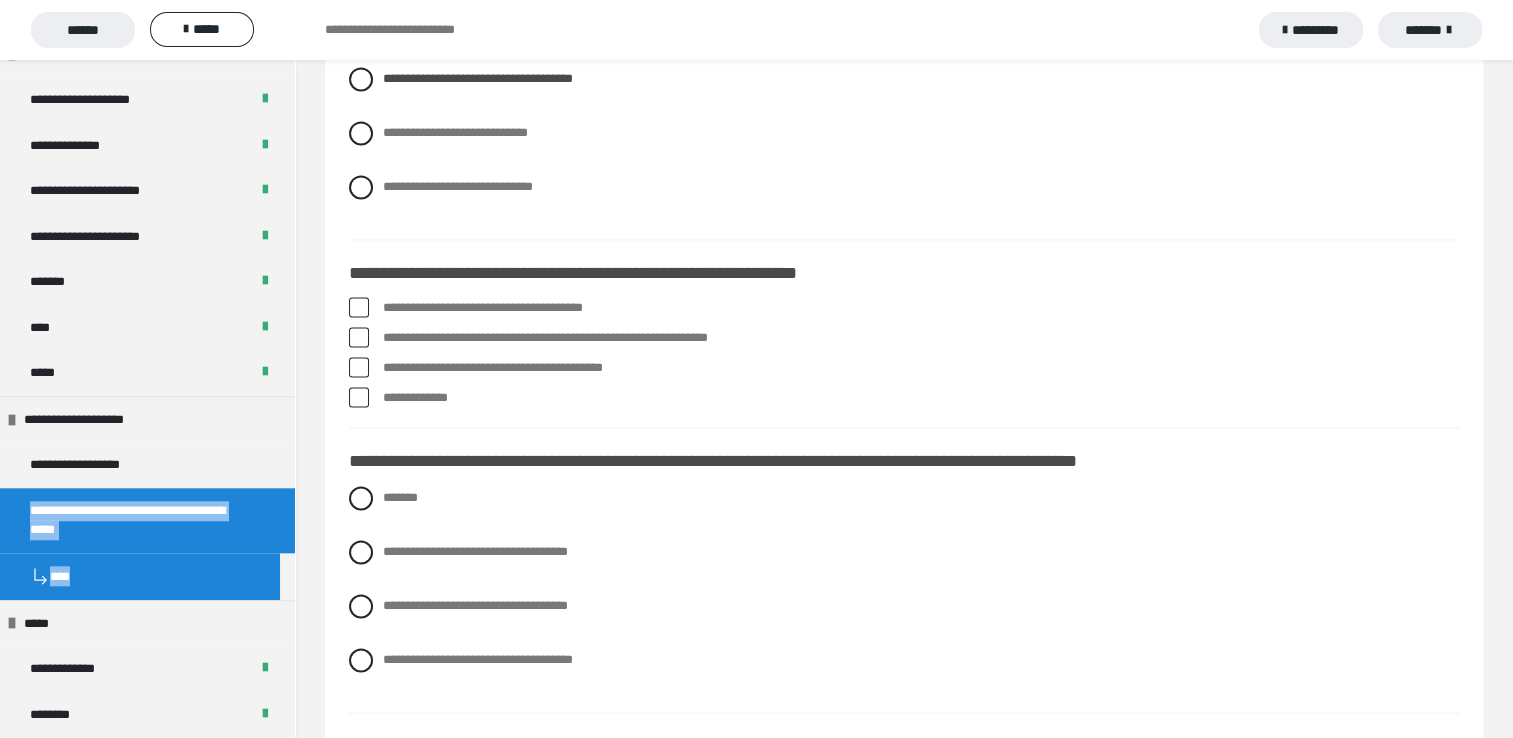 scroll, scrollTop: 3200, scrollLeft: 0, axis: vertical 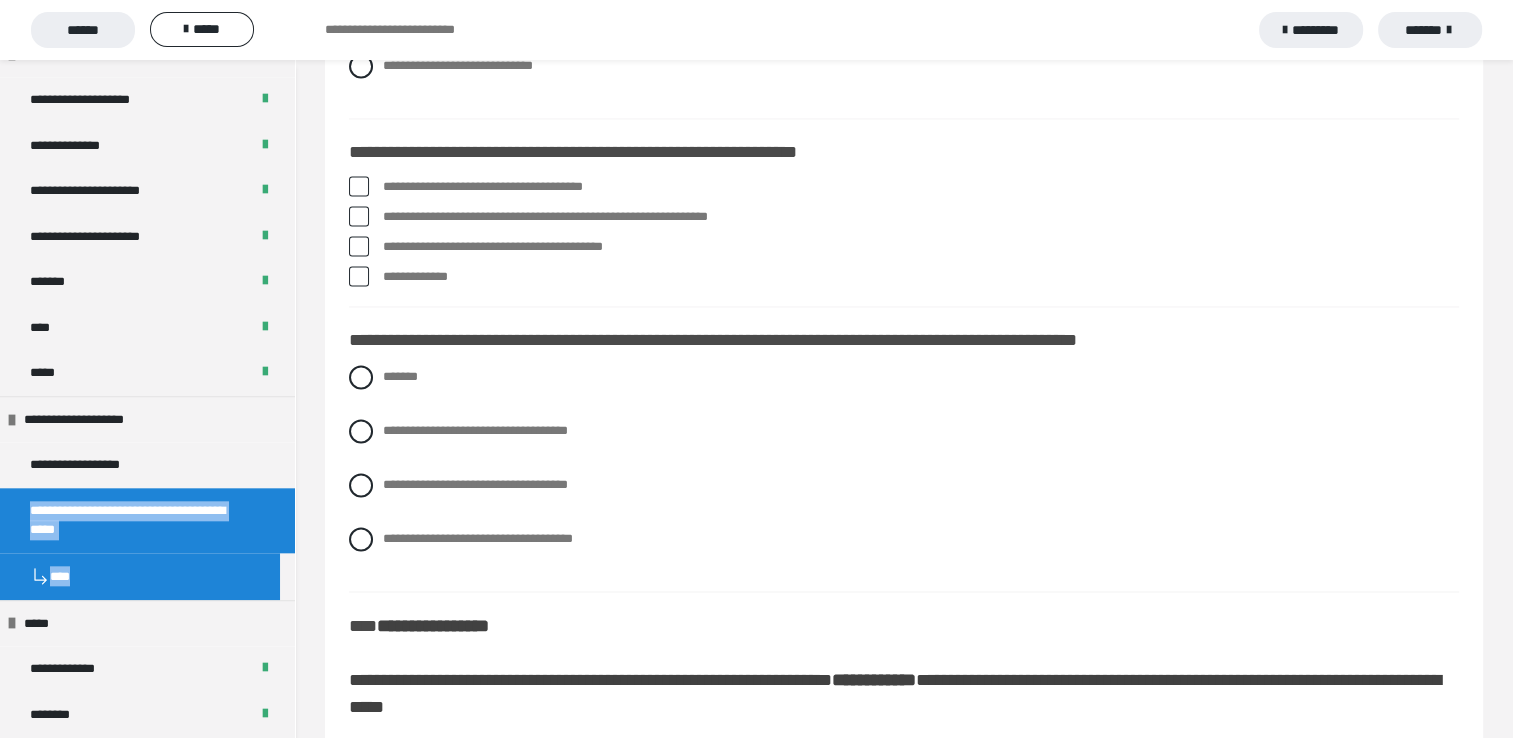 click at bounding box center (359, 186) 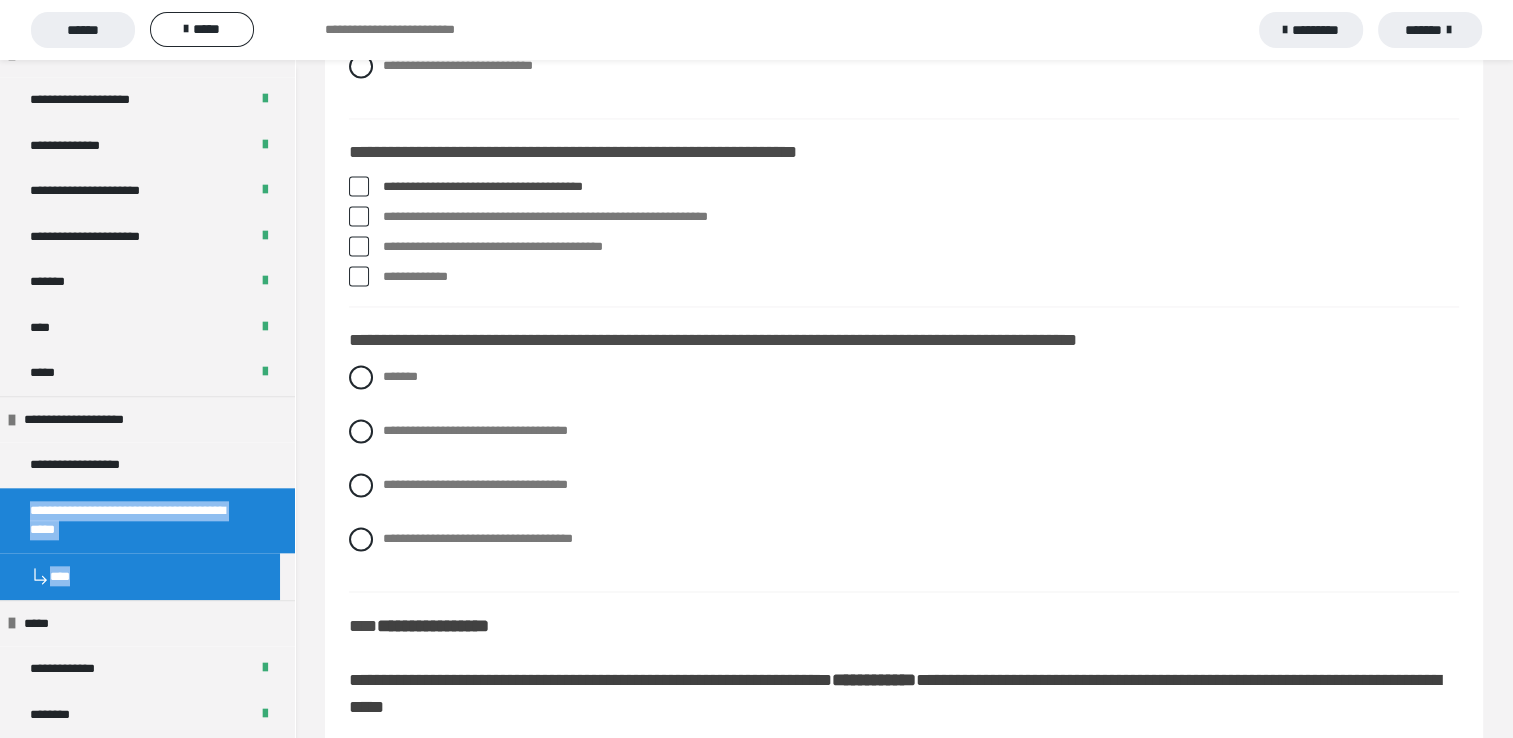 click at bounding box center (359, 186) 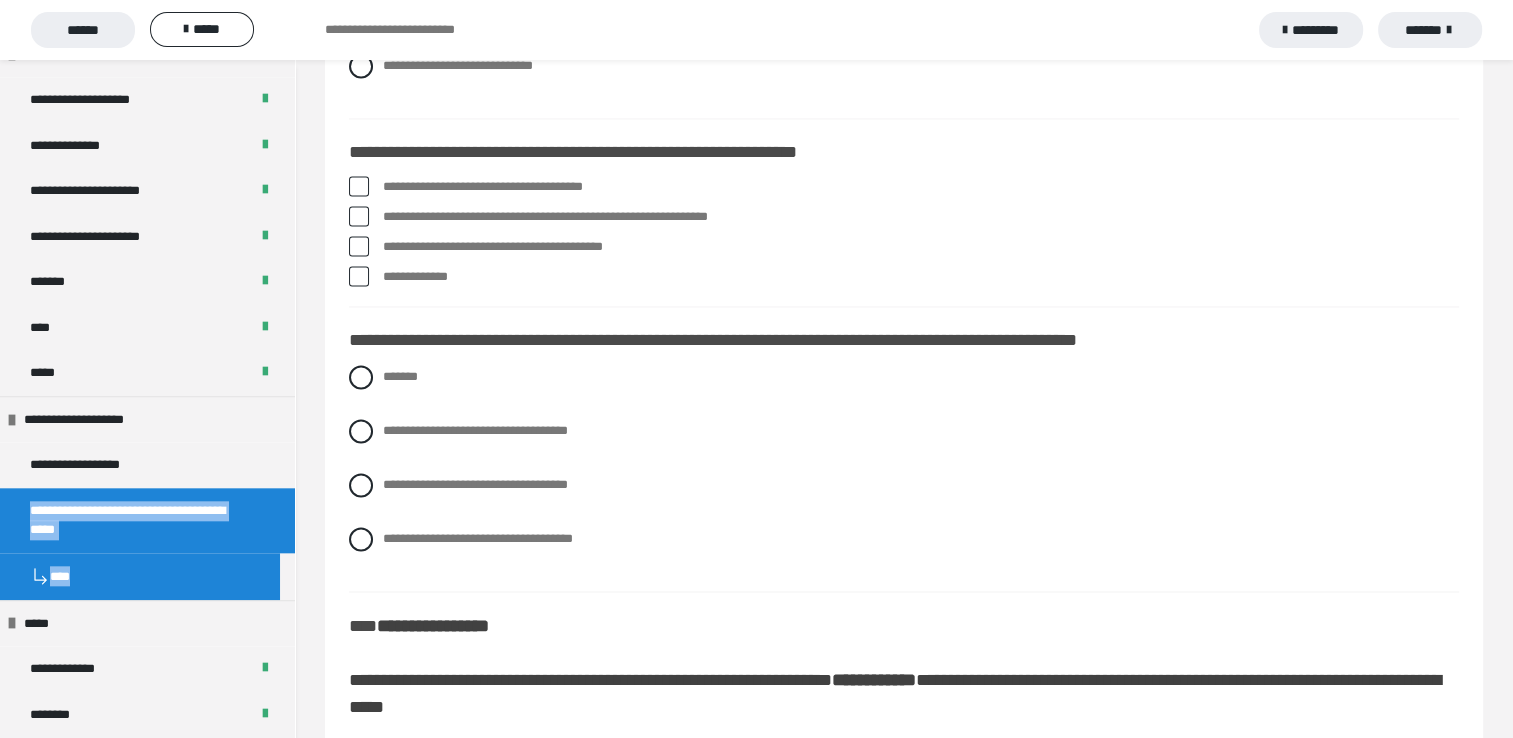 click at bounding box center [359, 186] 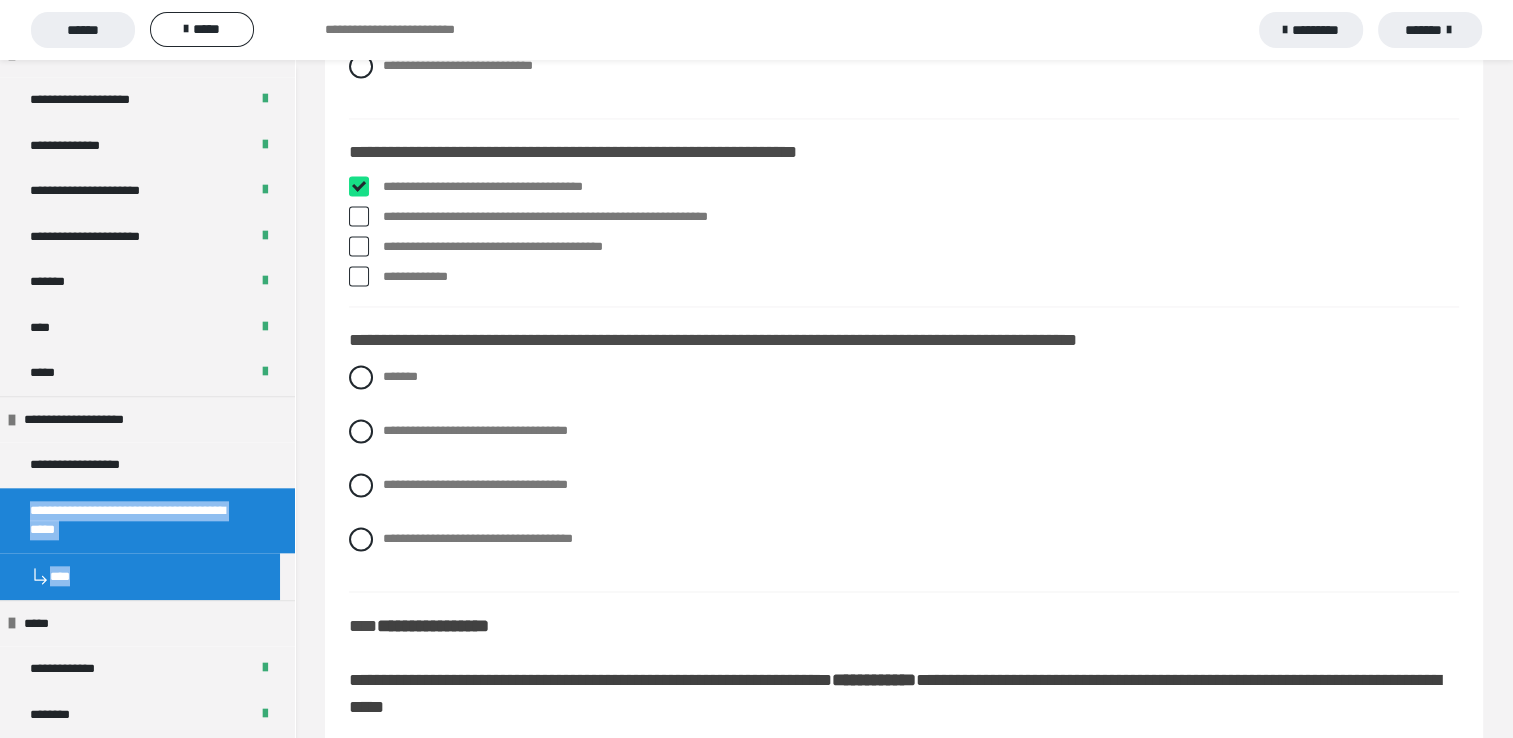checkbox on "****" 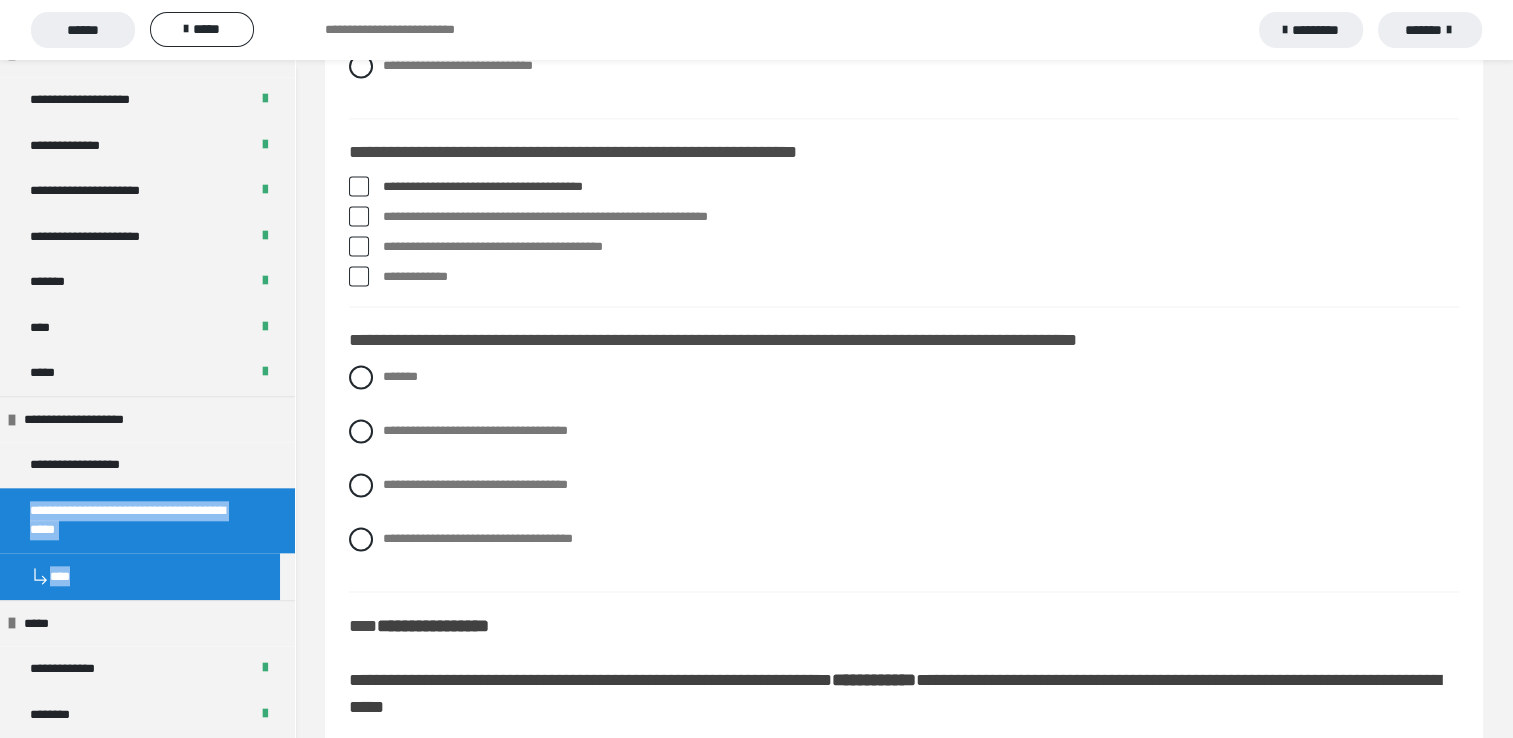 scroll, scrollTop: 3300, scrollLeft: 0, axis: vertical 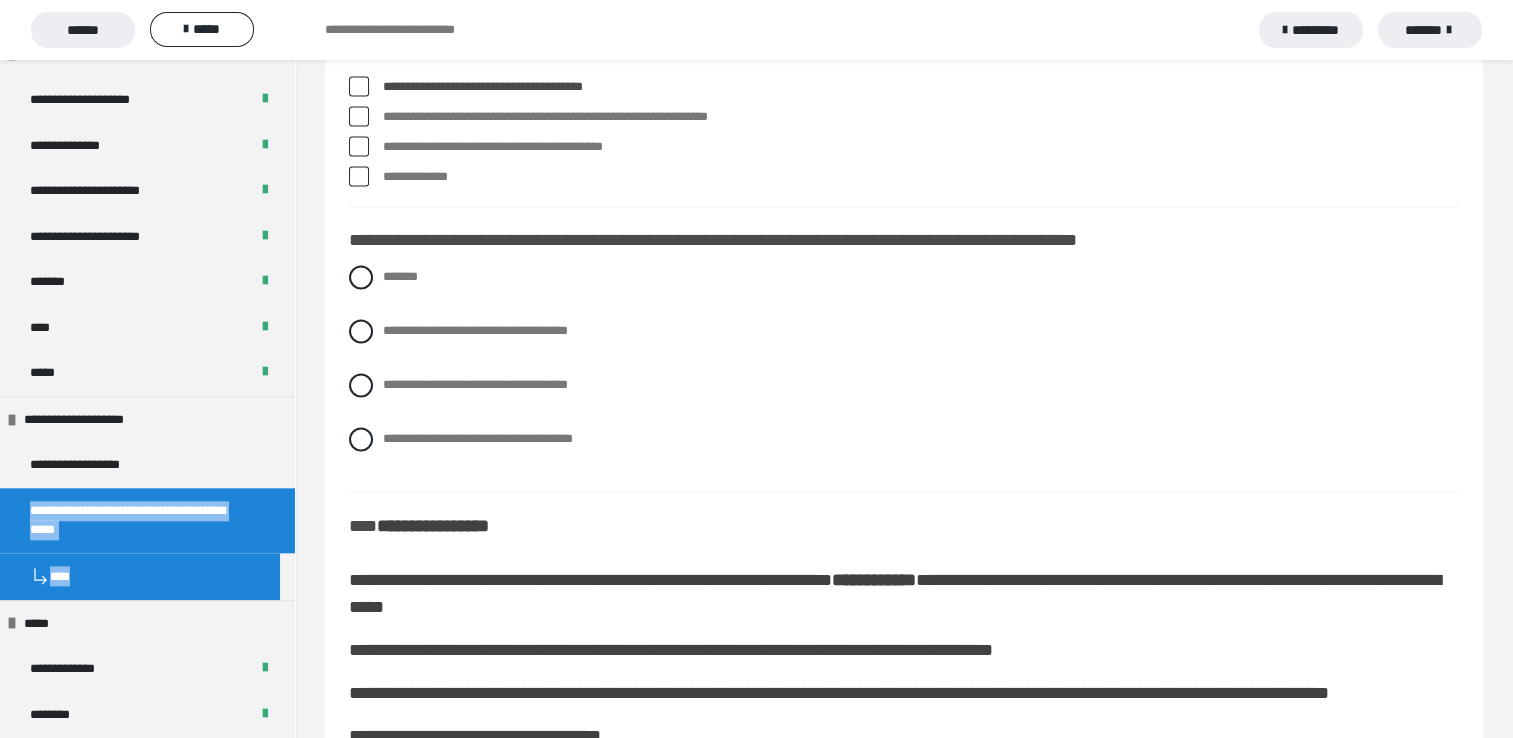 click at bounding box center (359, 176) 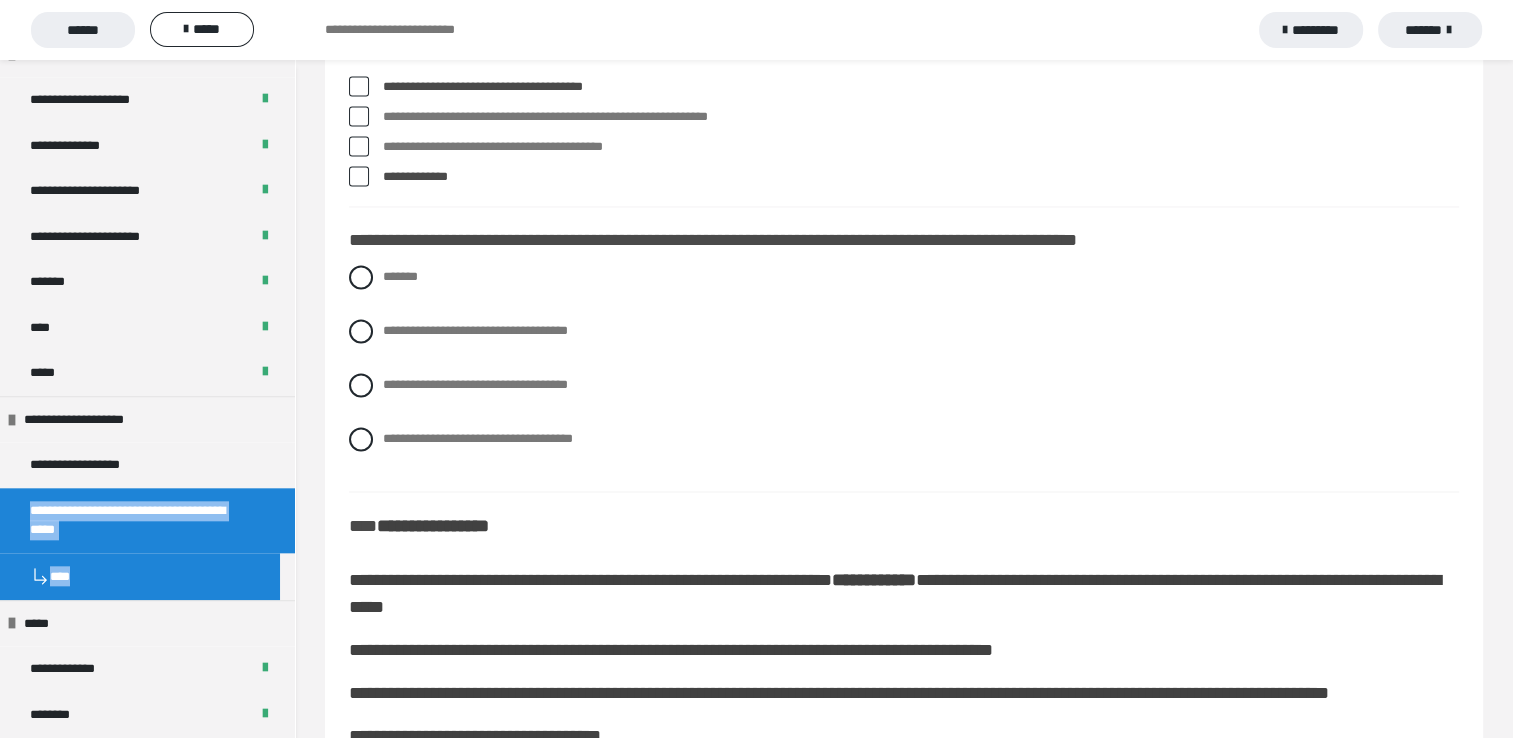 click at bounding box center [359, 176] 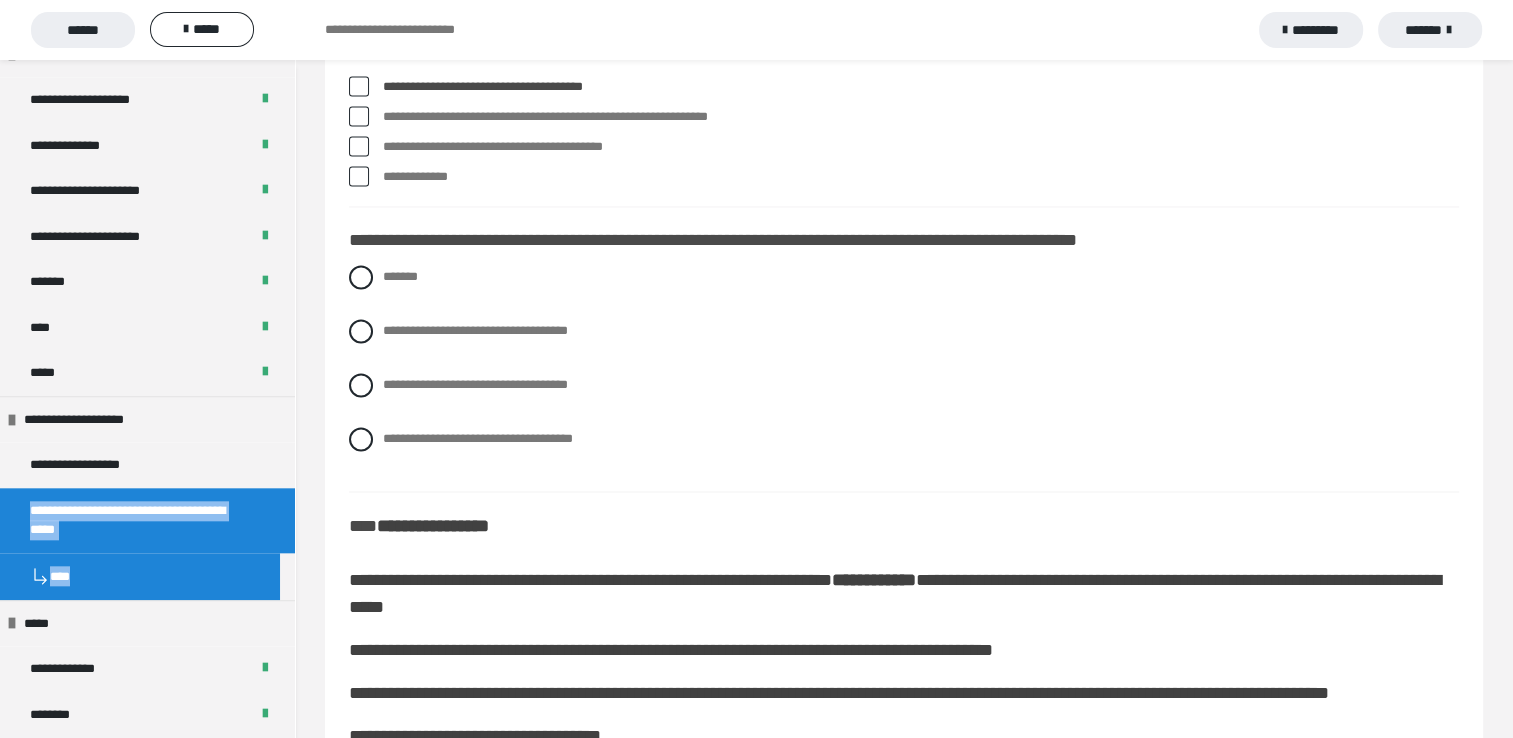 click at bounding box center [359, 176] 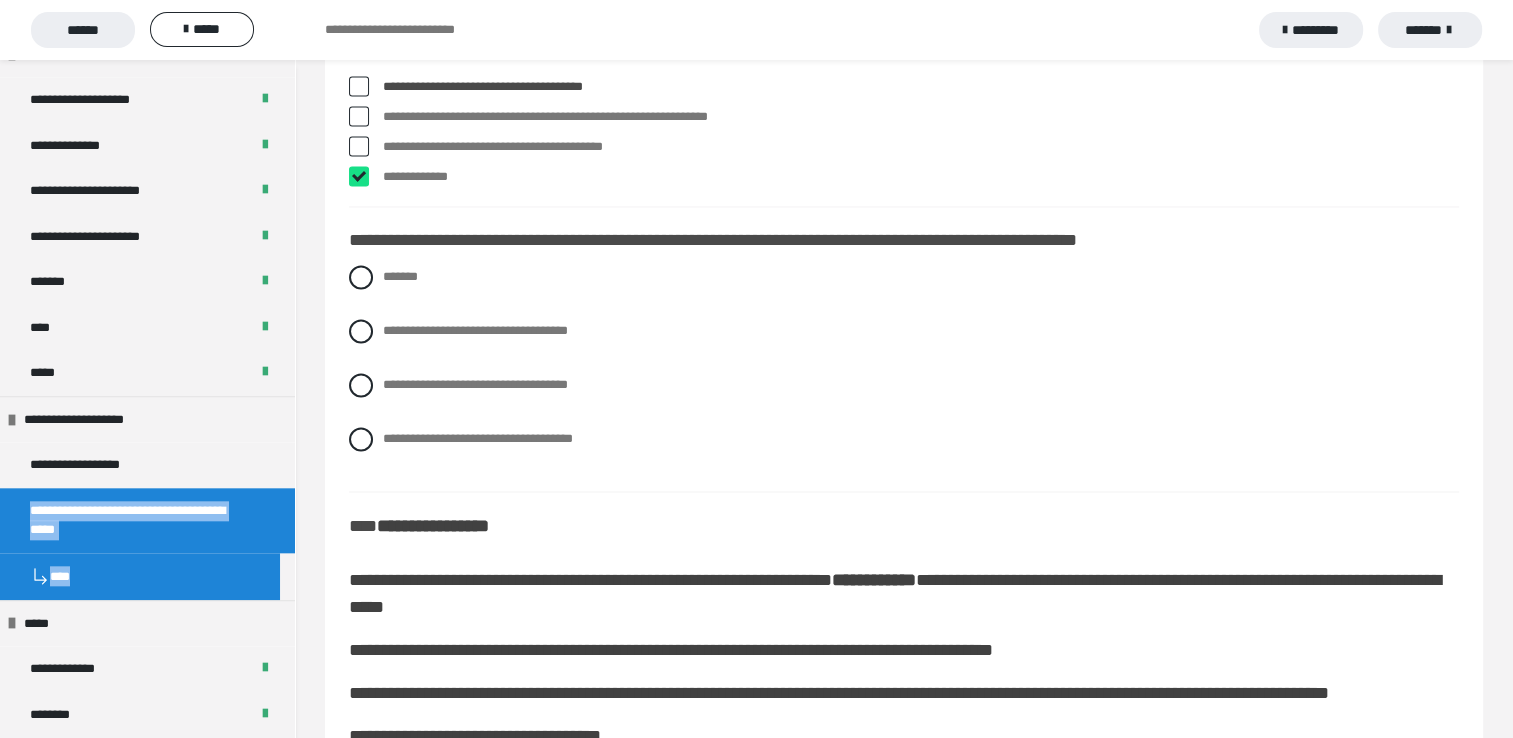 checkbox on "****" 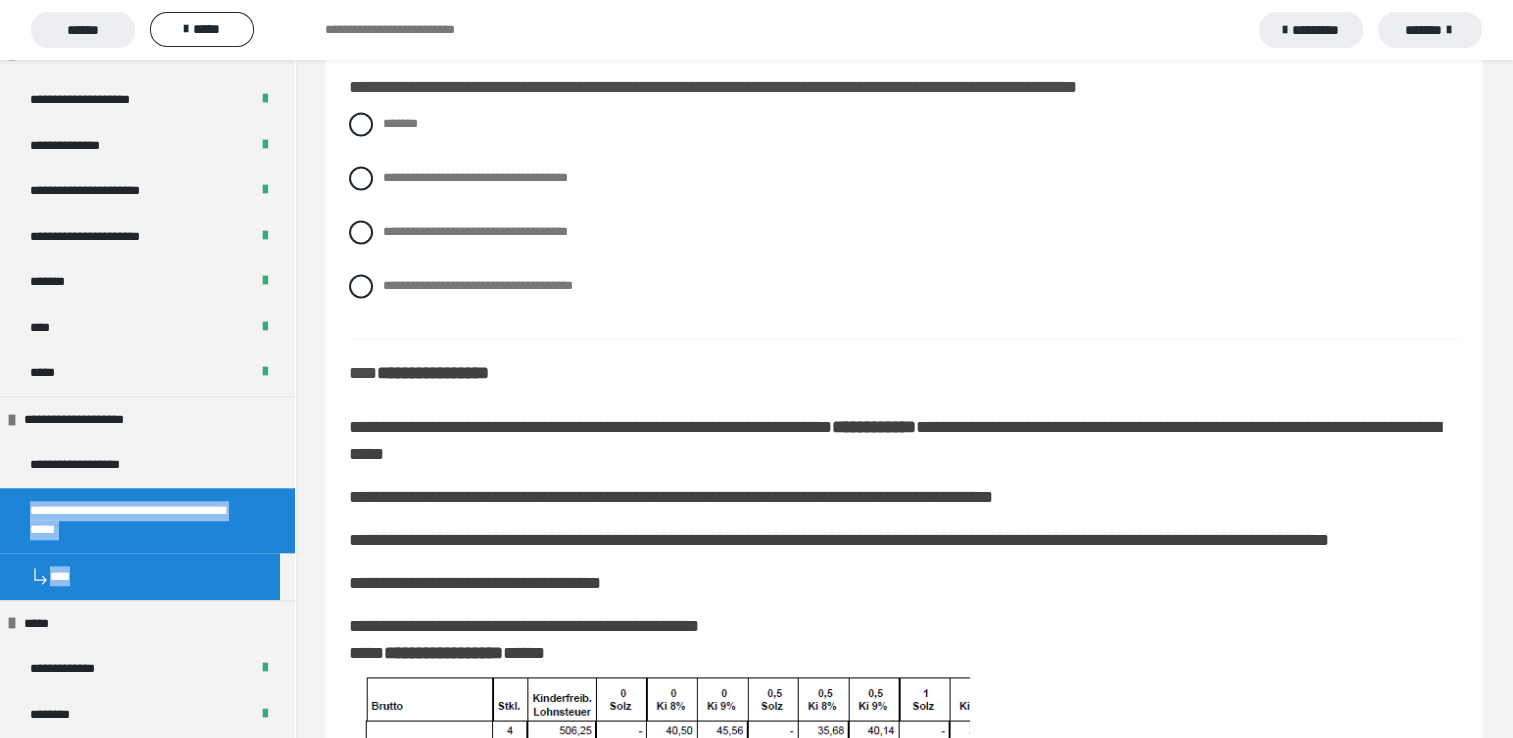 scroll, scrollTop: 3500, scrollLeft: 0, axis: vertical 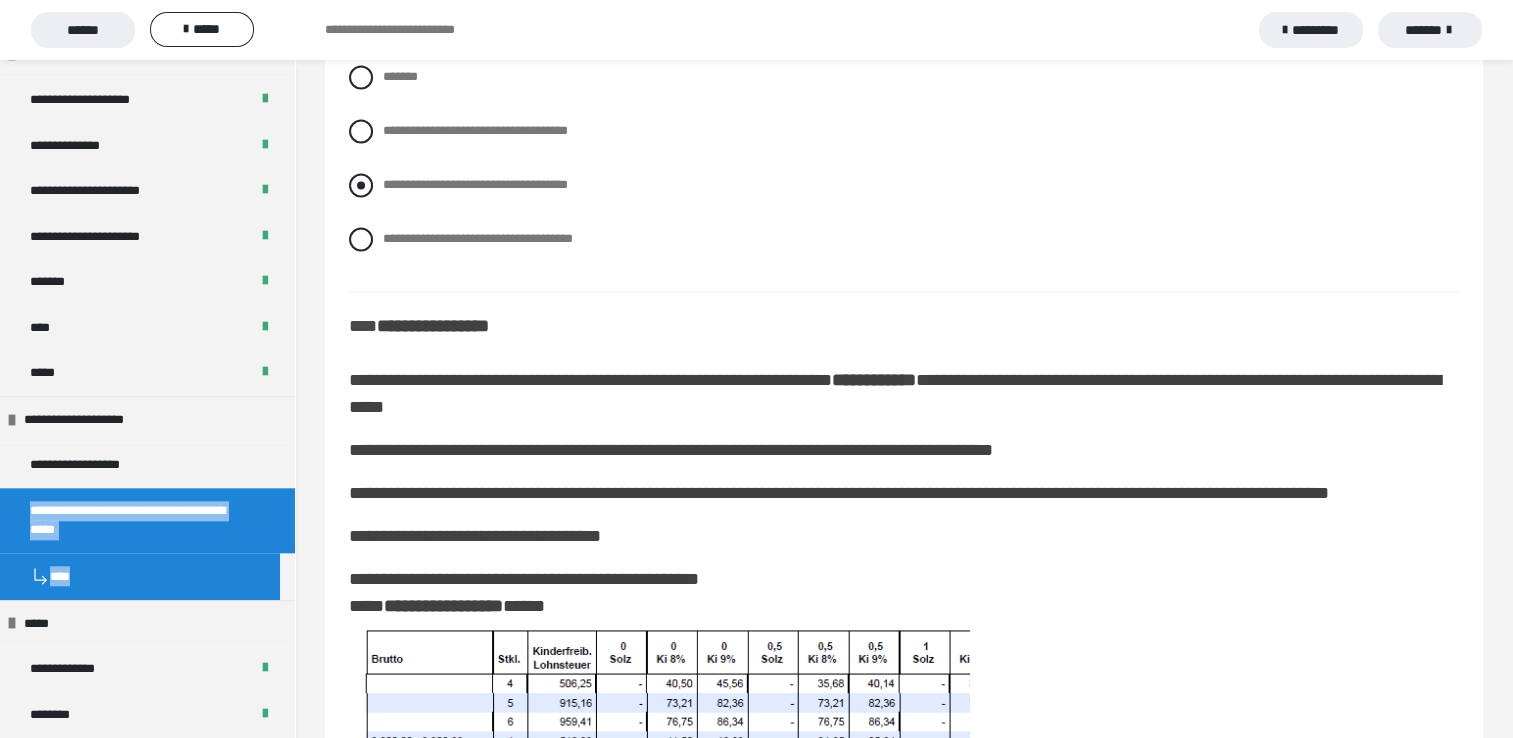 click on "**********" at bounding box center [904, 185] 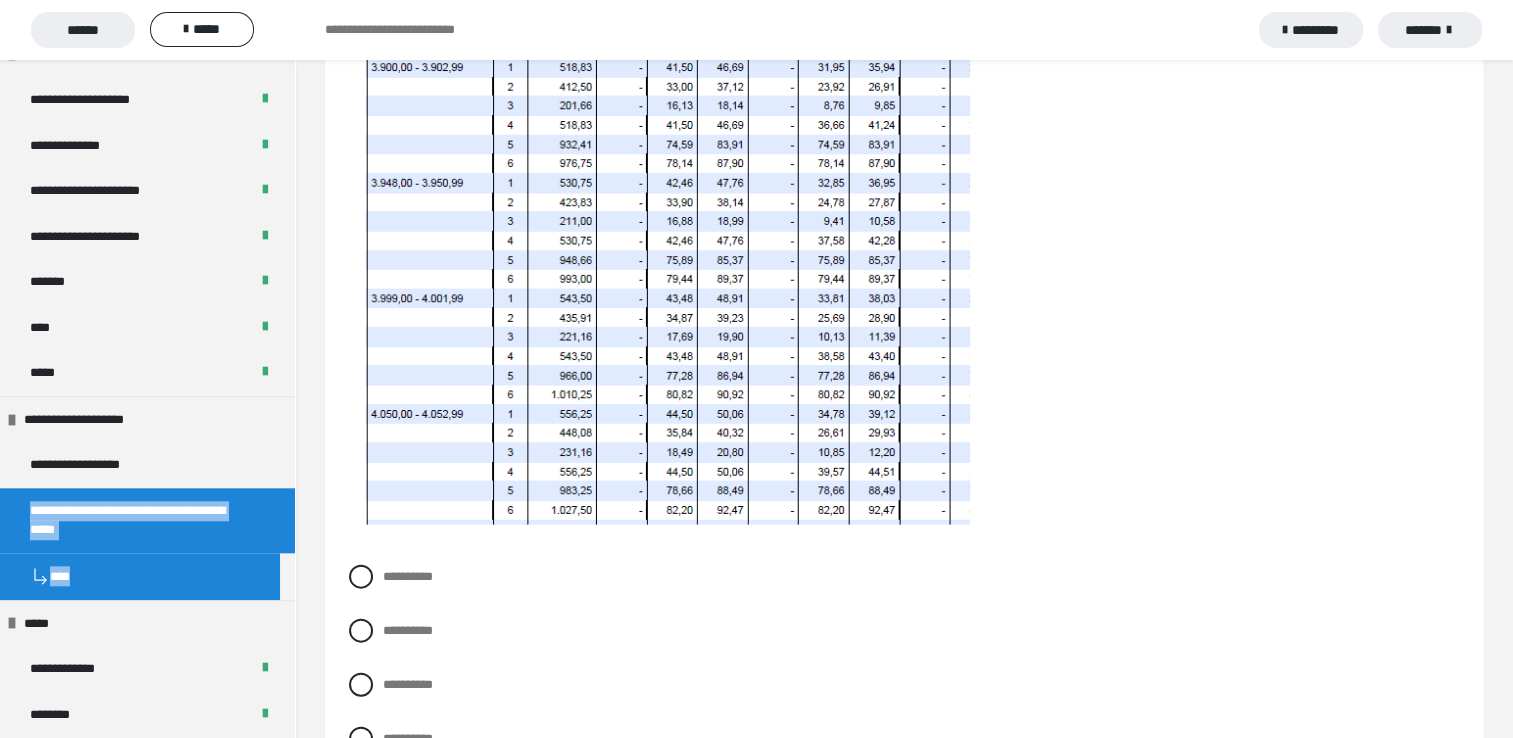 scroll, scrollTop: 4278, scrollLeft: 0, axis: vertical 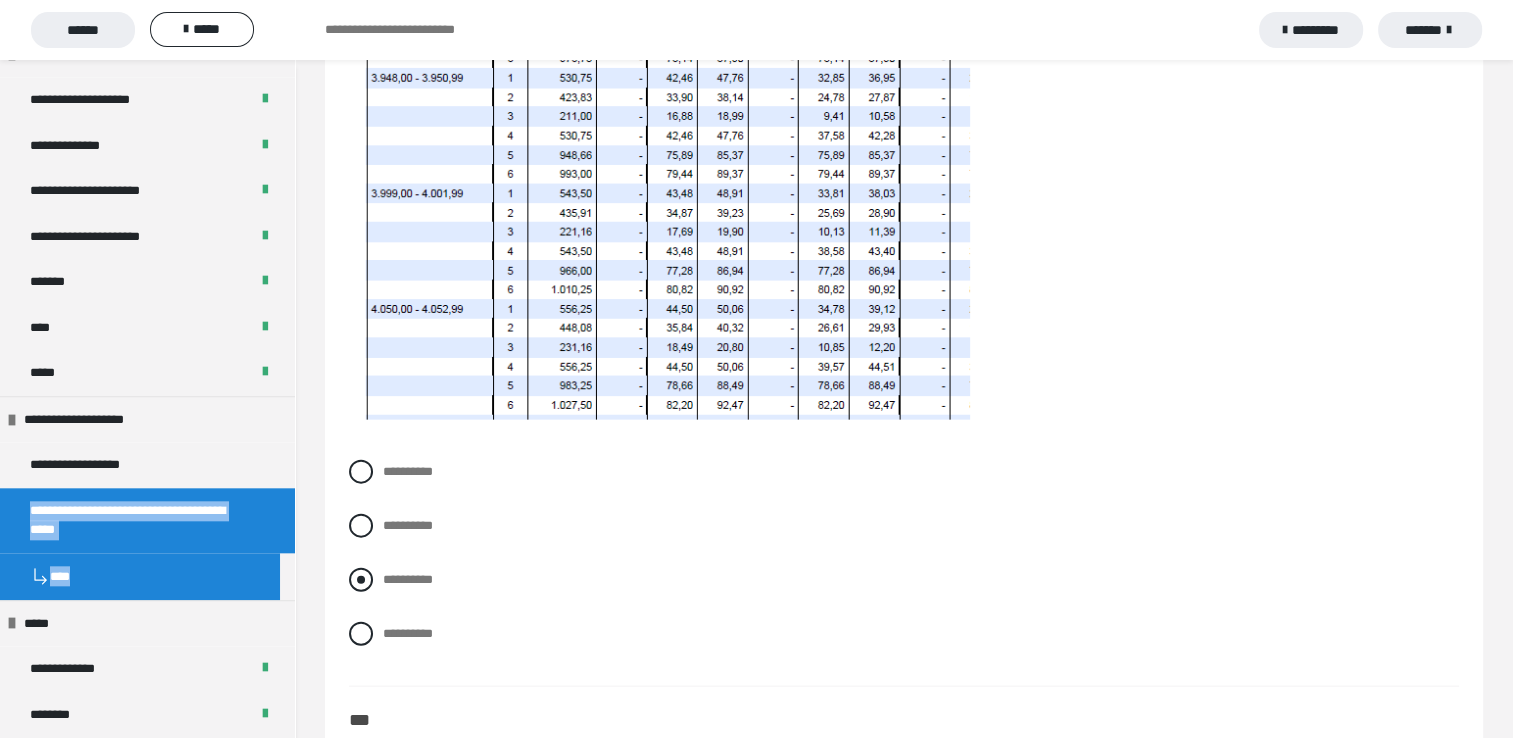 click at bounding box center [361, 580] 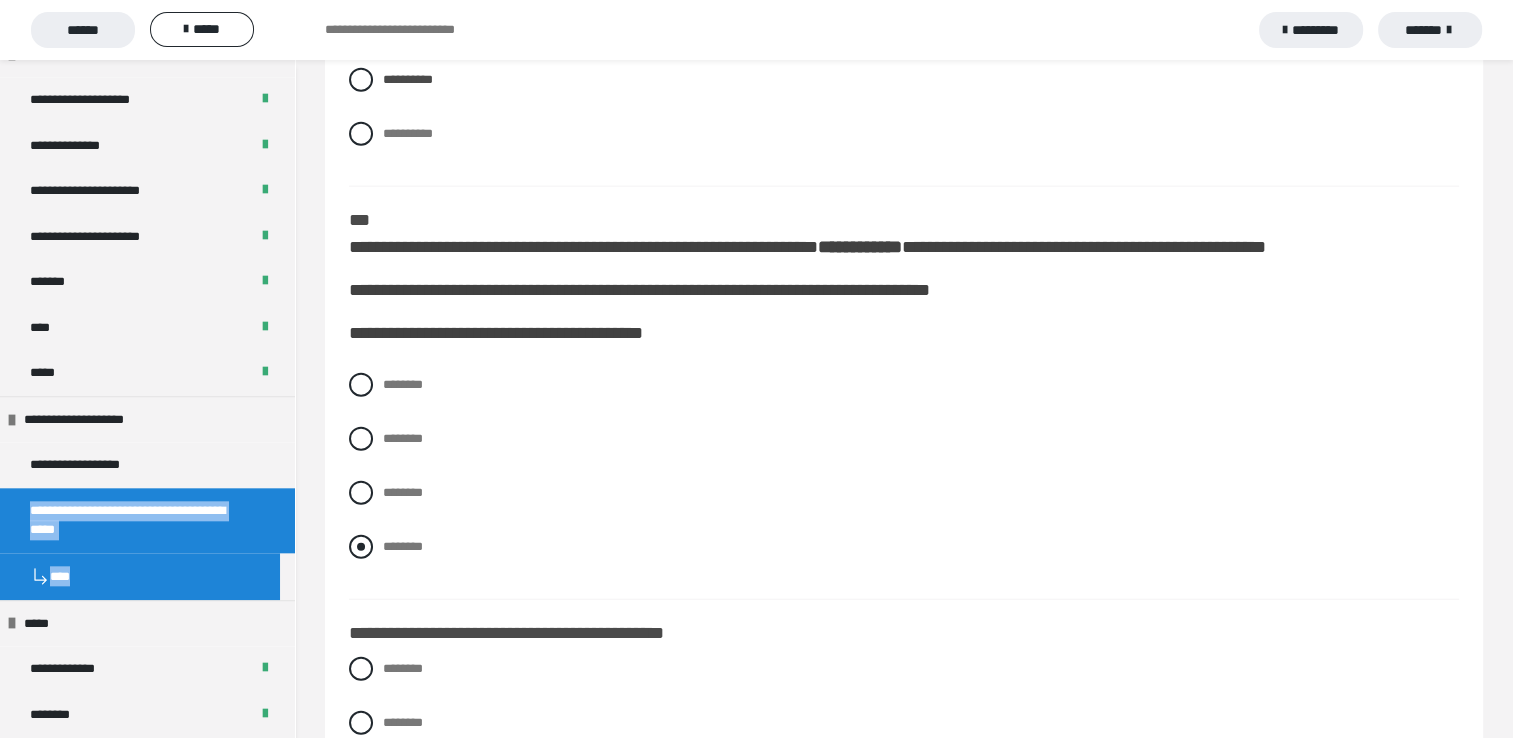 scroll, scrollTop: 4878, scrollLeft: 0, axis: vertical 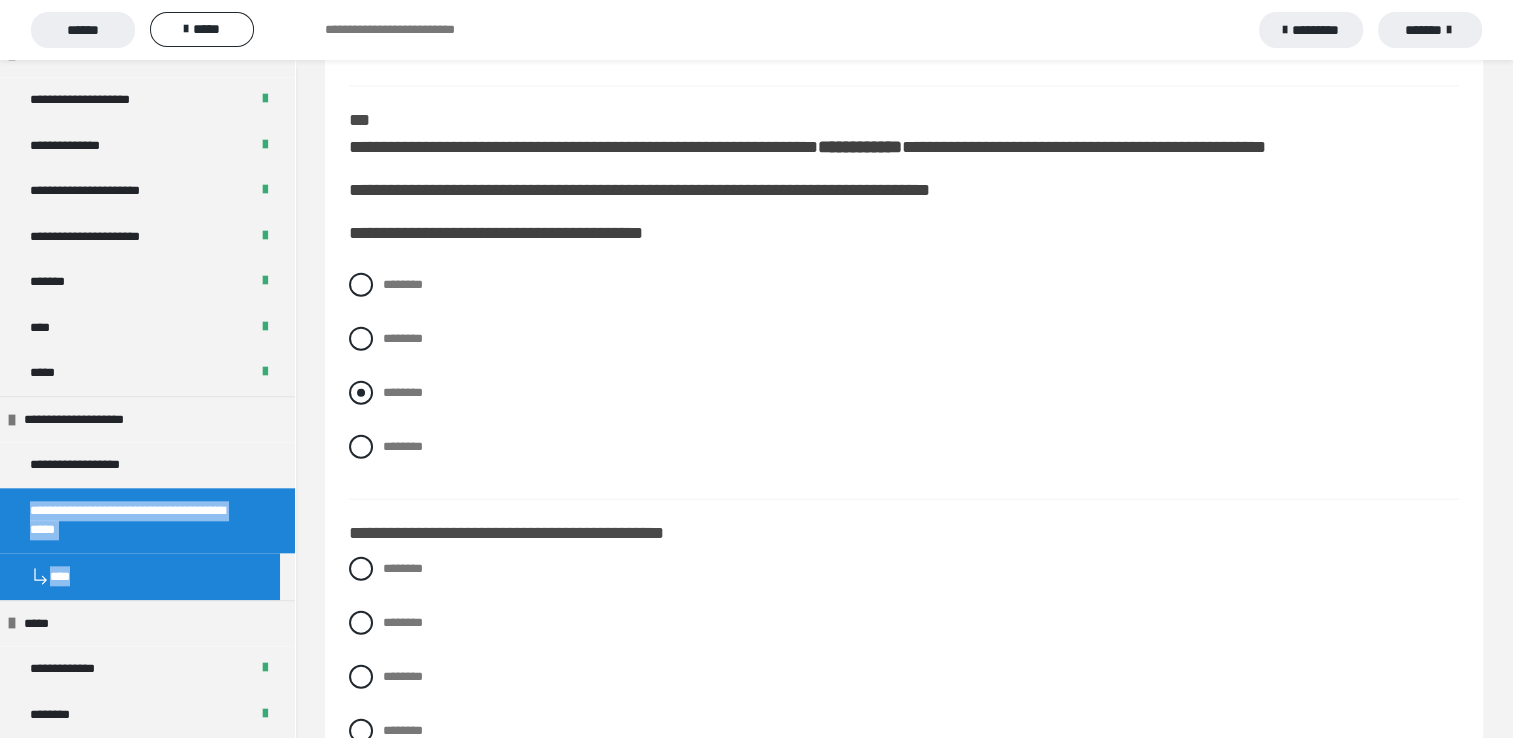 click at bounding box center [361, 393] 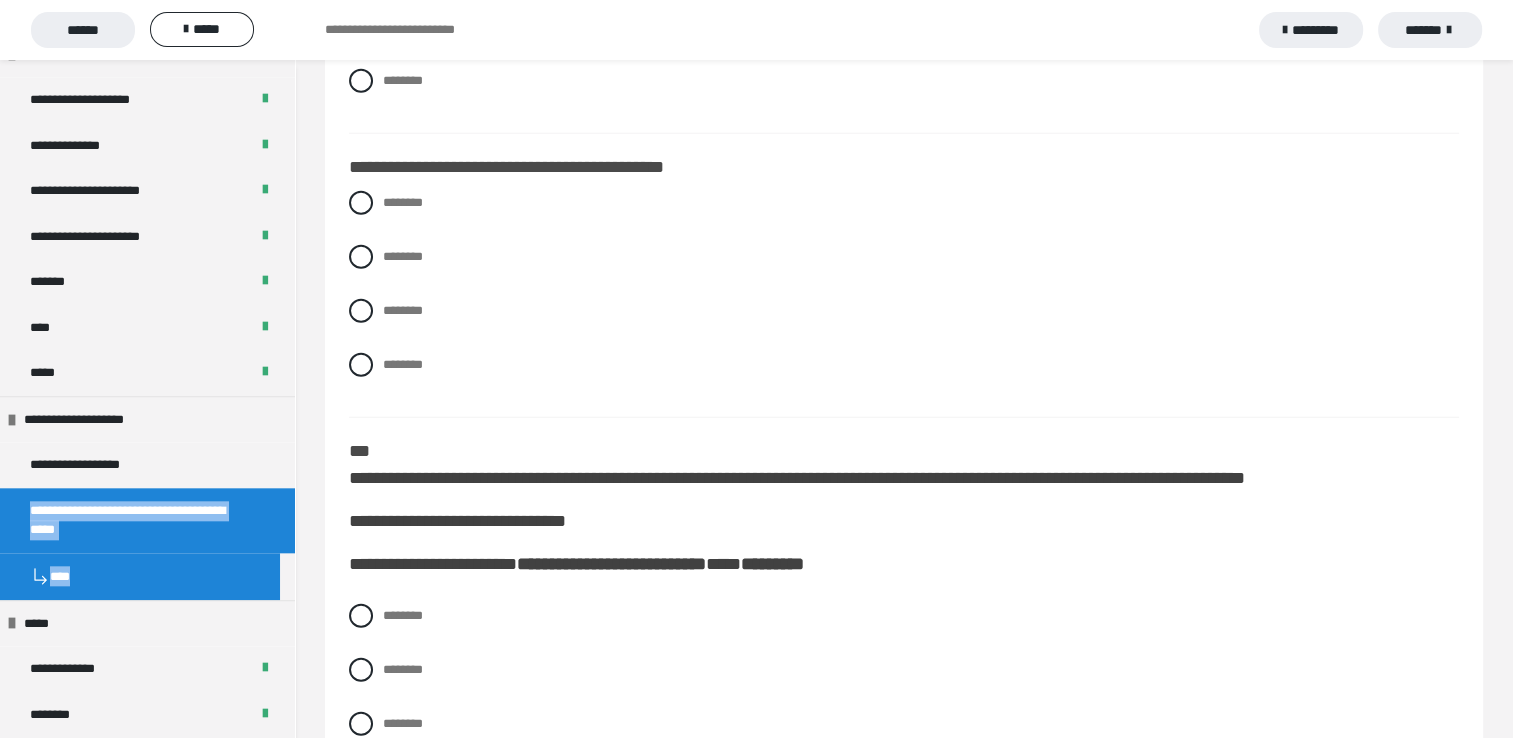 scroll, scrollTop: 5278, scrollLeft: 0, axis: vertical 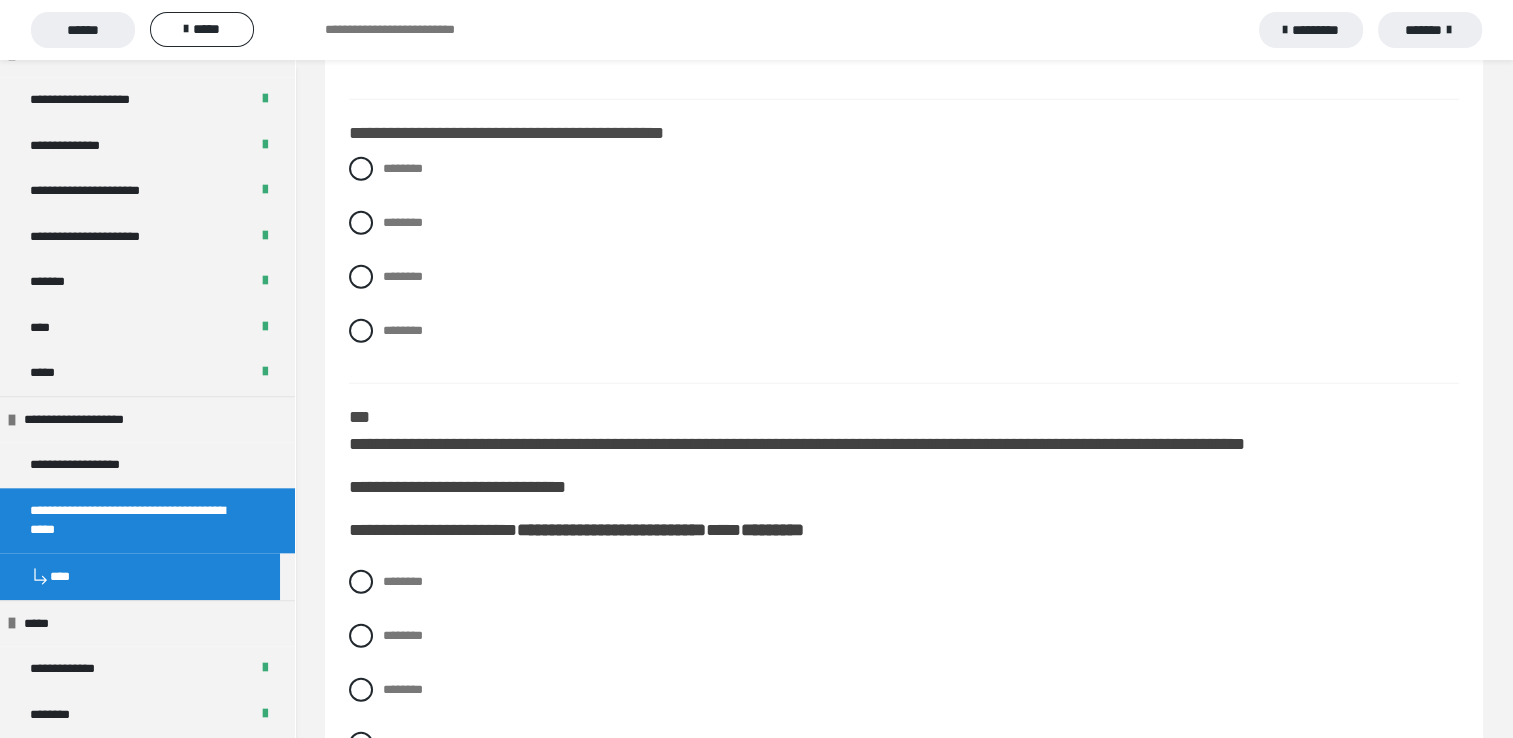 click on "******** ******** ******** ********" at bounding box center [904, 265] 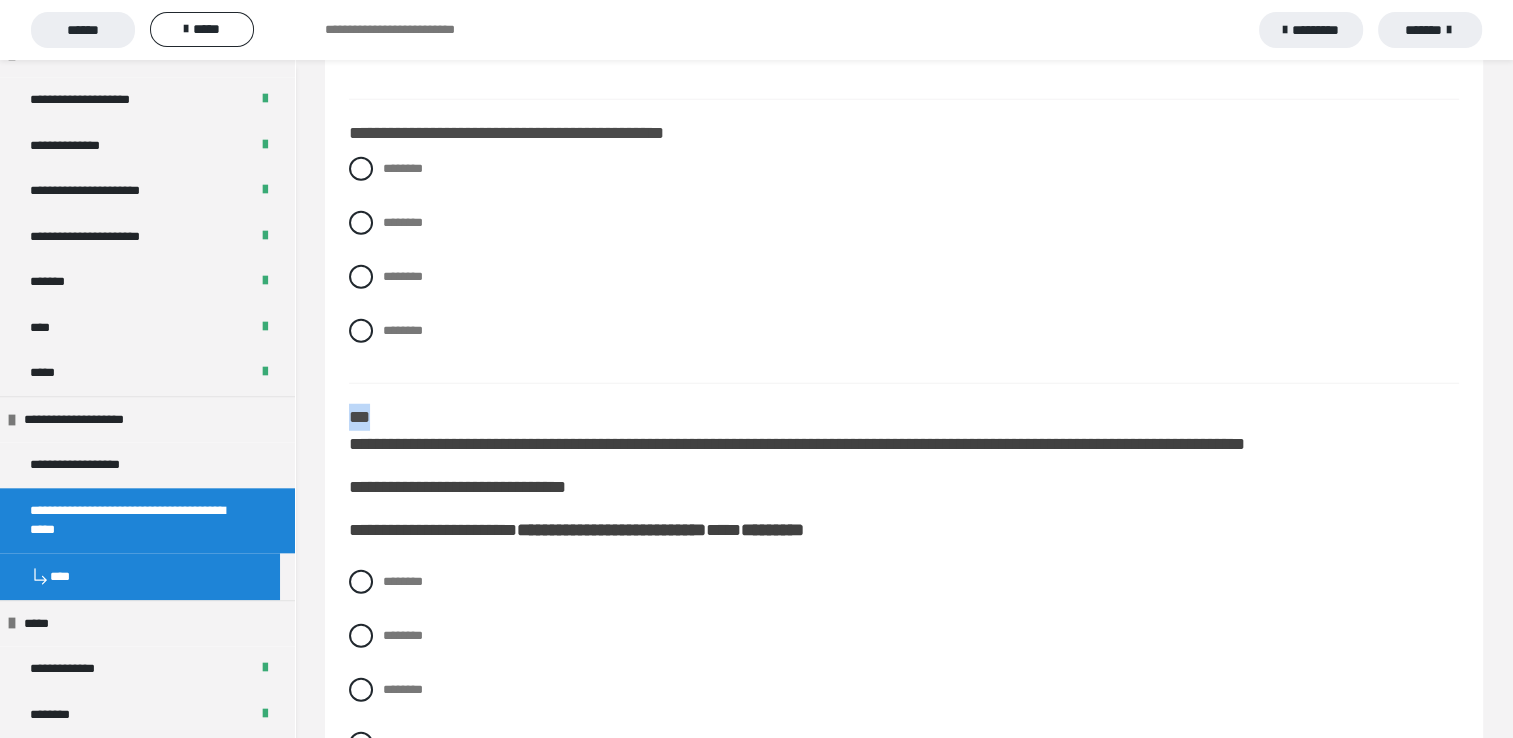 click on "******** ******** ******** ********" at bounding box center (904, 265) 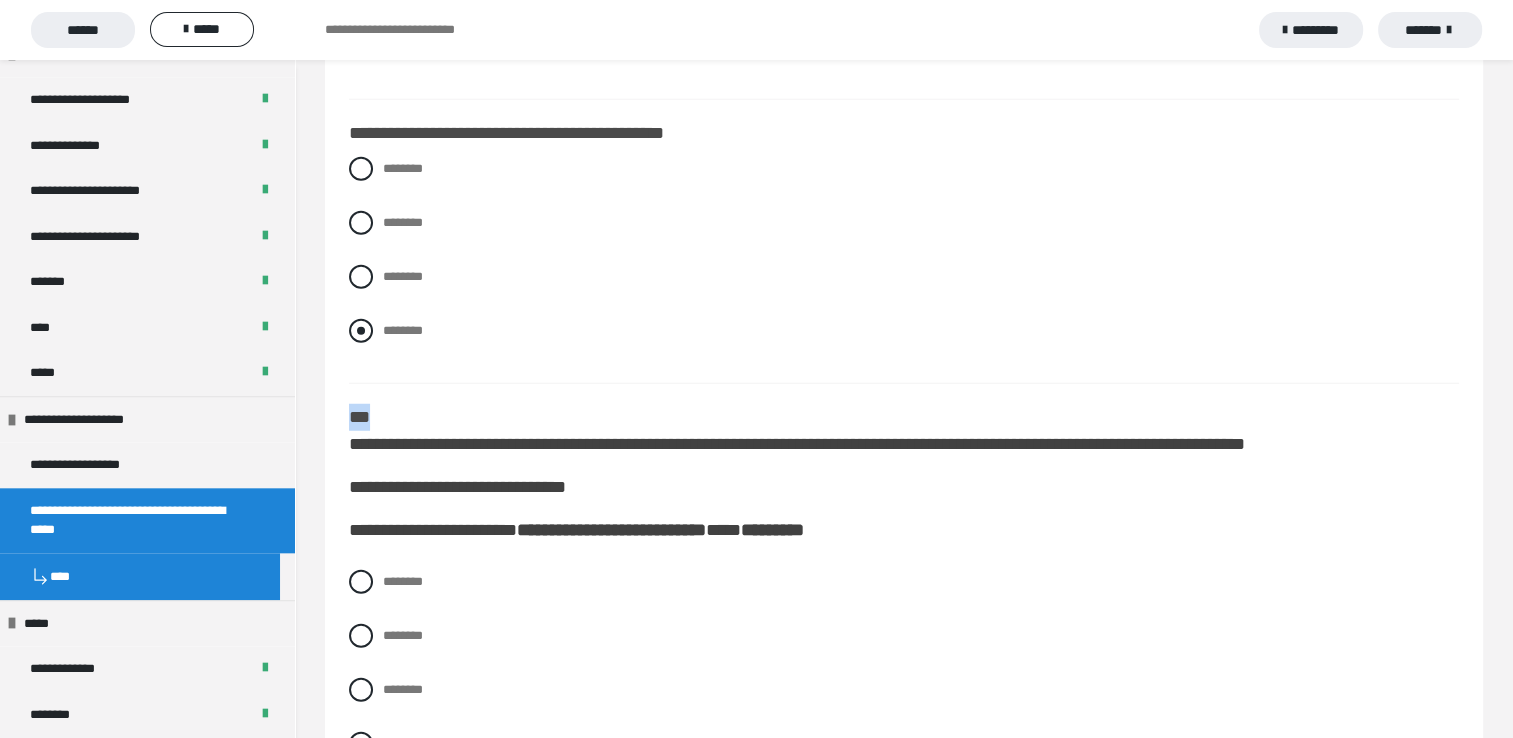 click at bounding box center (361, 331) 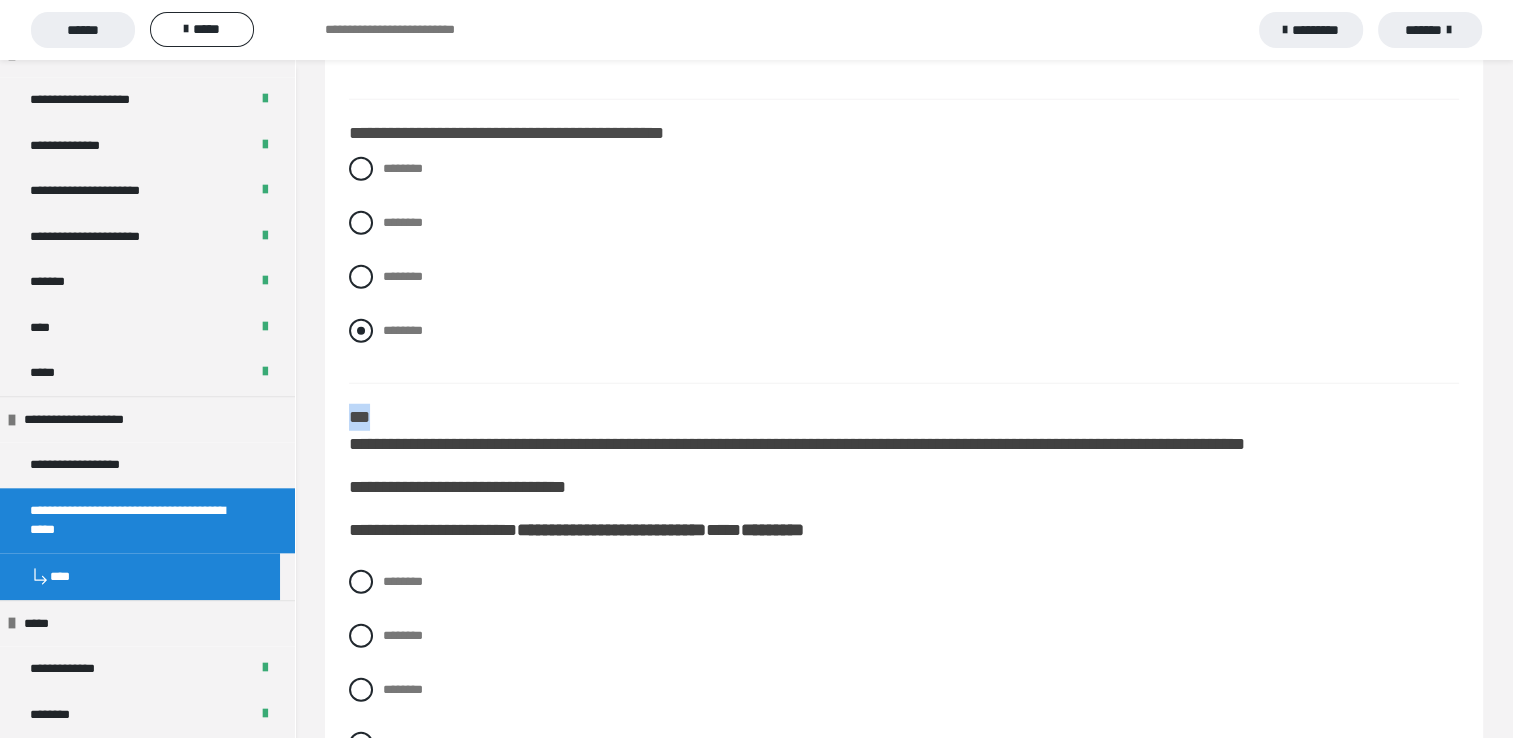 radio on "****" 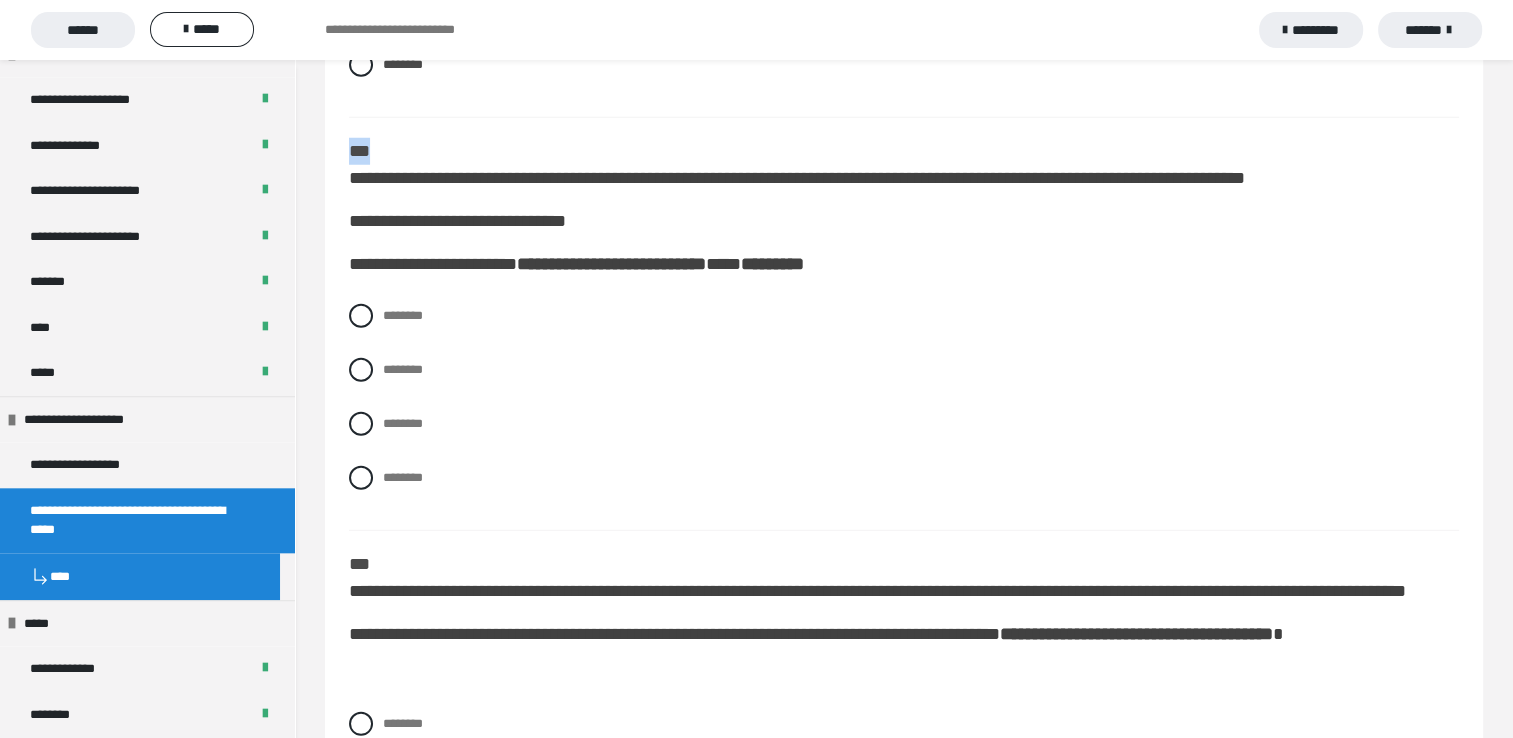 scroll, scrollTop: 5578, scrollLeft: 0, axis: vertical 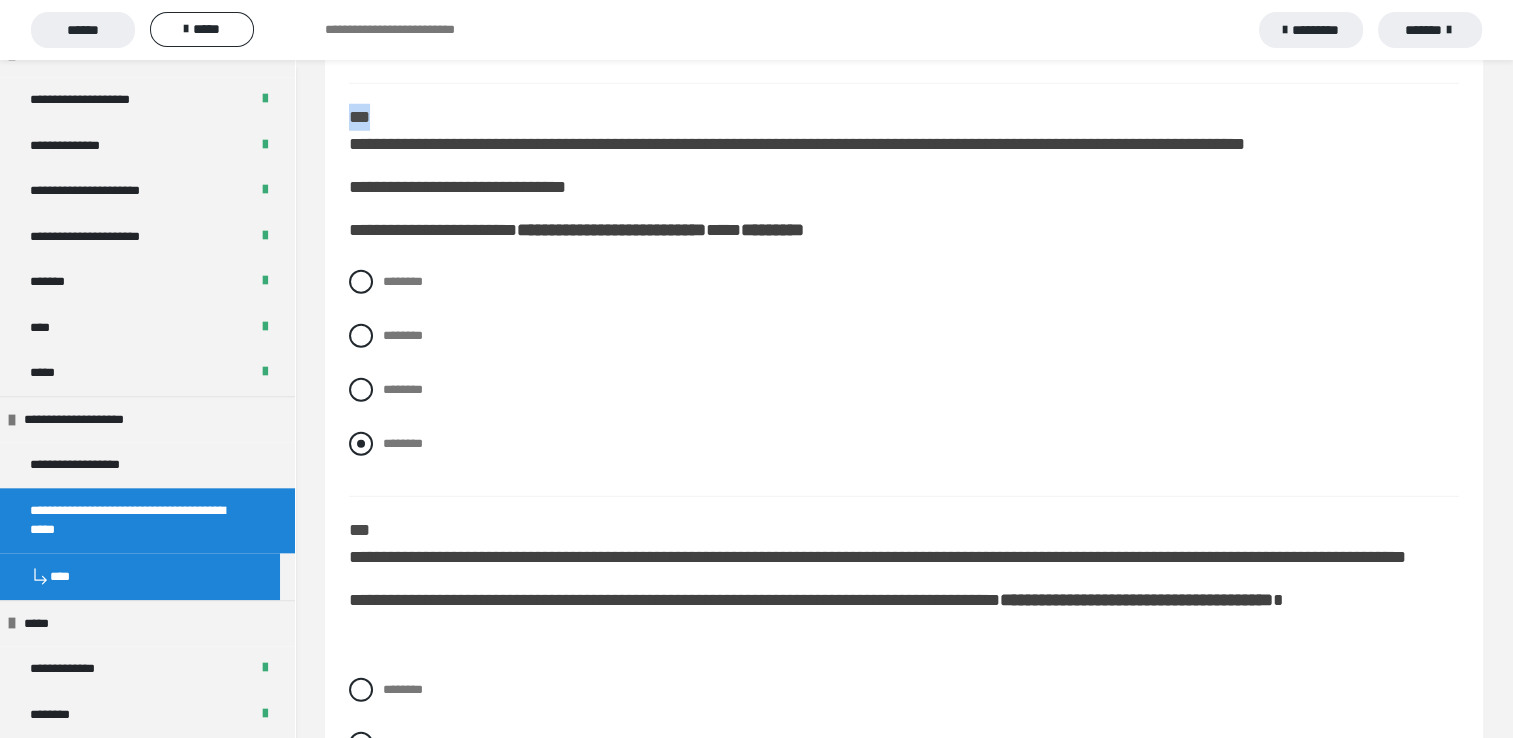 click at bounding box center (361, 444) 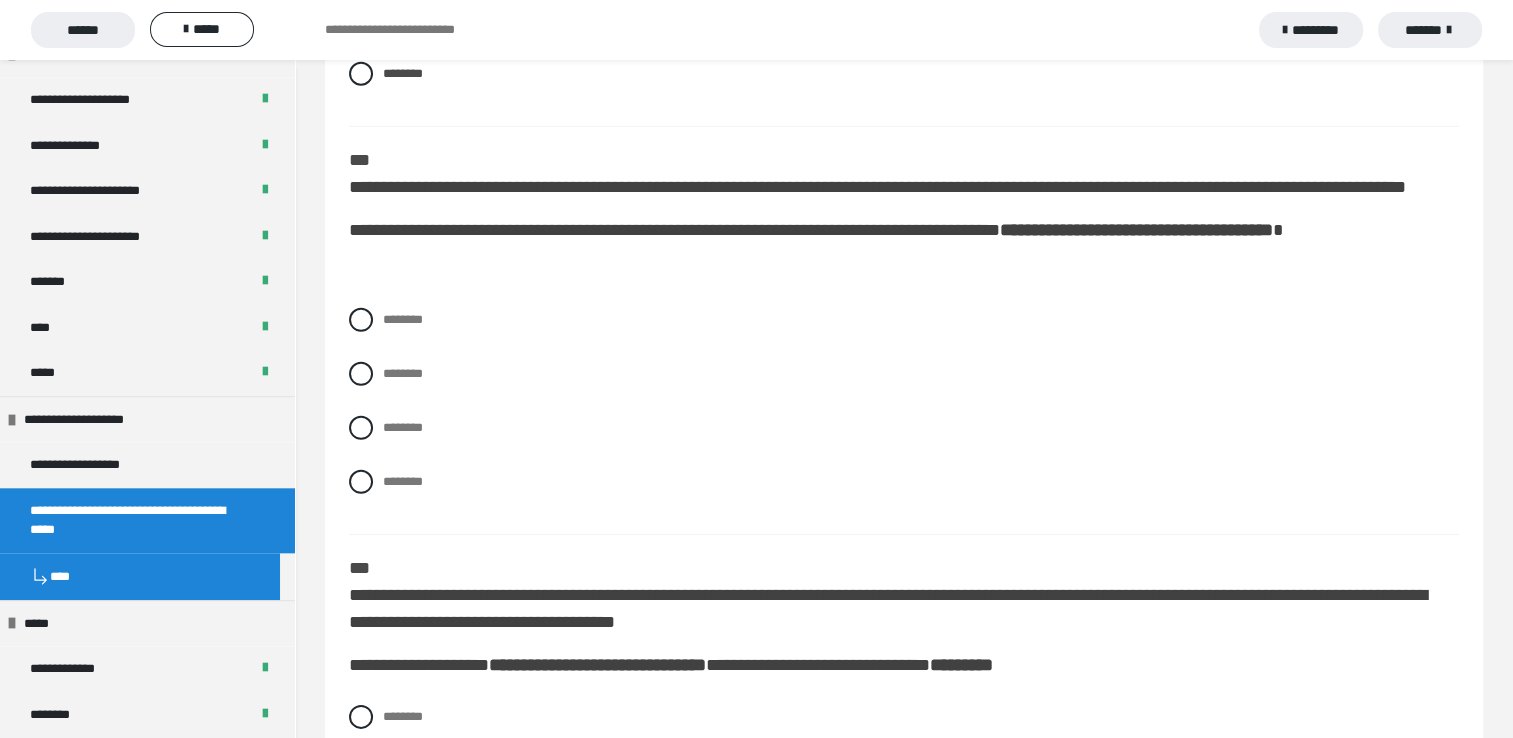 scroll, scrollTop: 5978, scrollLeft: 0, axis: vertical 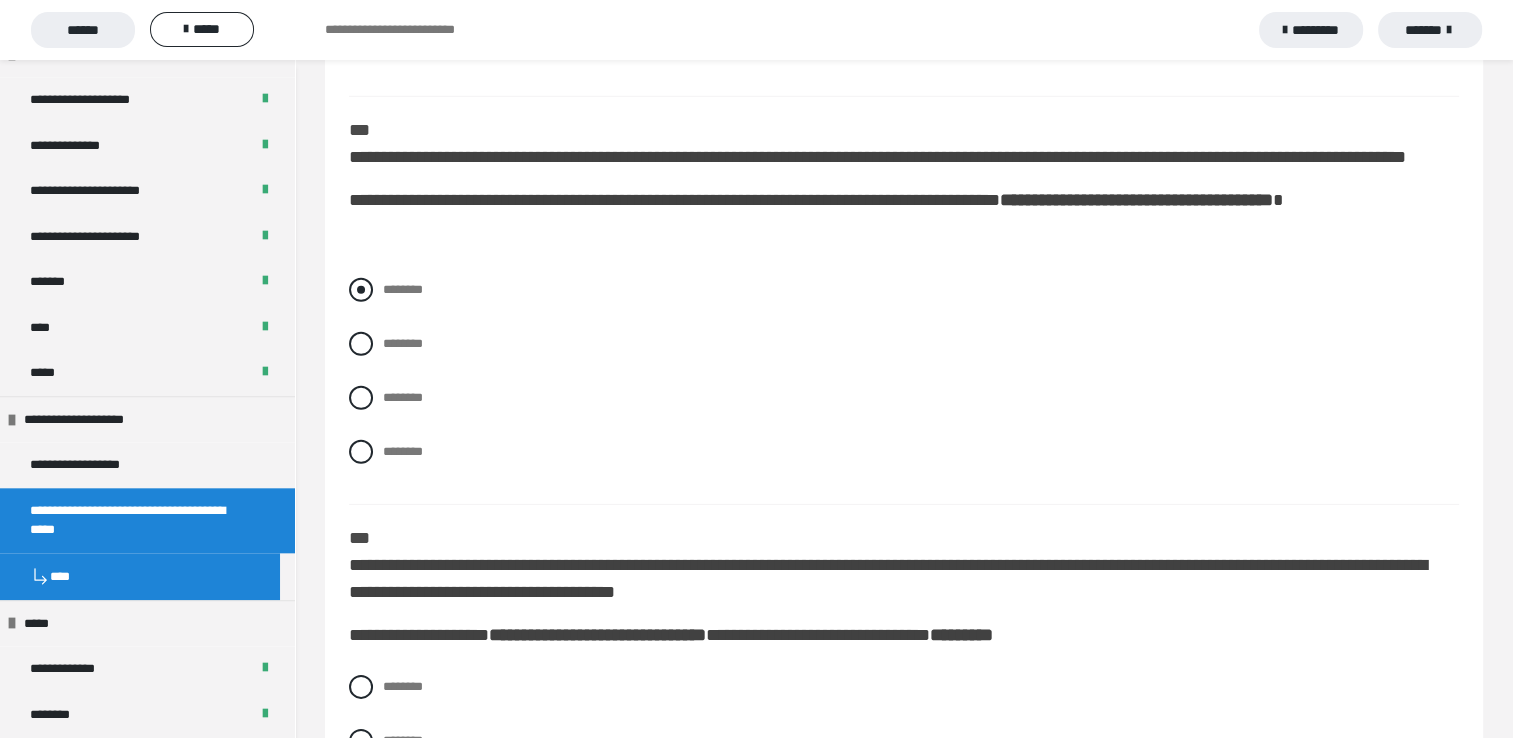 click at bounding box center (361, 290) 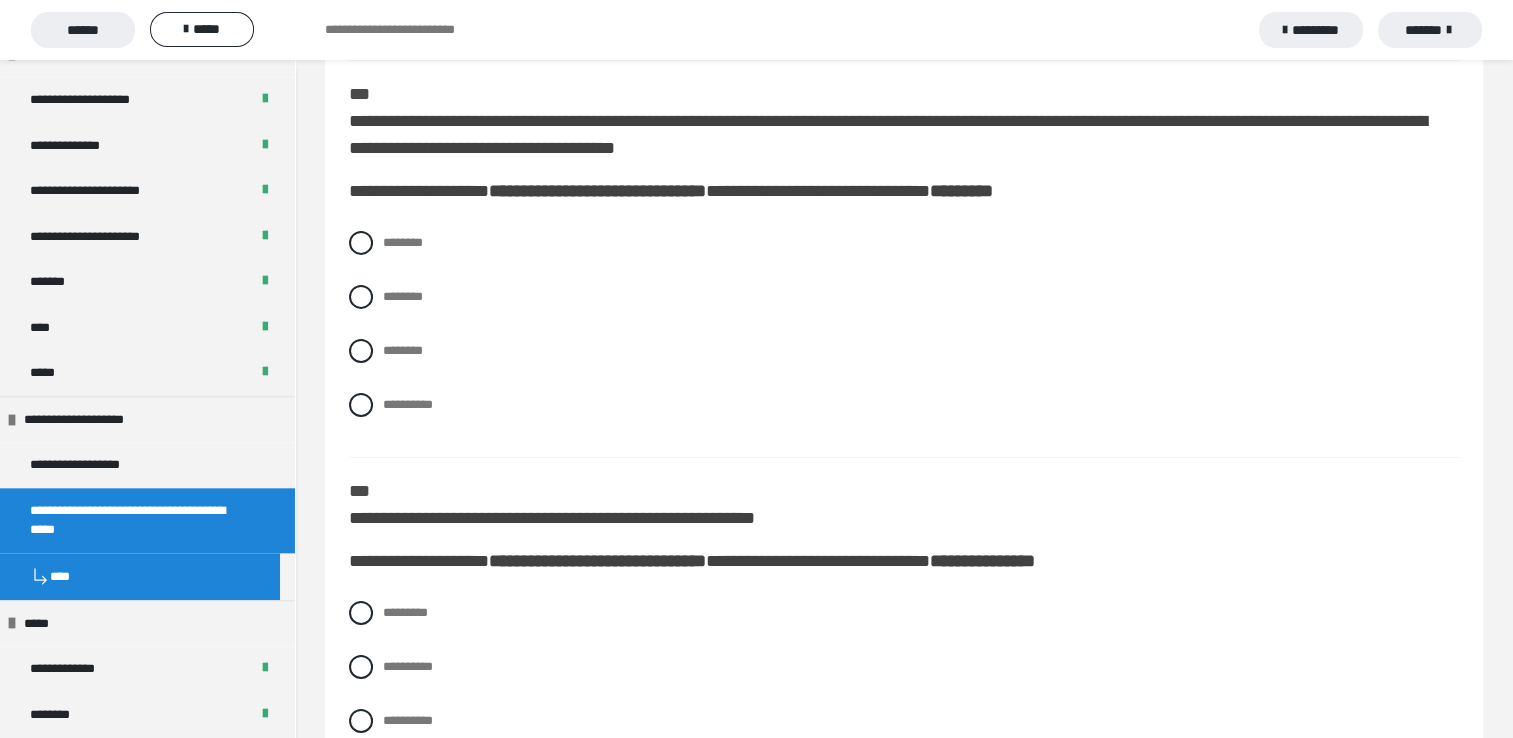 scroll, scrollTop: 6478, scrollLeft: 0, axis: vertical 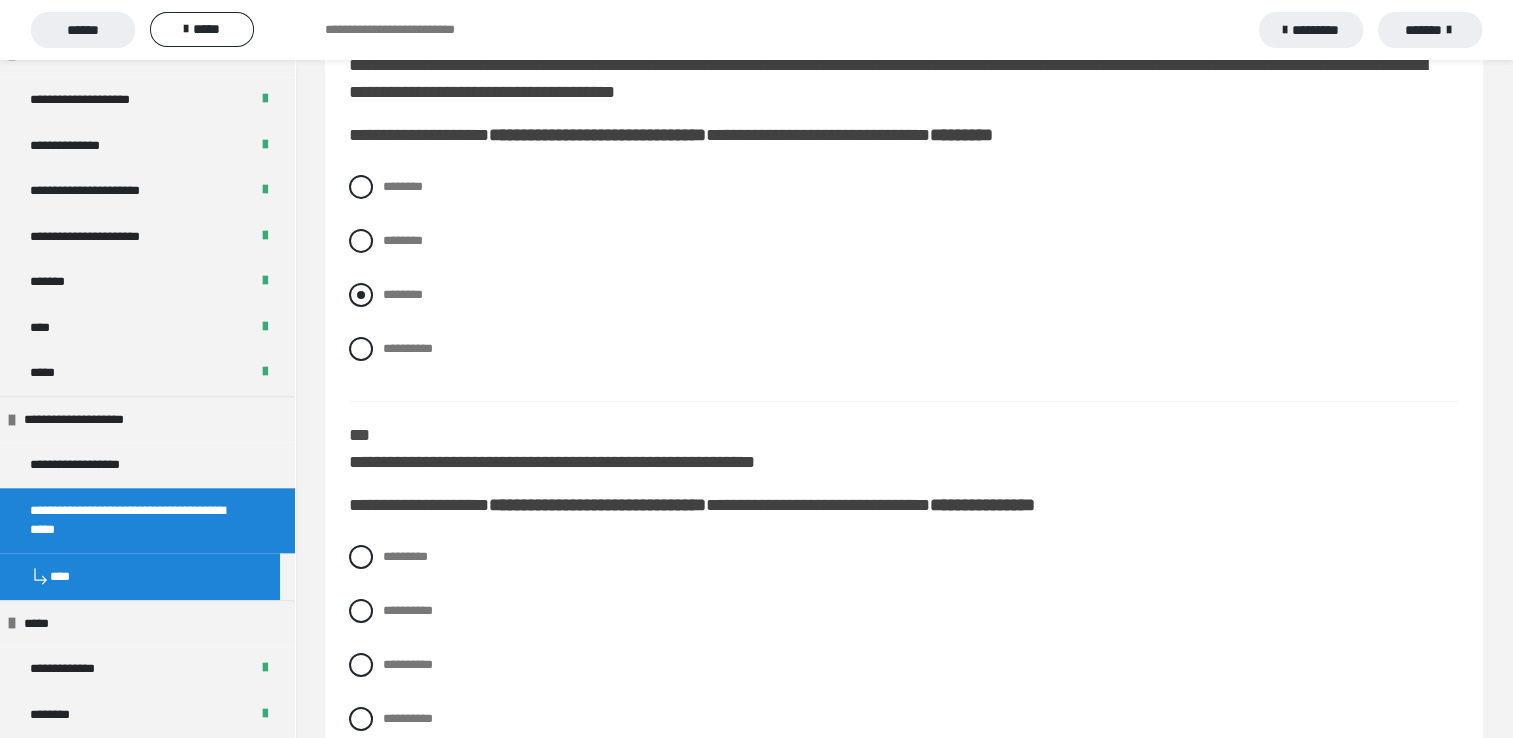 click at bounding box center [361, 295] 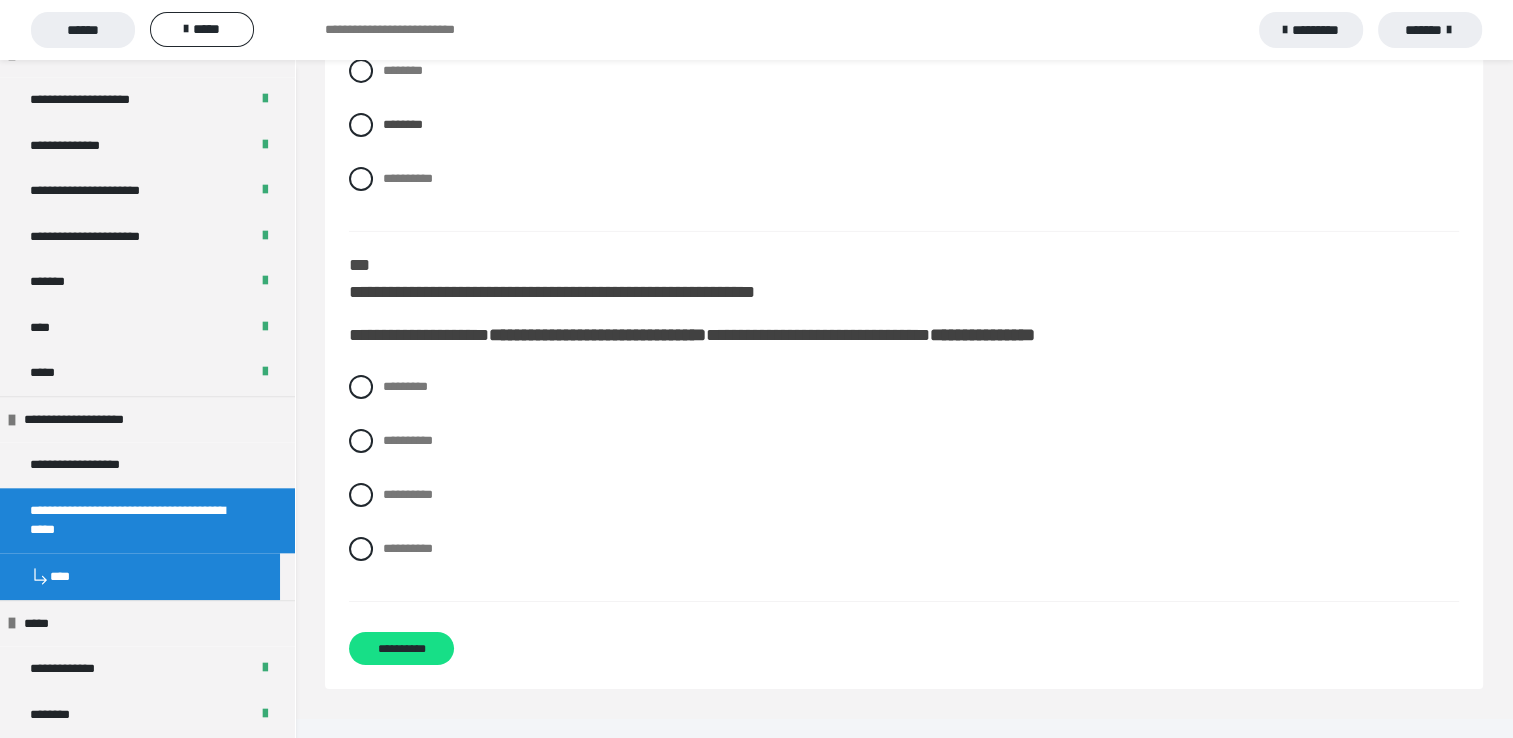 scroll, scrollTop: 6678, scrollLeft: 0, axis: vertical 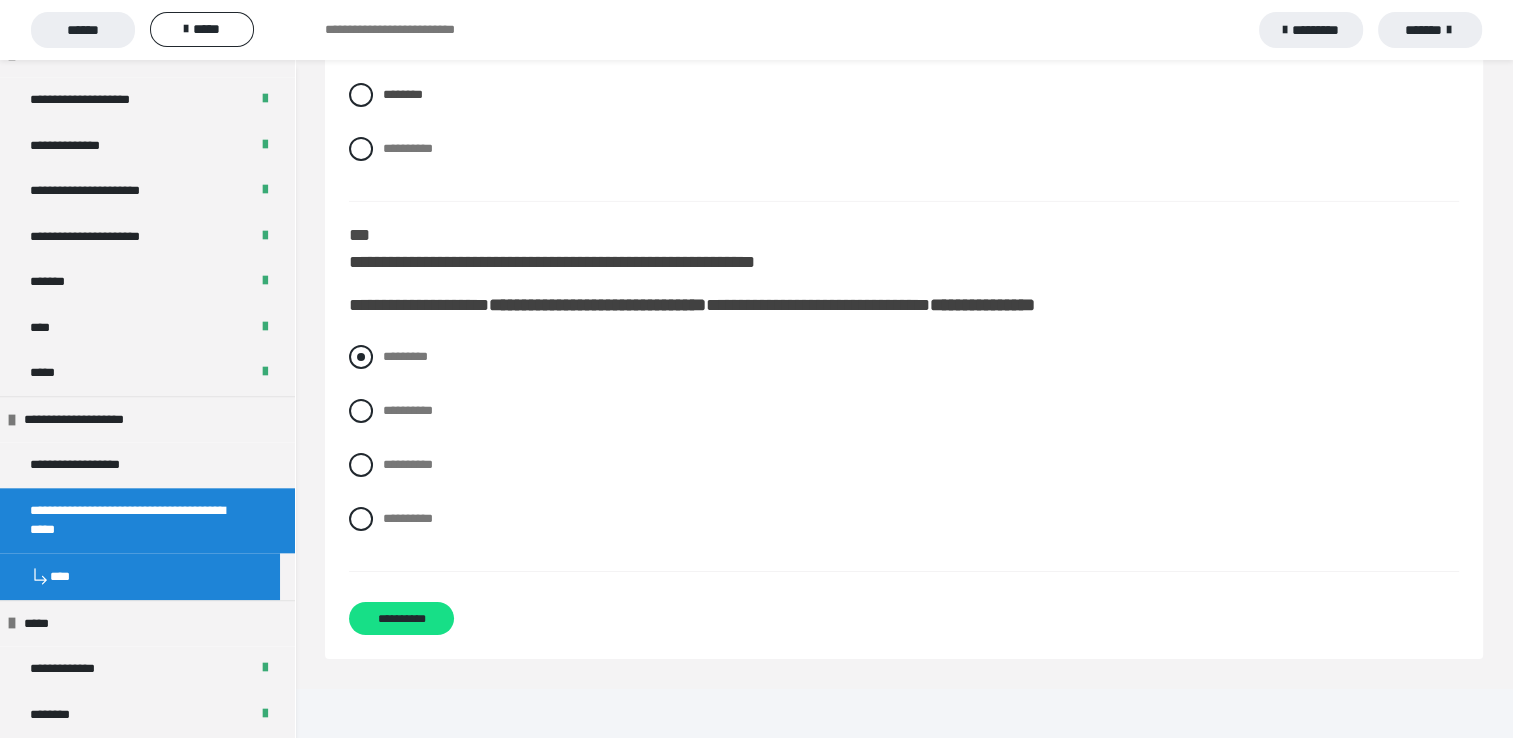 click at bounding box center (361, 357) 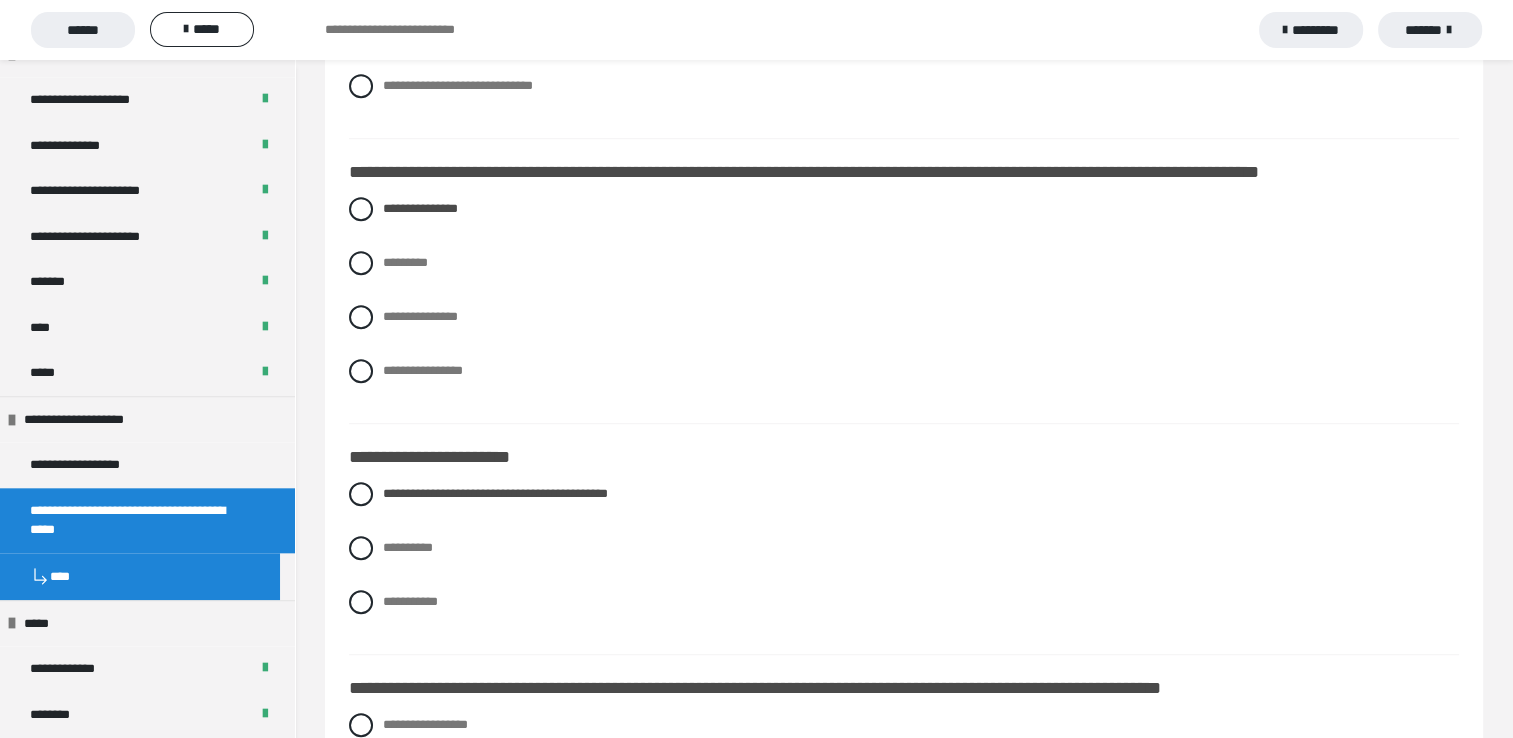 scroll, scrollTop: 1200, scrollLeft: 0, axis: vertical 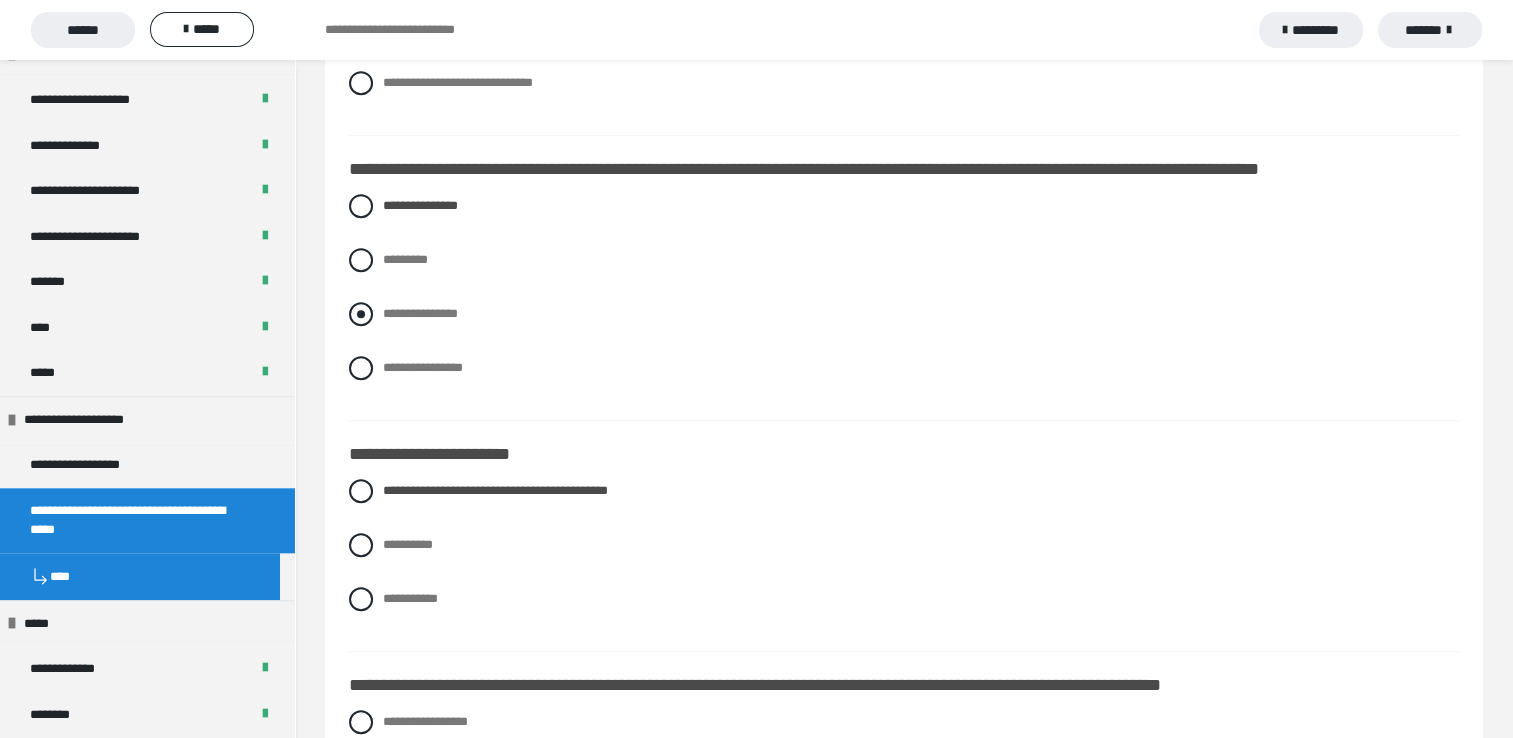 click at bounding box center (361, 314) 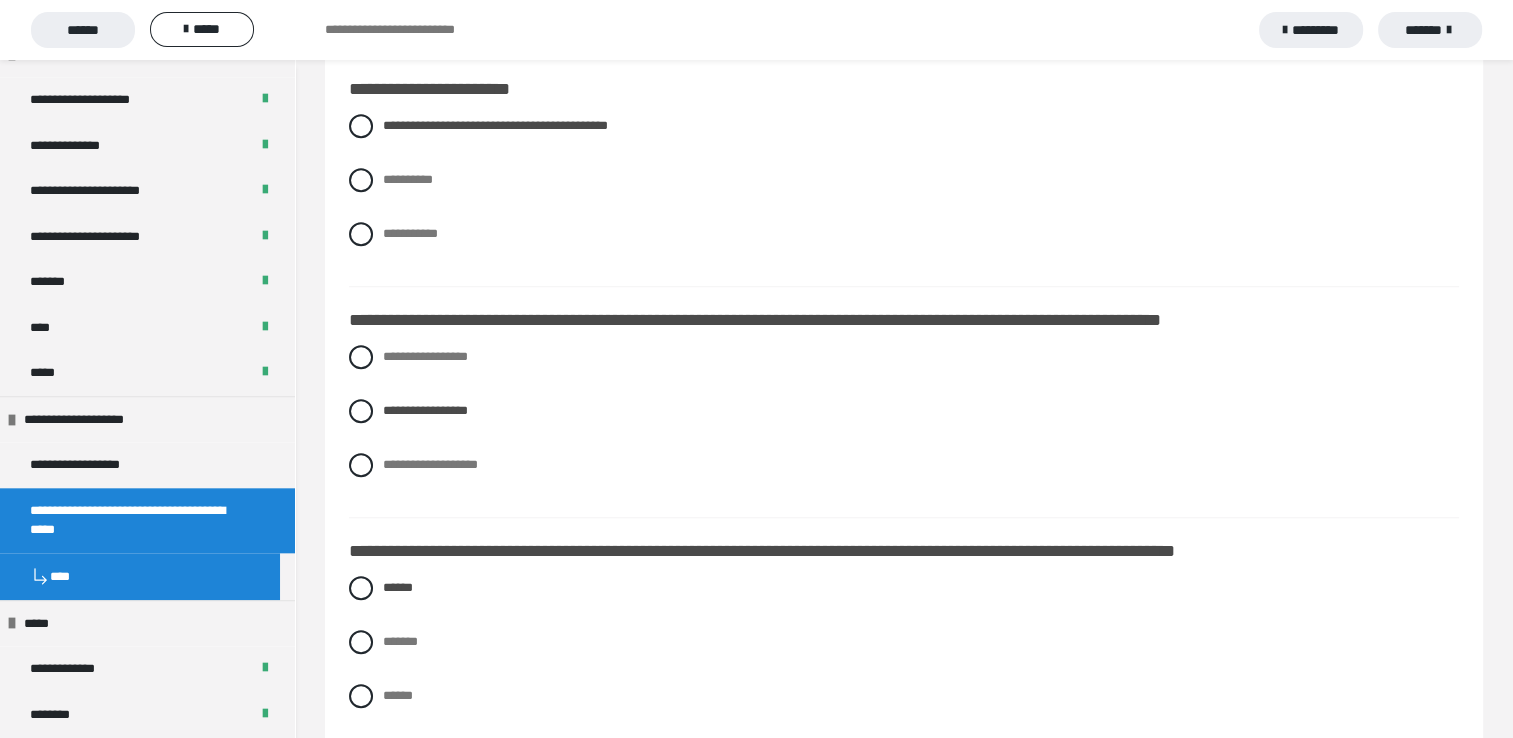 scroll, scrollTop: 1600, scrollLeft: 0, axis: vertical 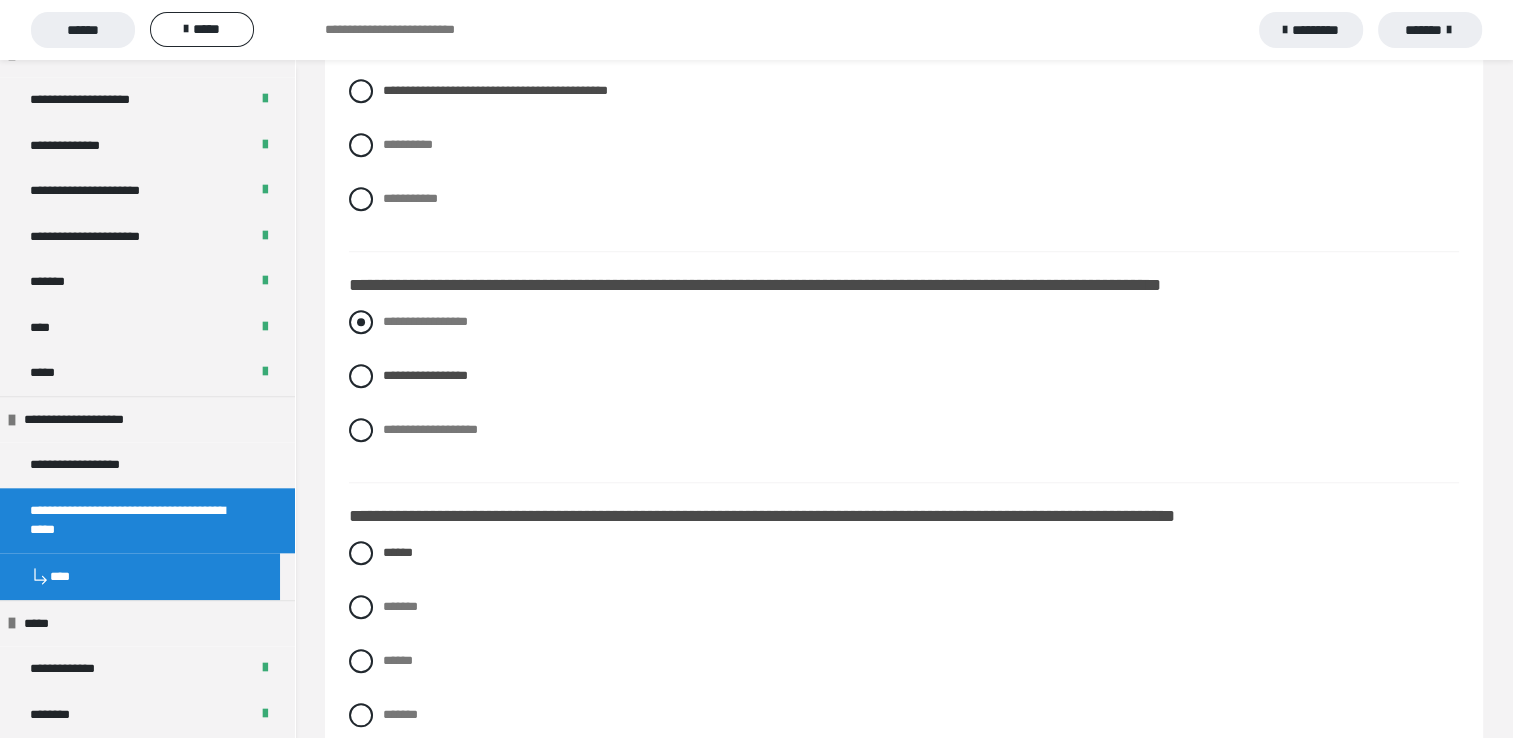 click at bounding box center [361, 322] 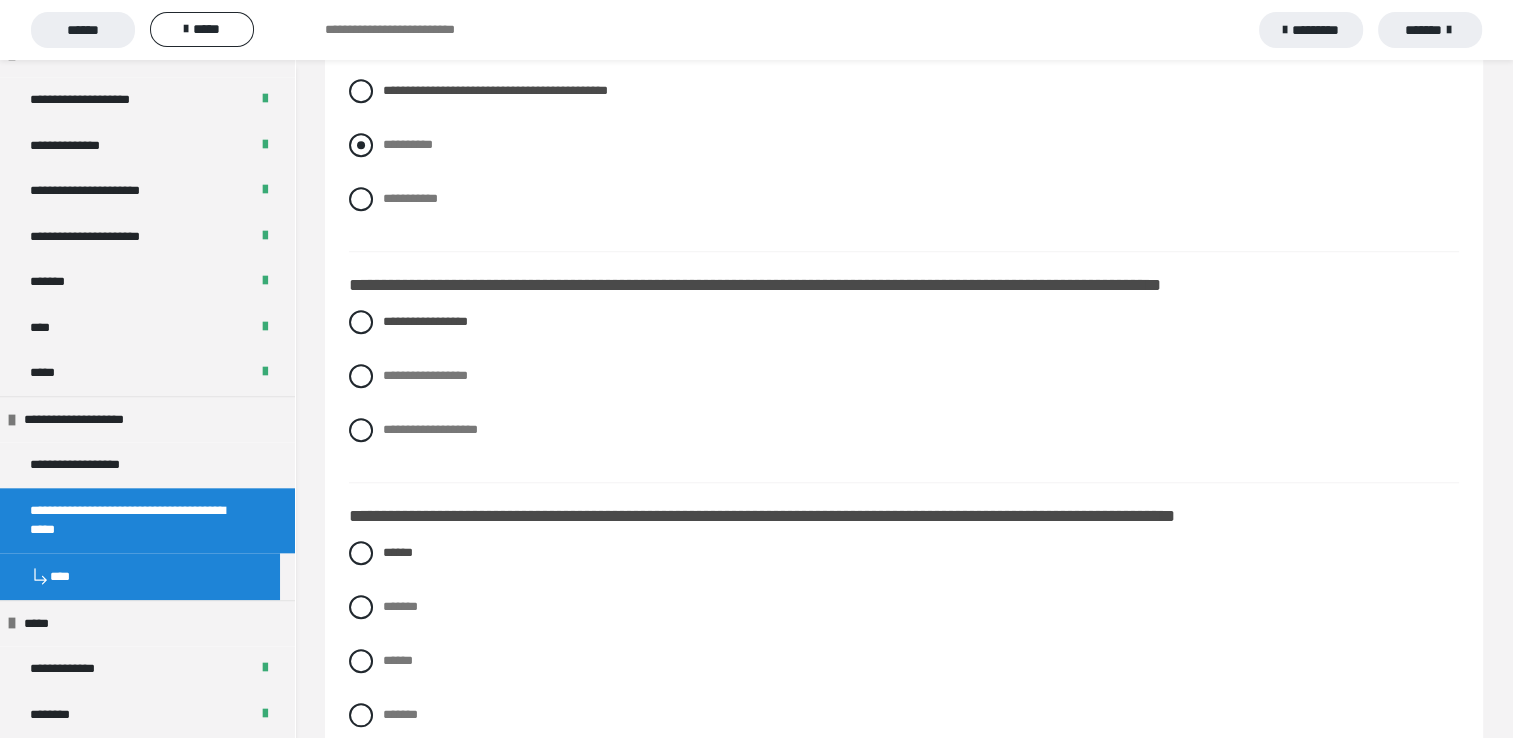 click at bounding box center [361, 145] 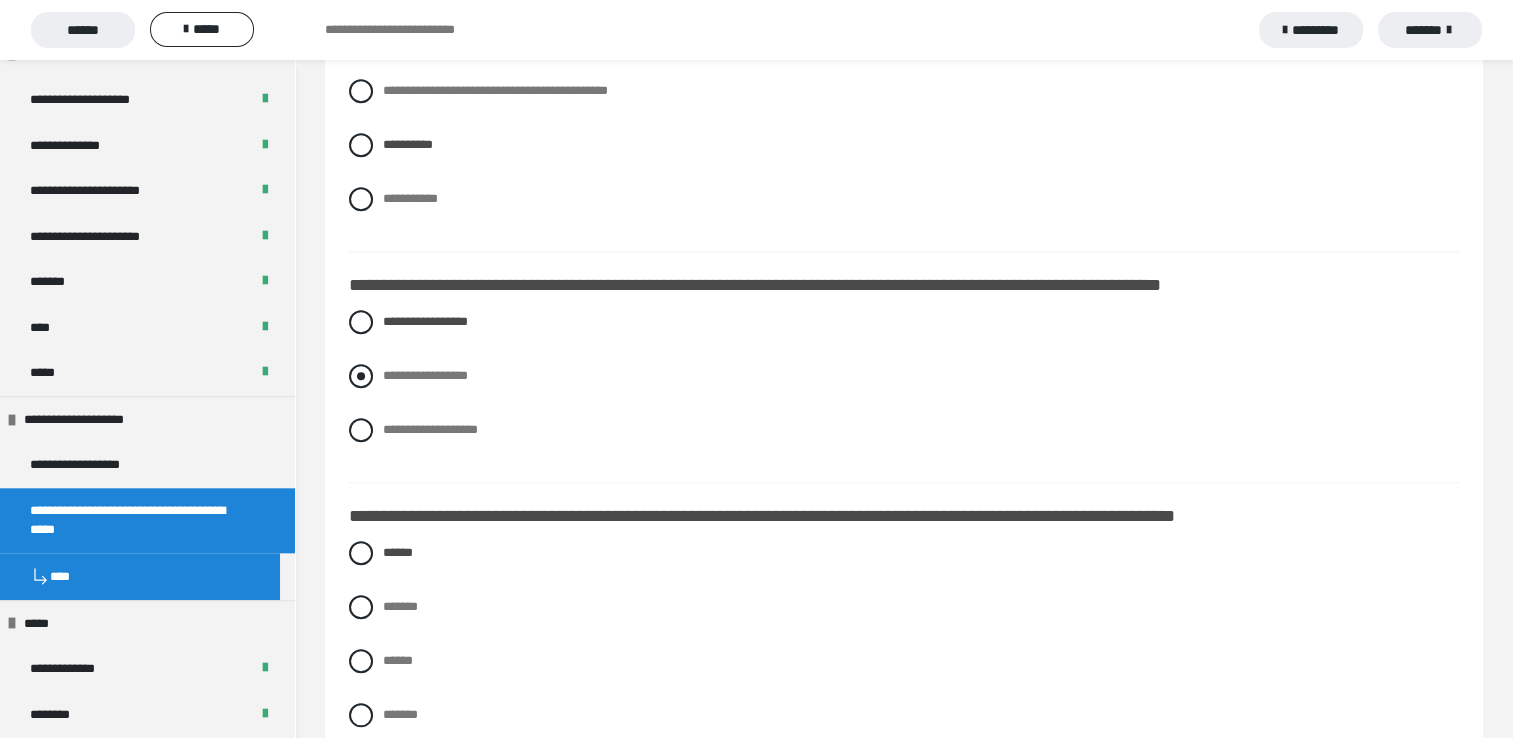 click on "**********" at bounding box center (425, 375) 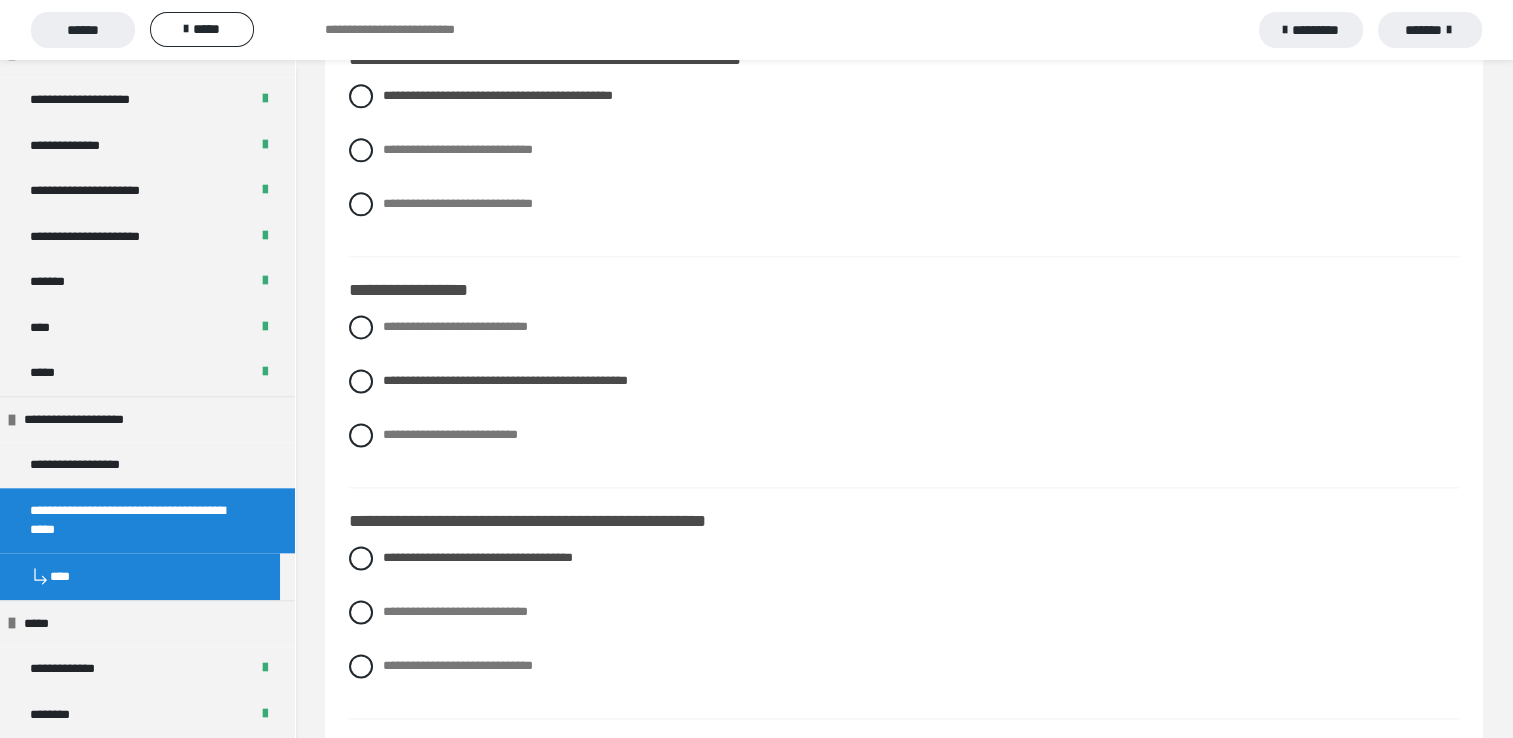 scroll, scrollTop: 2500, scrollLeft: 0, axis: vertical 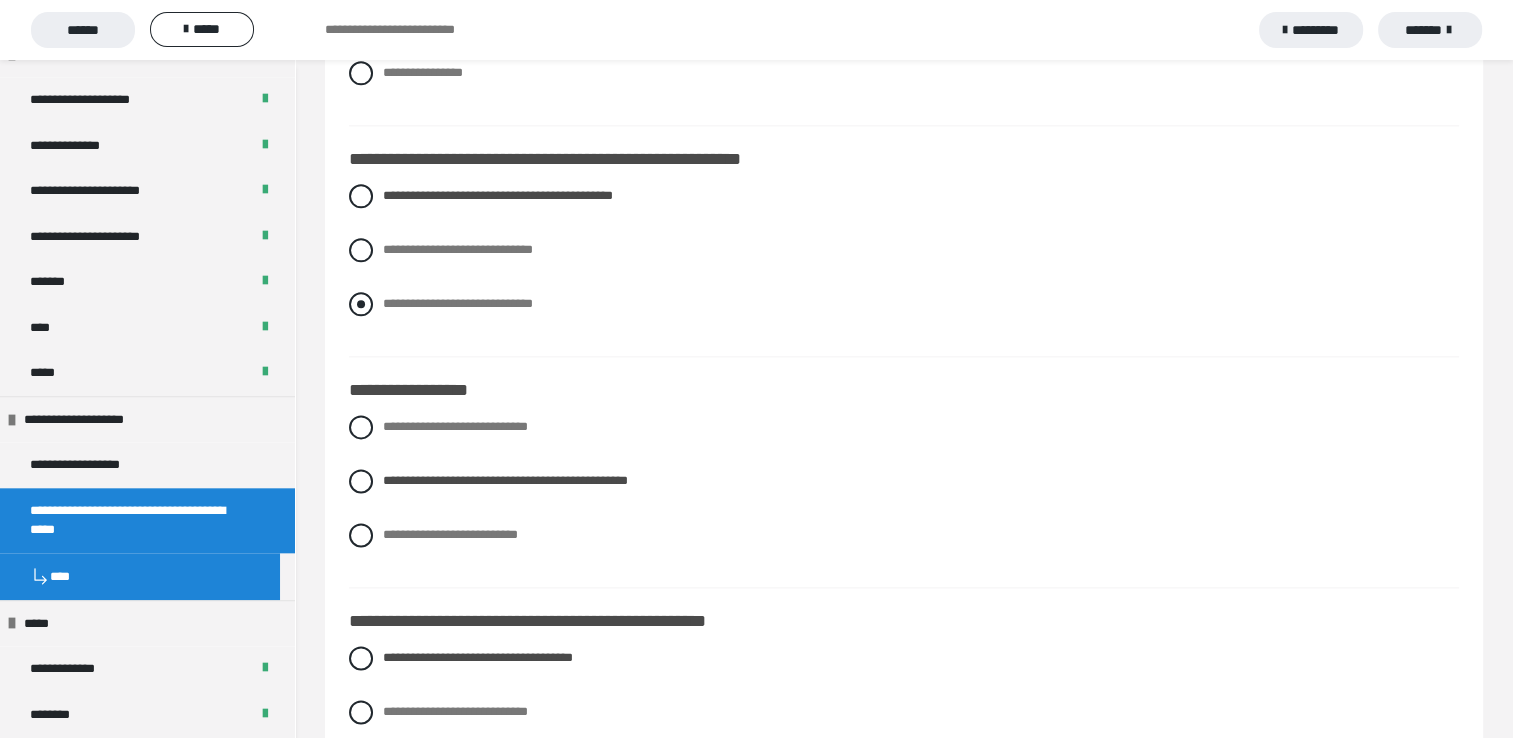 click at bounding box center (361, 304) 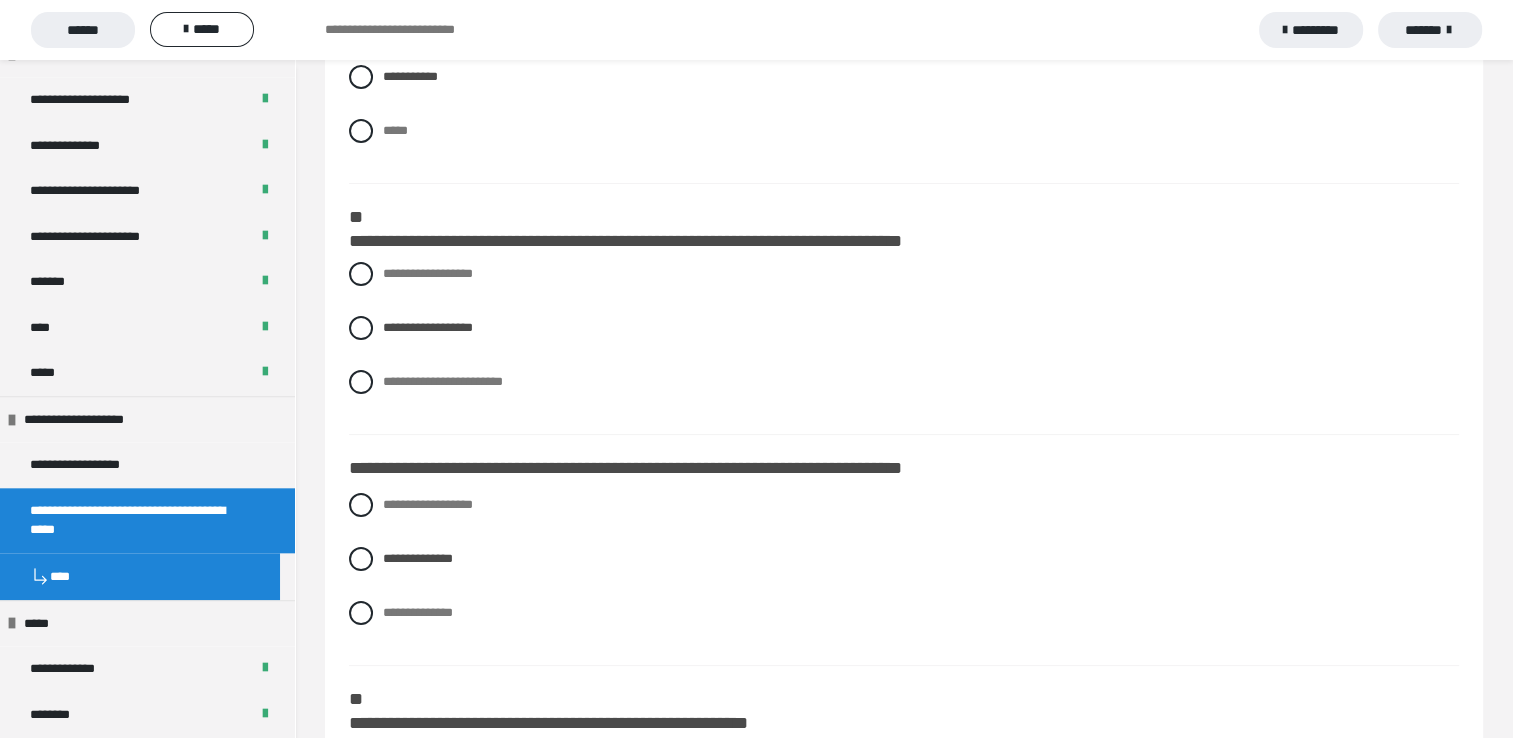 scroll, scrollTop: 0, scrollLeft: 0, axis: both 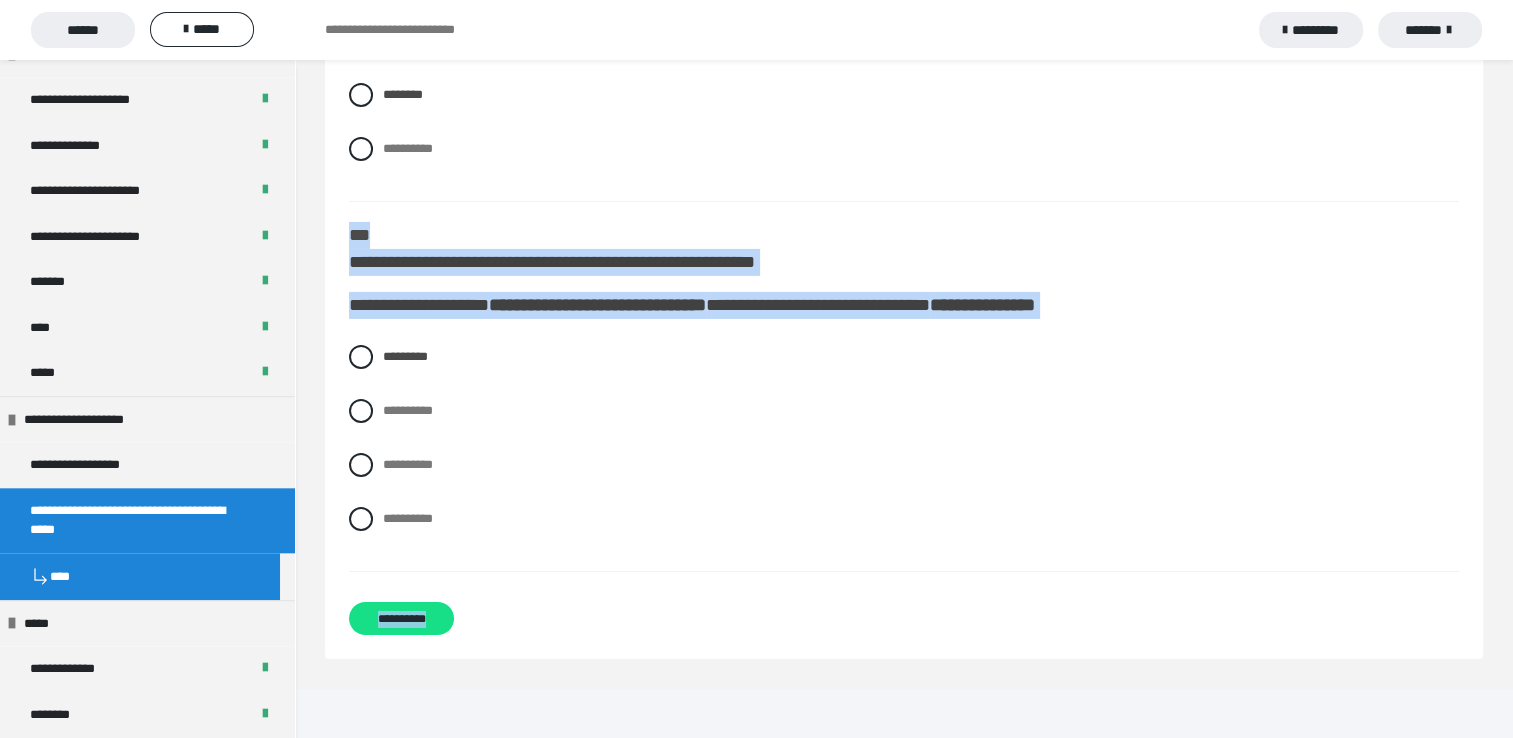 drag, startPoint x: 371, startPoint y: 170, endPoint x: 823, endPoint y: 733, distance: 721.9924 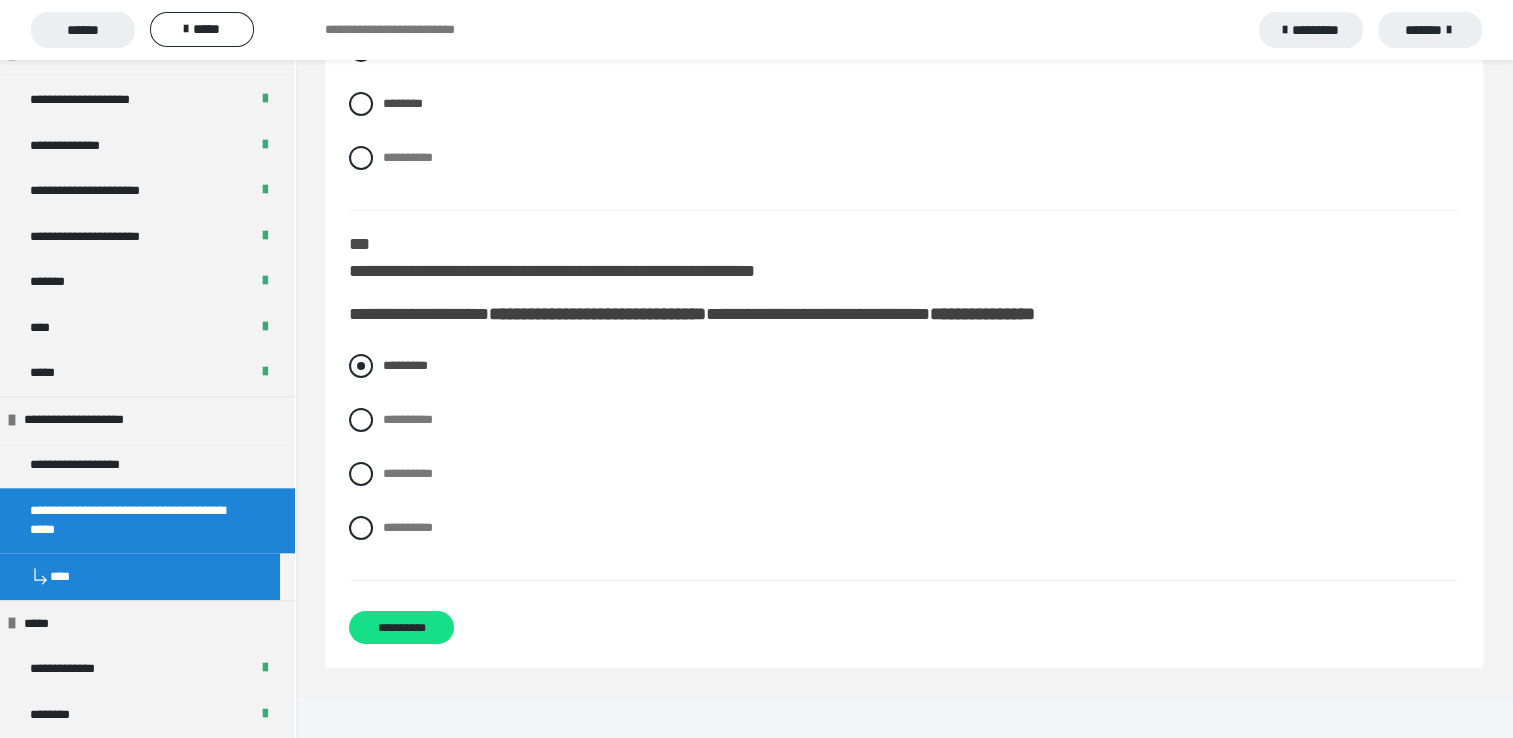 scroll, scrollTop: 6678, scrollLeft: 0, axis: vertical 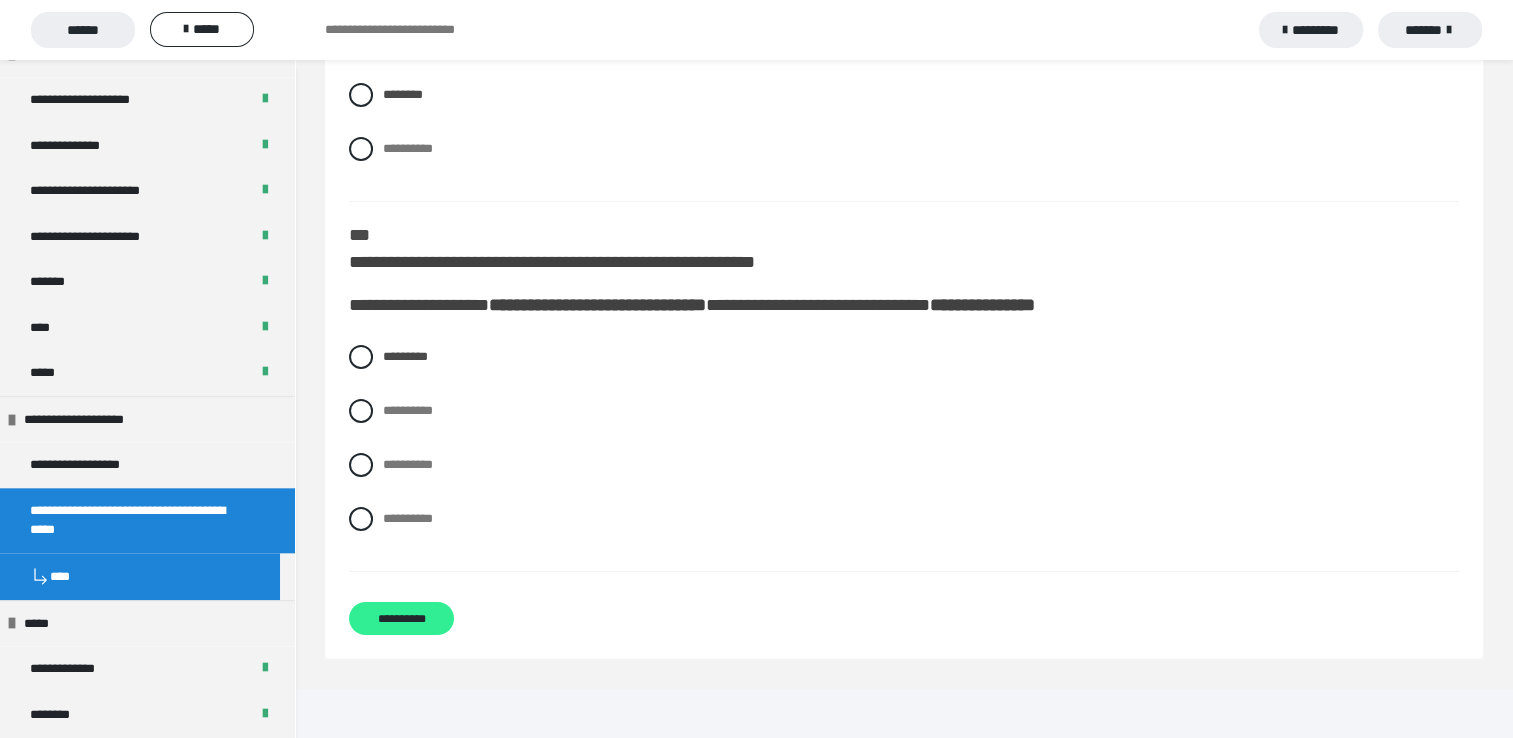 click on "**********" at bounding box center [401, 618] 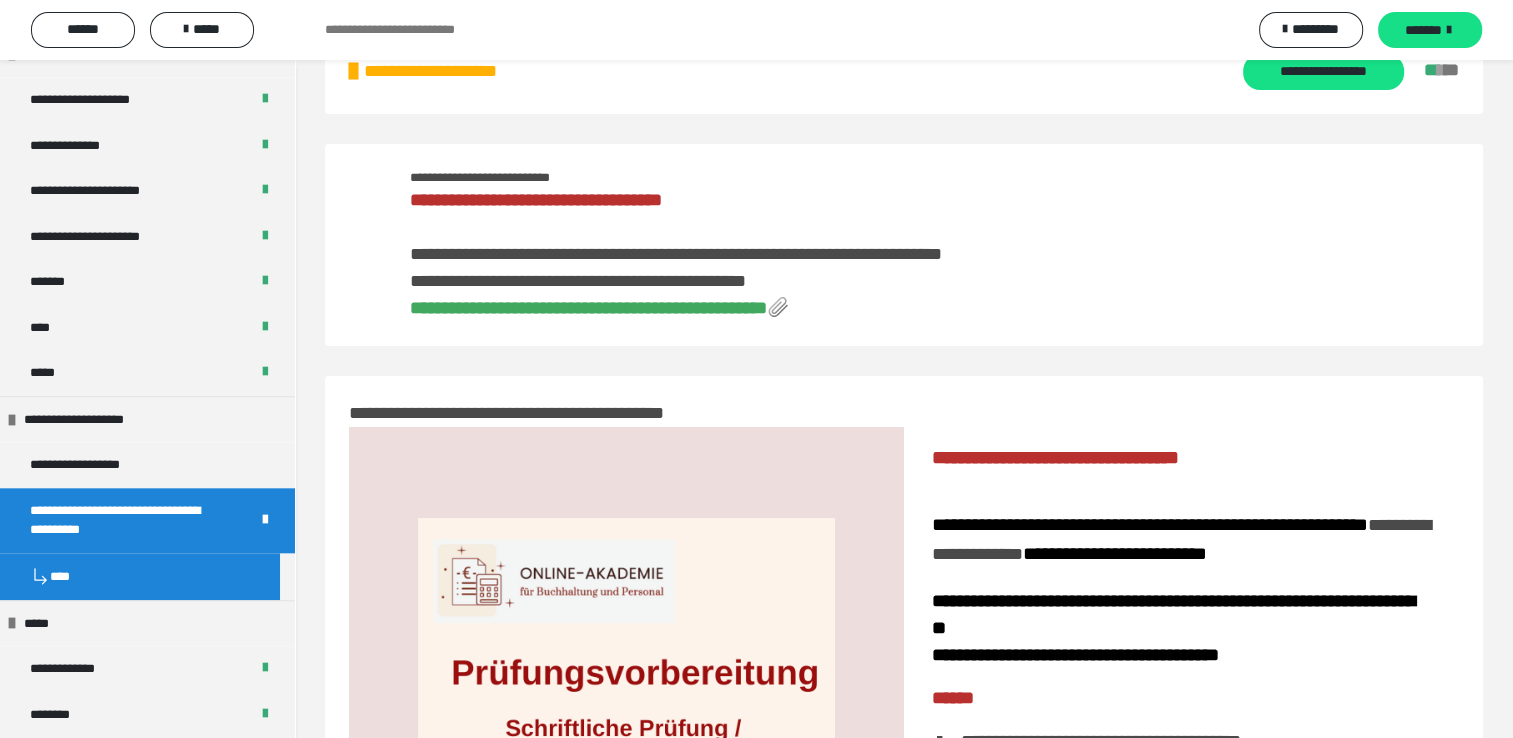 scroll, scrollTop: 0, scrollLeft: 0, axis: both 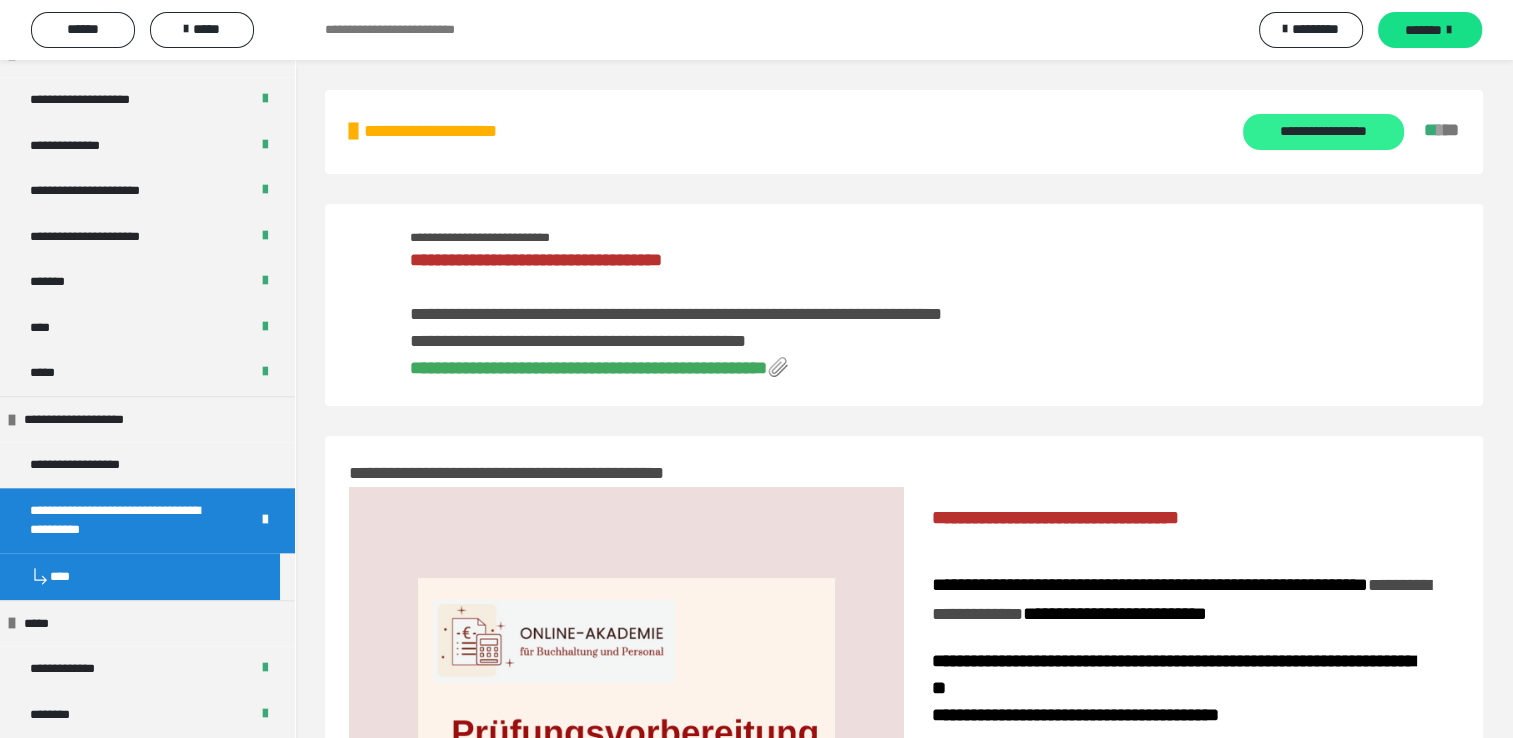 click on "**********" at bounding box center [1323, 132] 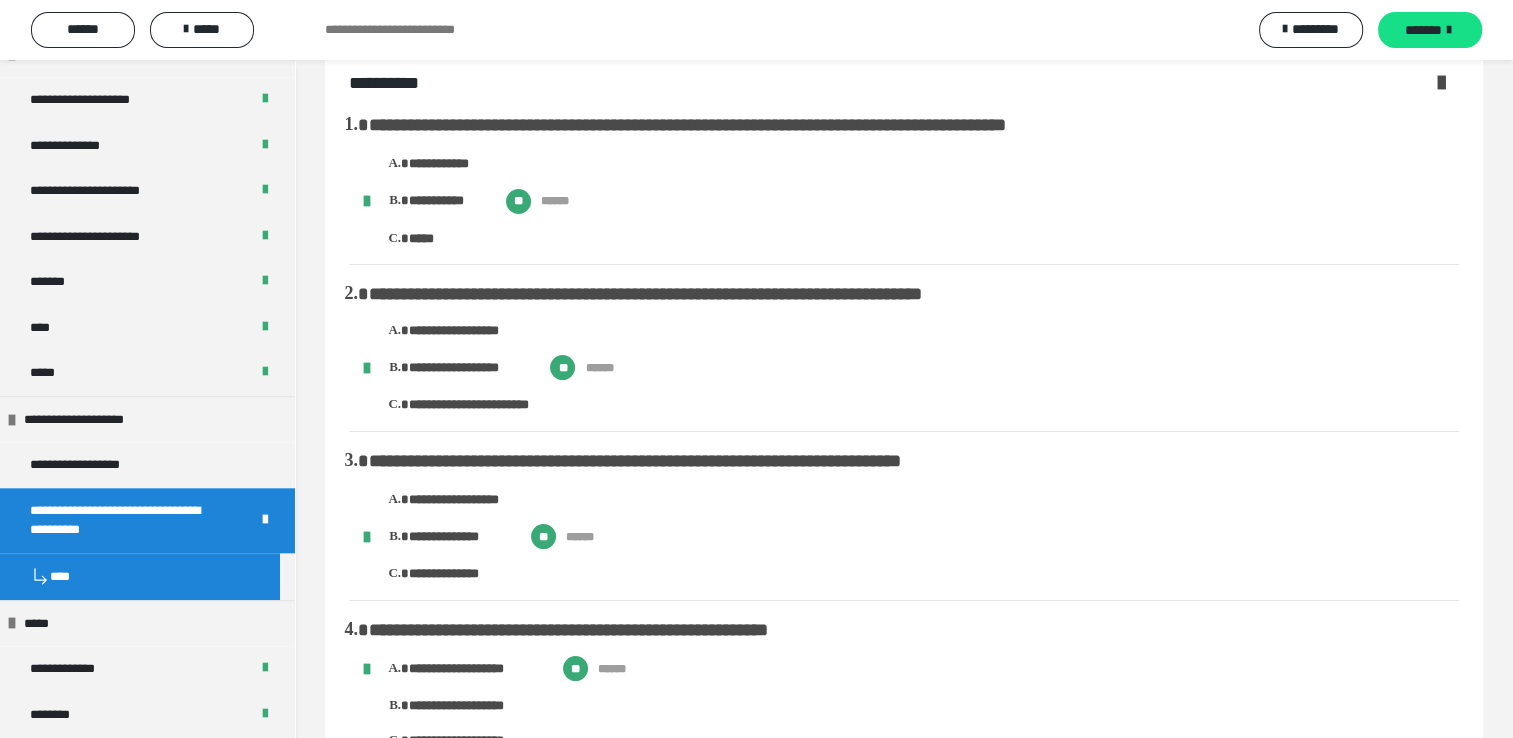 scroll, scrollTop: 0, scrollLeft: 0, axis: both 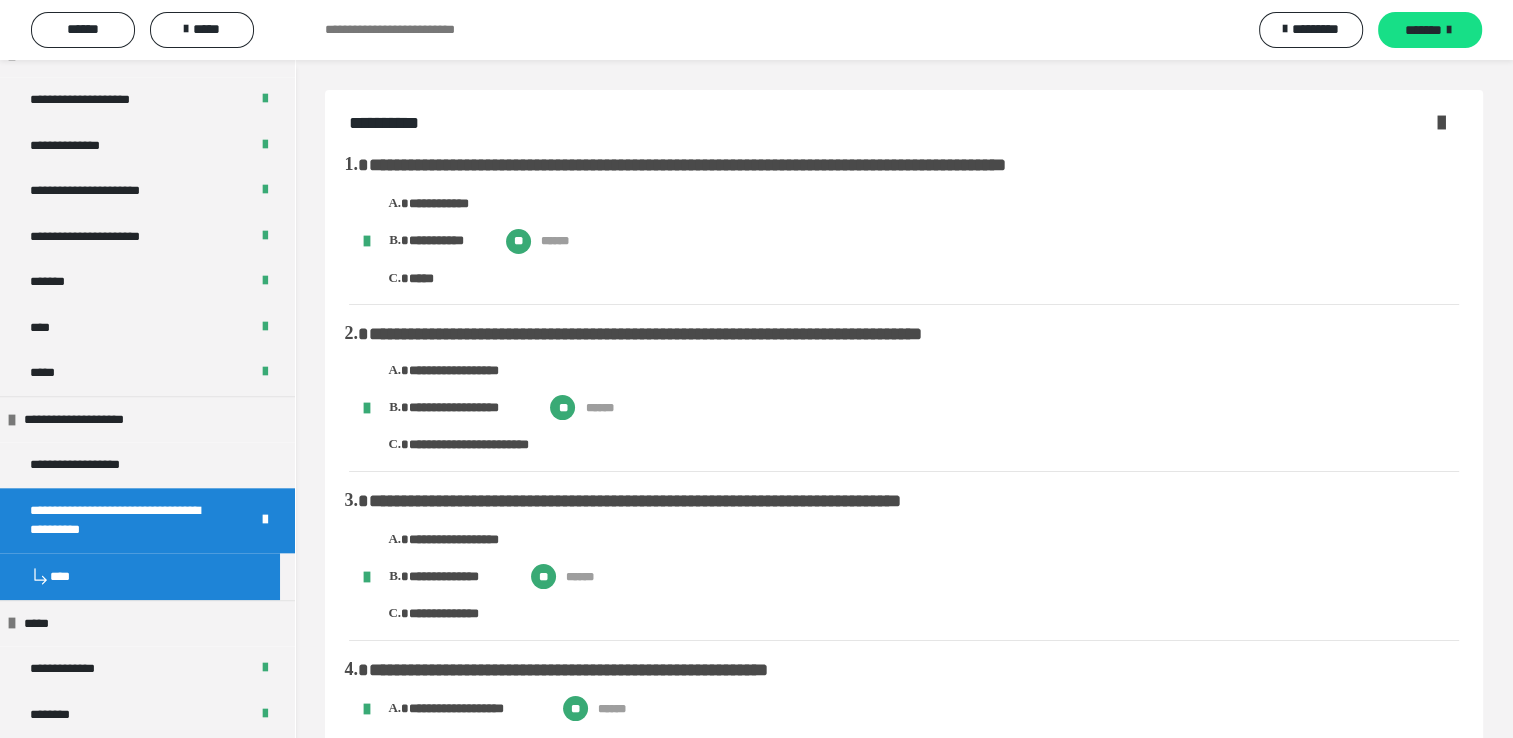 click at bounding box center [1441, 122] 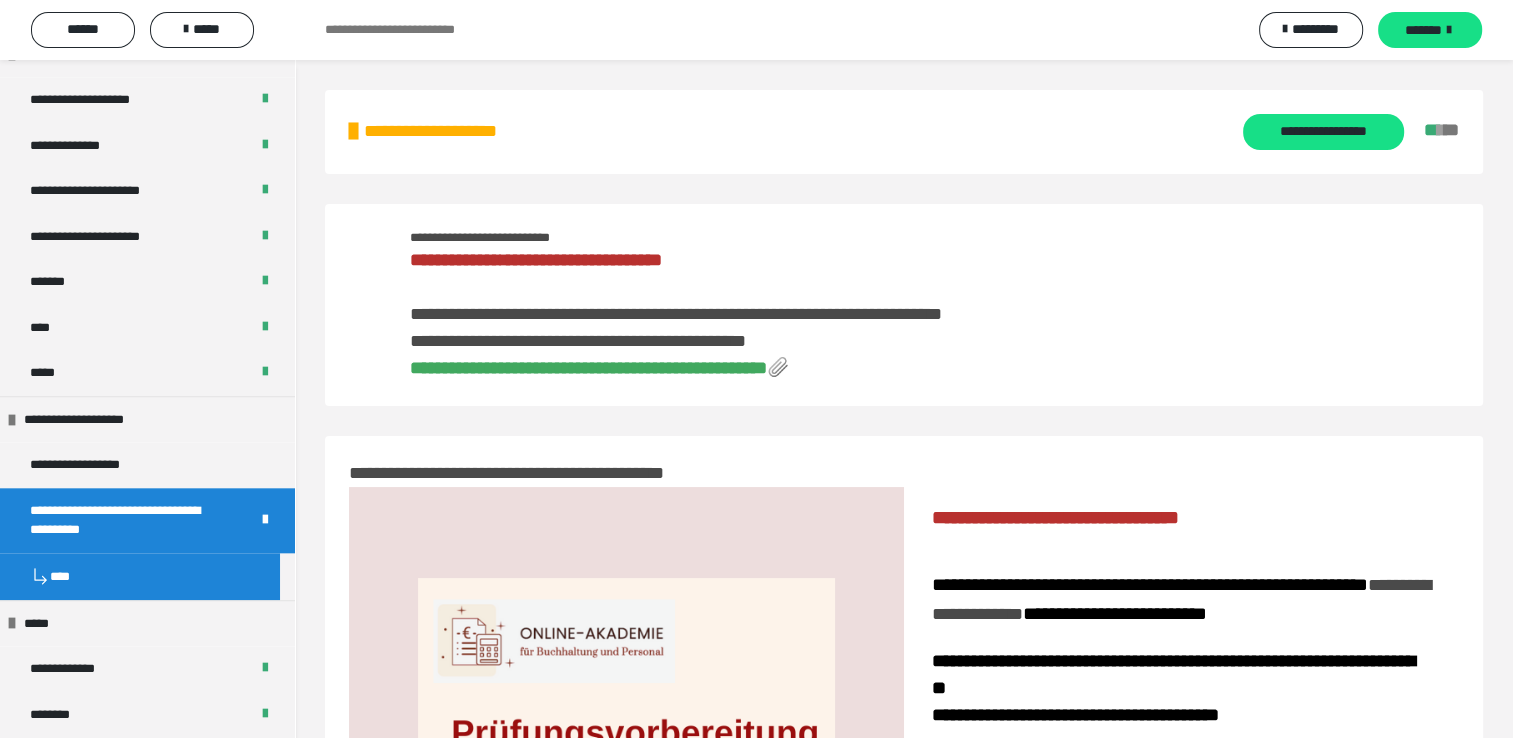 click on "**********" at bounding box center (588, 368) 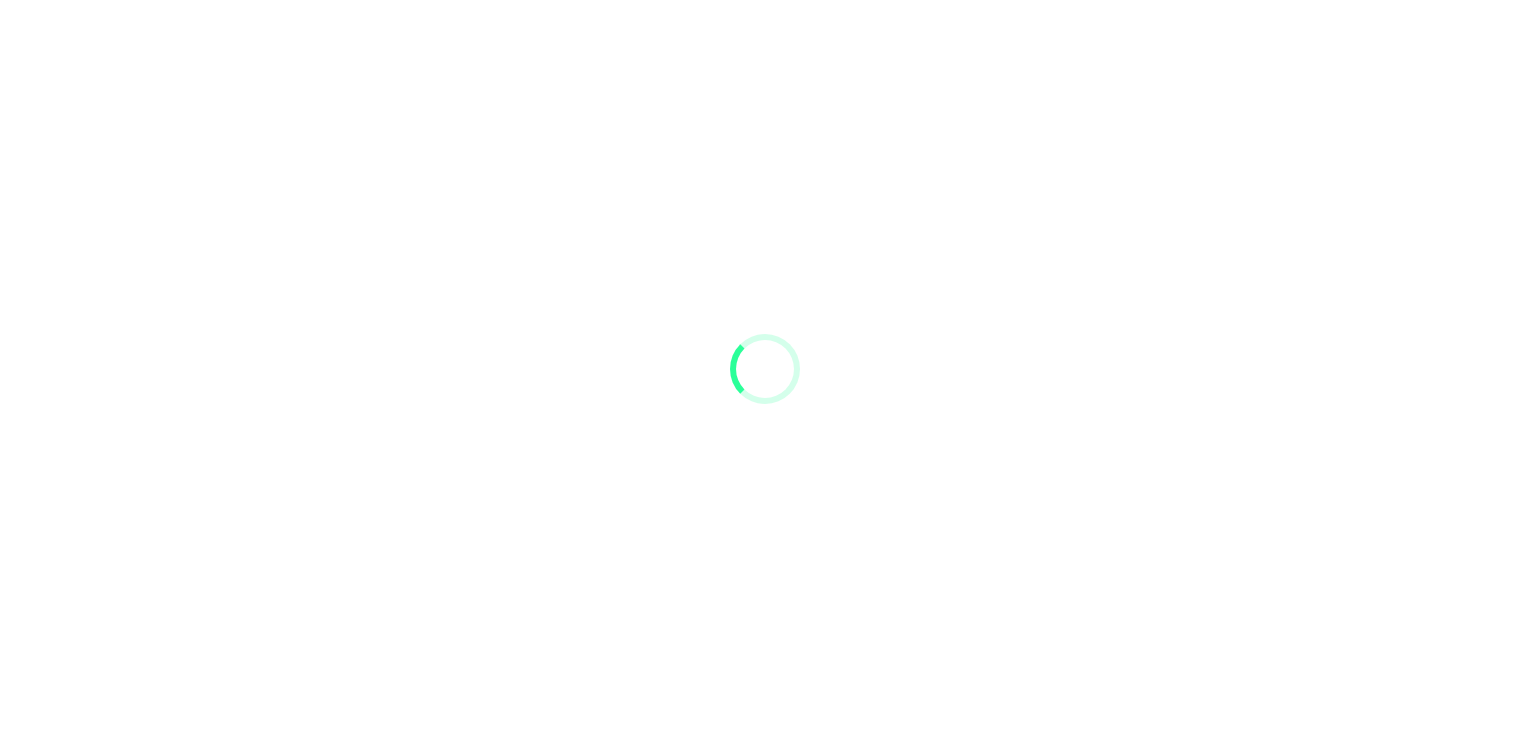 scroll, scrollTop: 0, scrollLeft: 0, axis: both 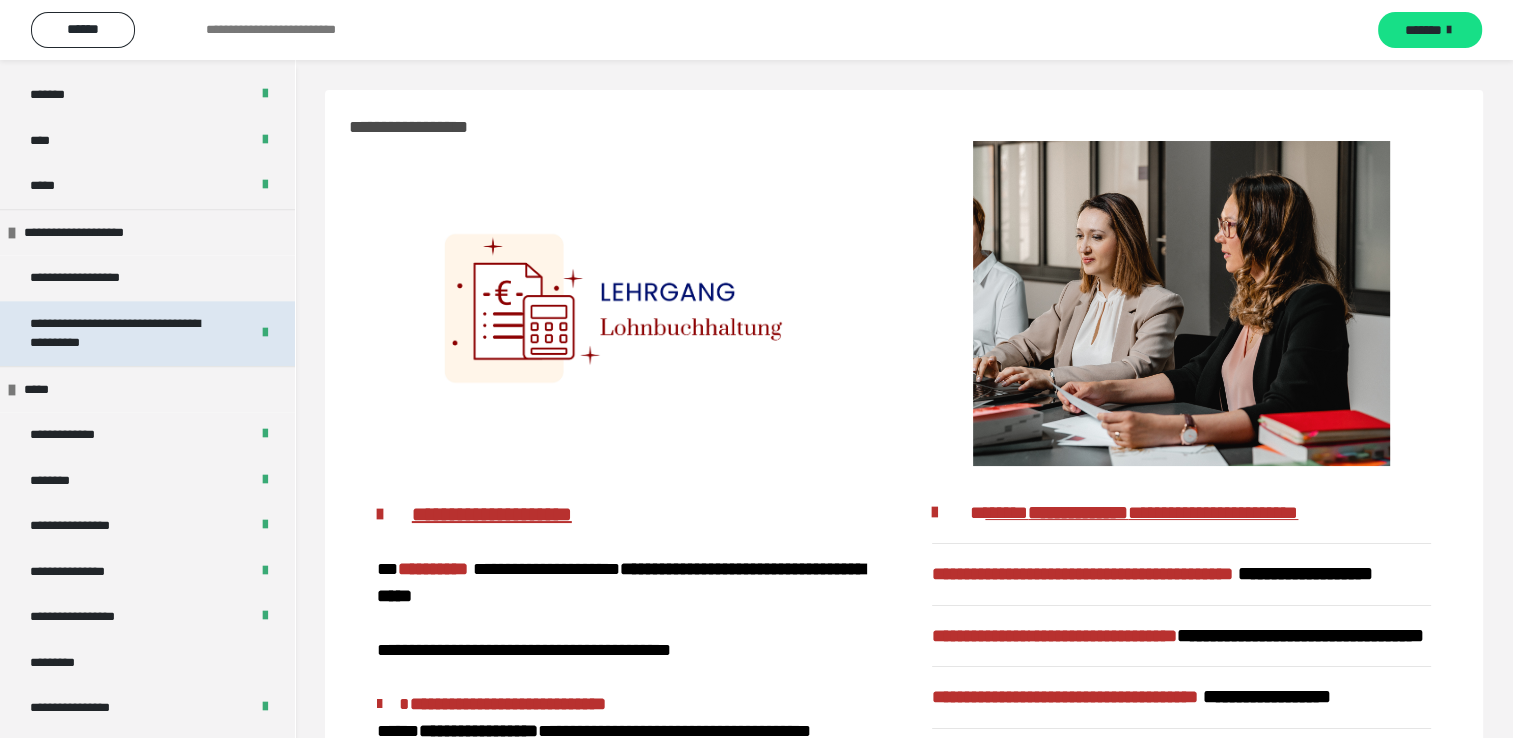 click on "**********" at bounding box center [124, 333] 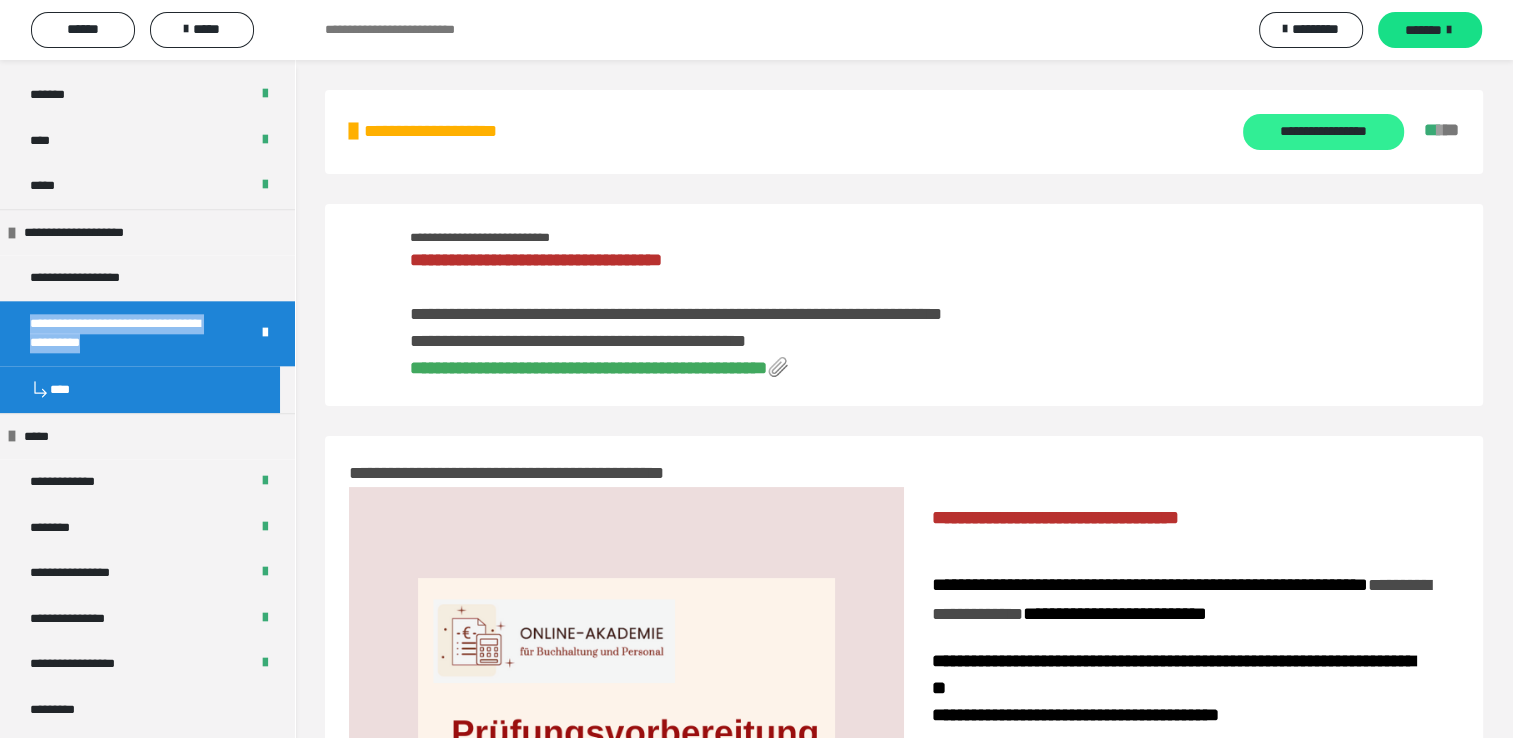 click on "**********" at bounding box center [1323, 132] 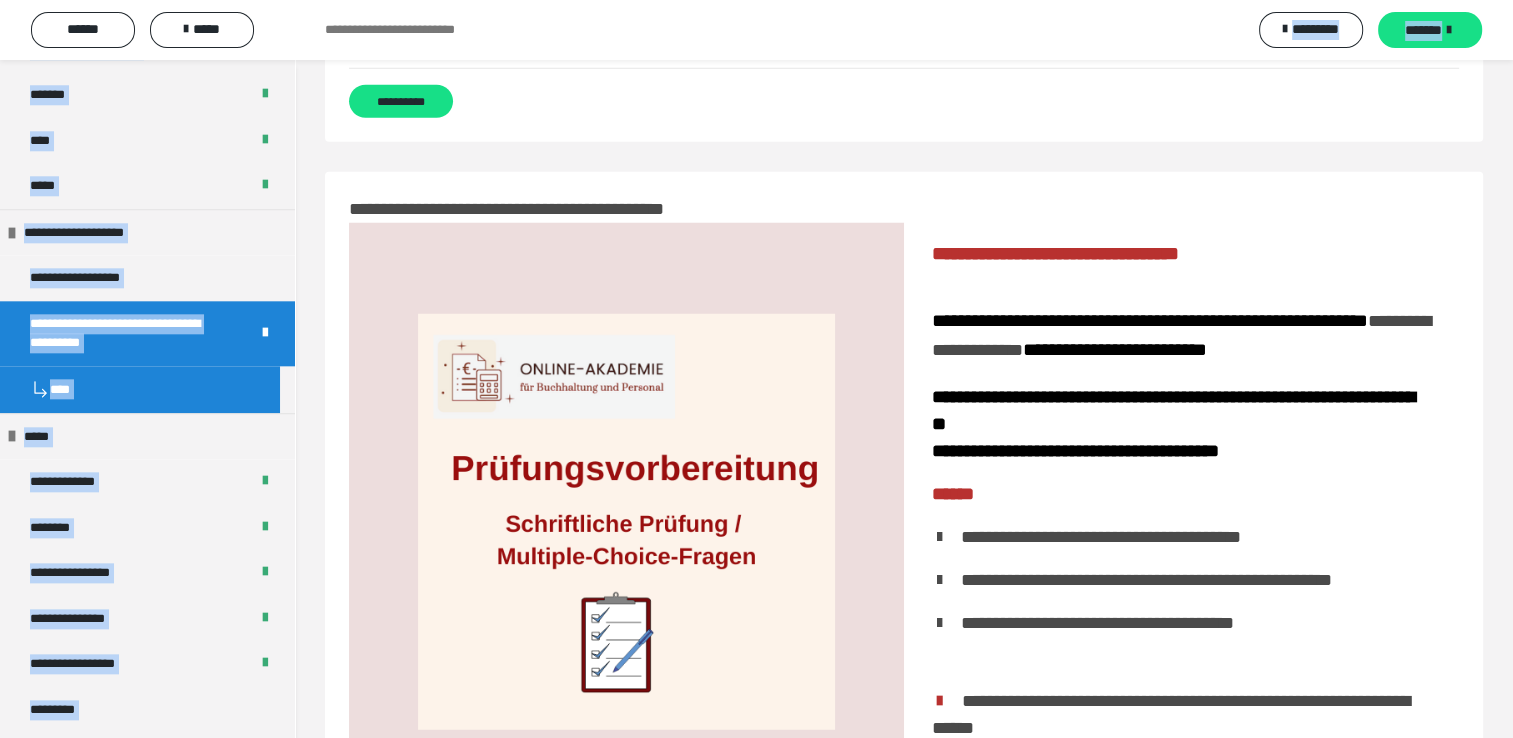 scroll, scrollTop: 5350, scrollLeft: 0, axis: vertical 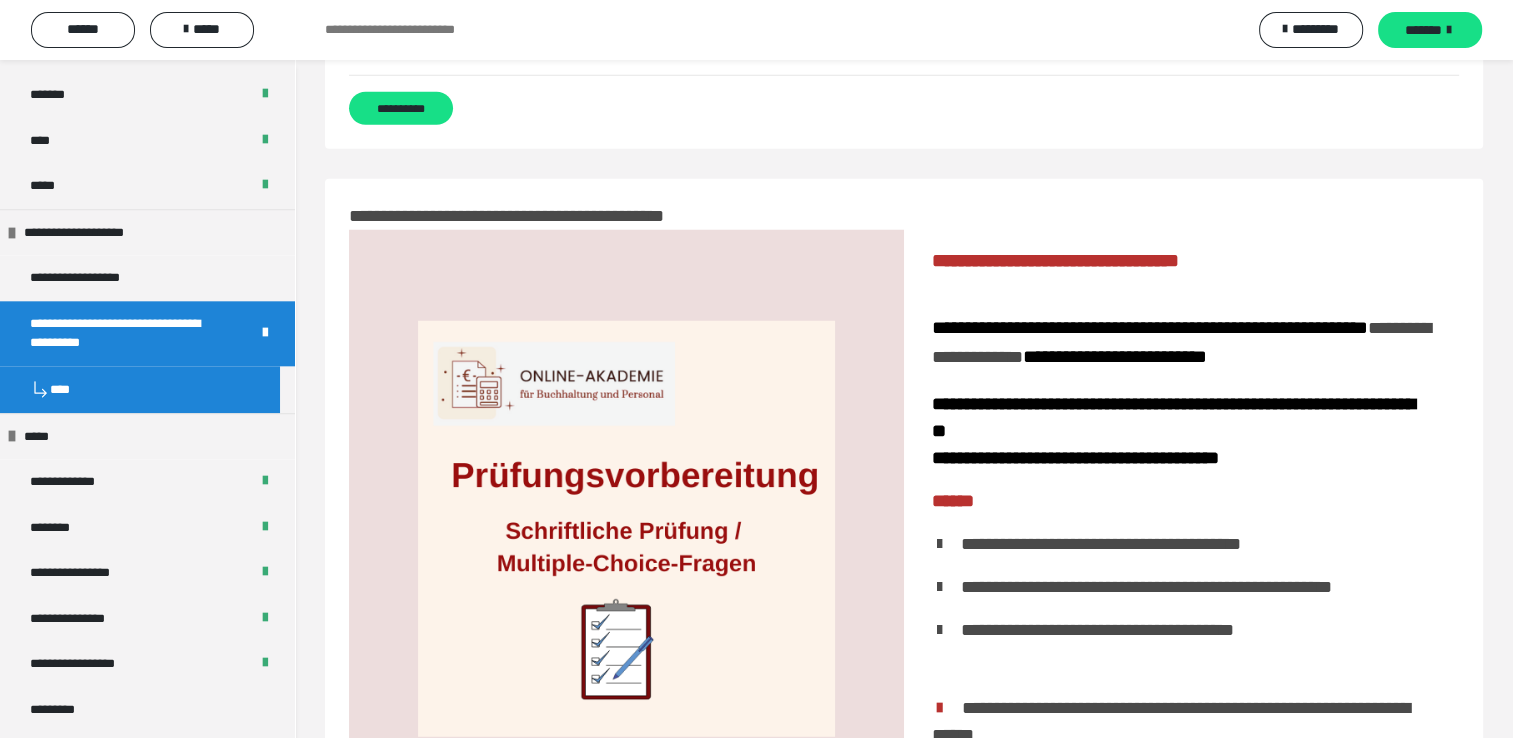 drag, startPoint x: 348, startPoint y: 122, endPoint x: 1084, endPoint y: 210, distance: 741.2422 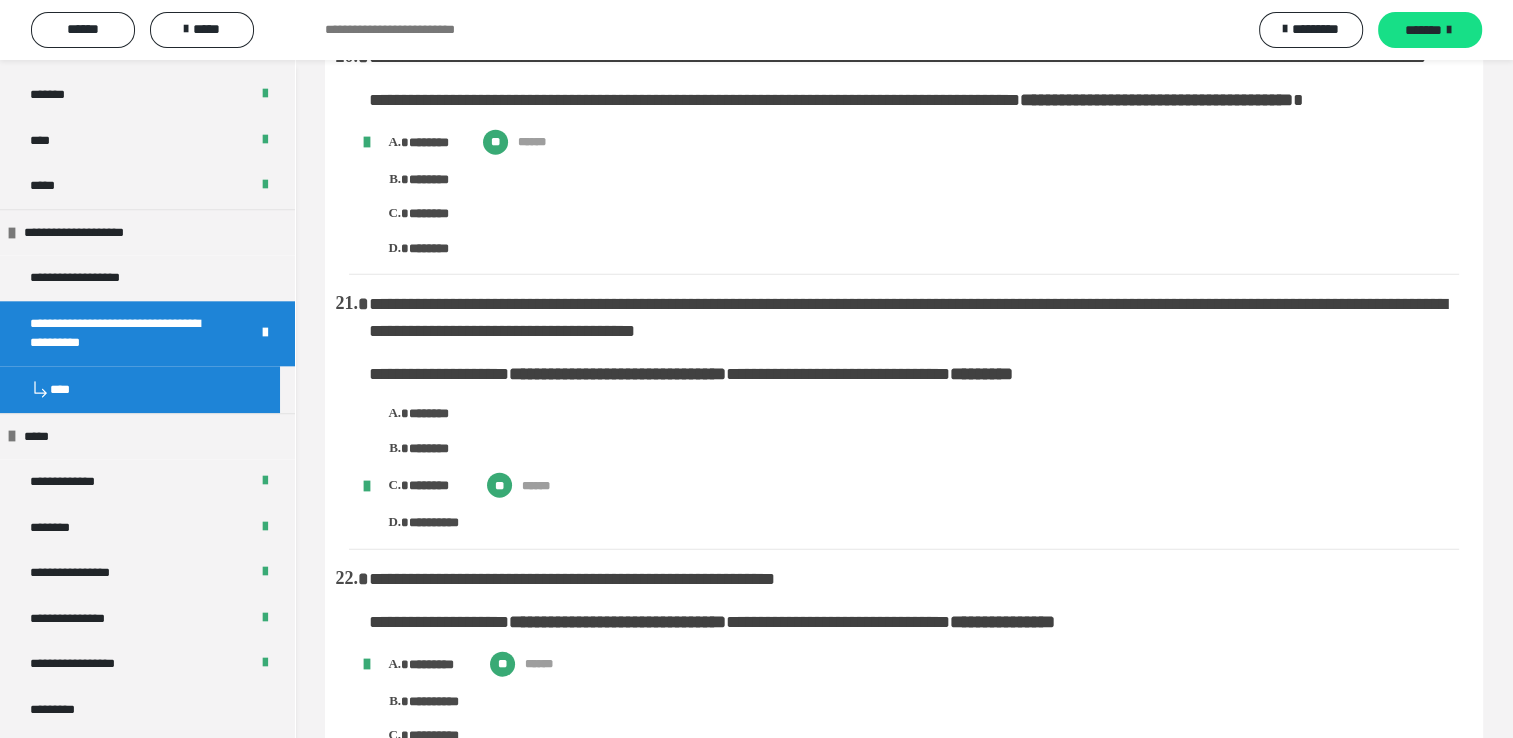 scroll, scrollTop: 4550, scrollLeft: 0, axis: vertical 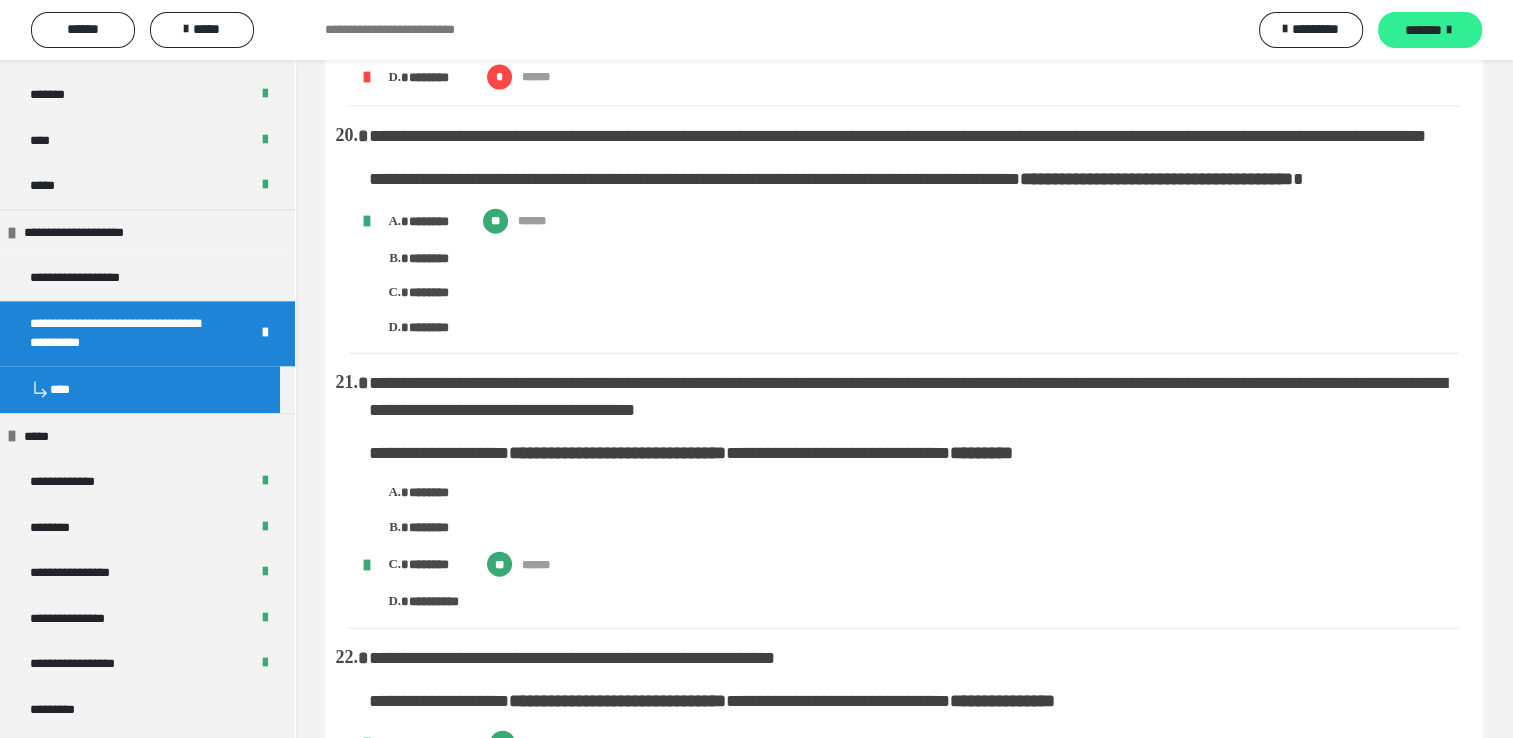 click on "*******" at bounding box center (1423, 30) 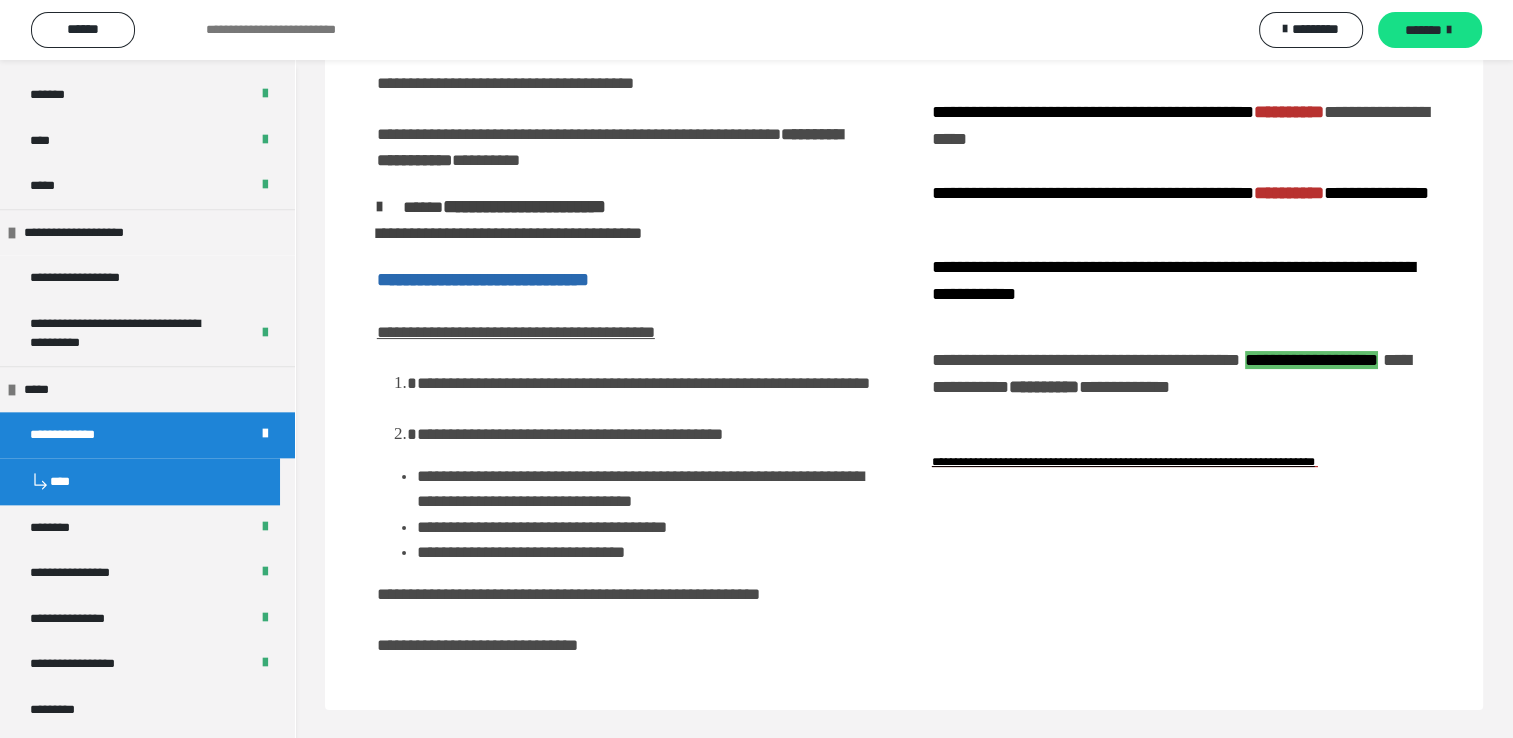 scroll, scrollTop: 212, scrollLeft: 0, axis: vertical 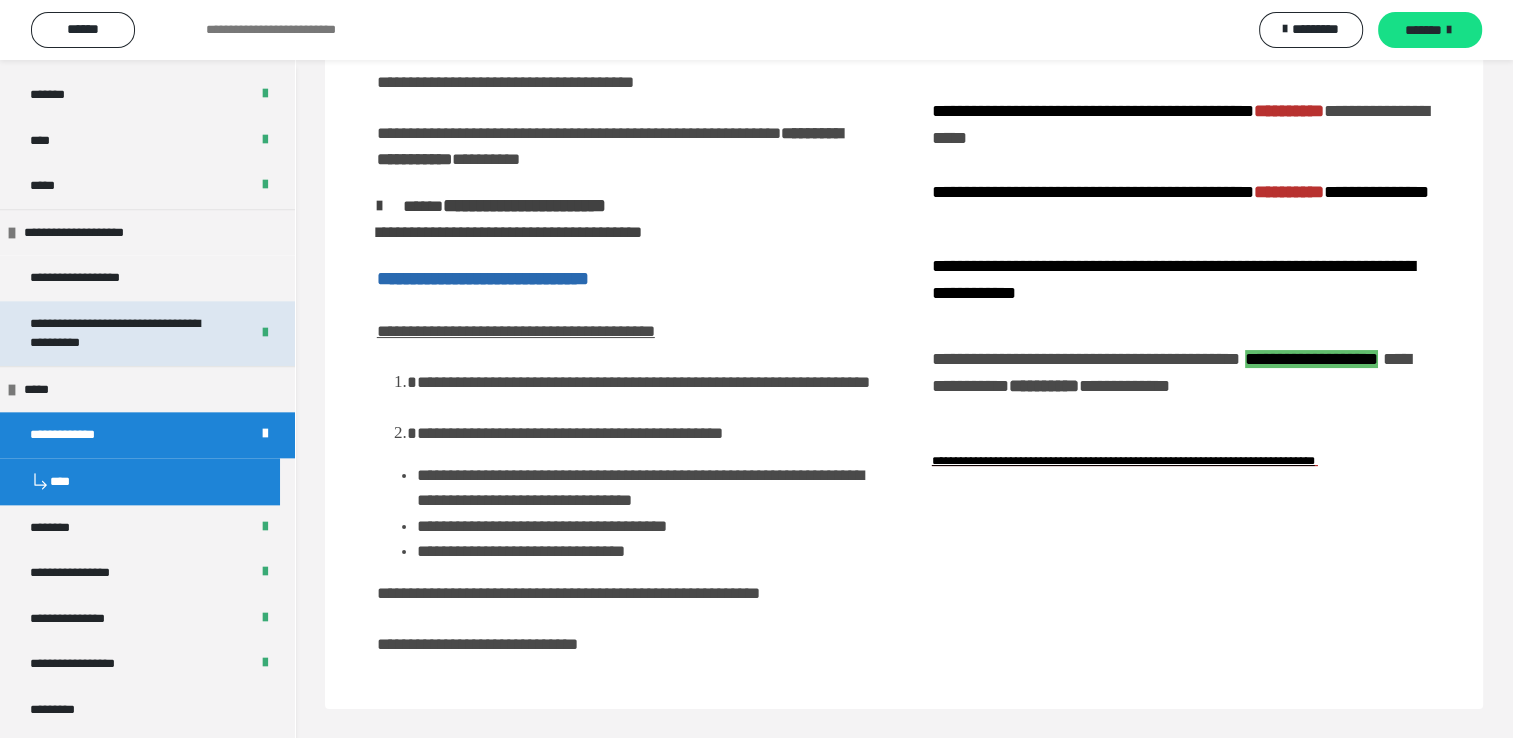 click on "**********" at bounding box center [124, 333] 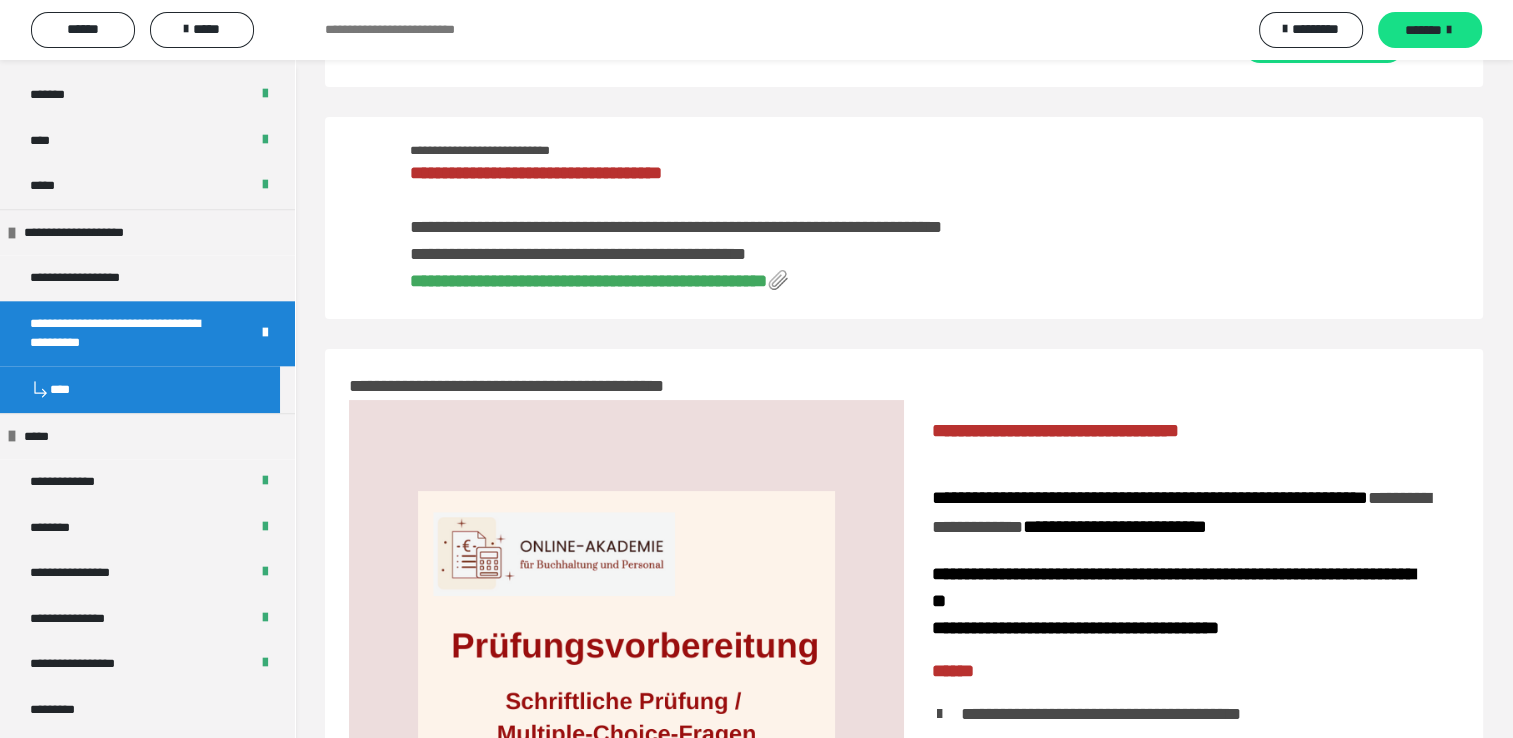 scroll, scrollTop: 0, scrollLeft: 0, axis: both 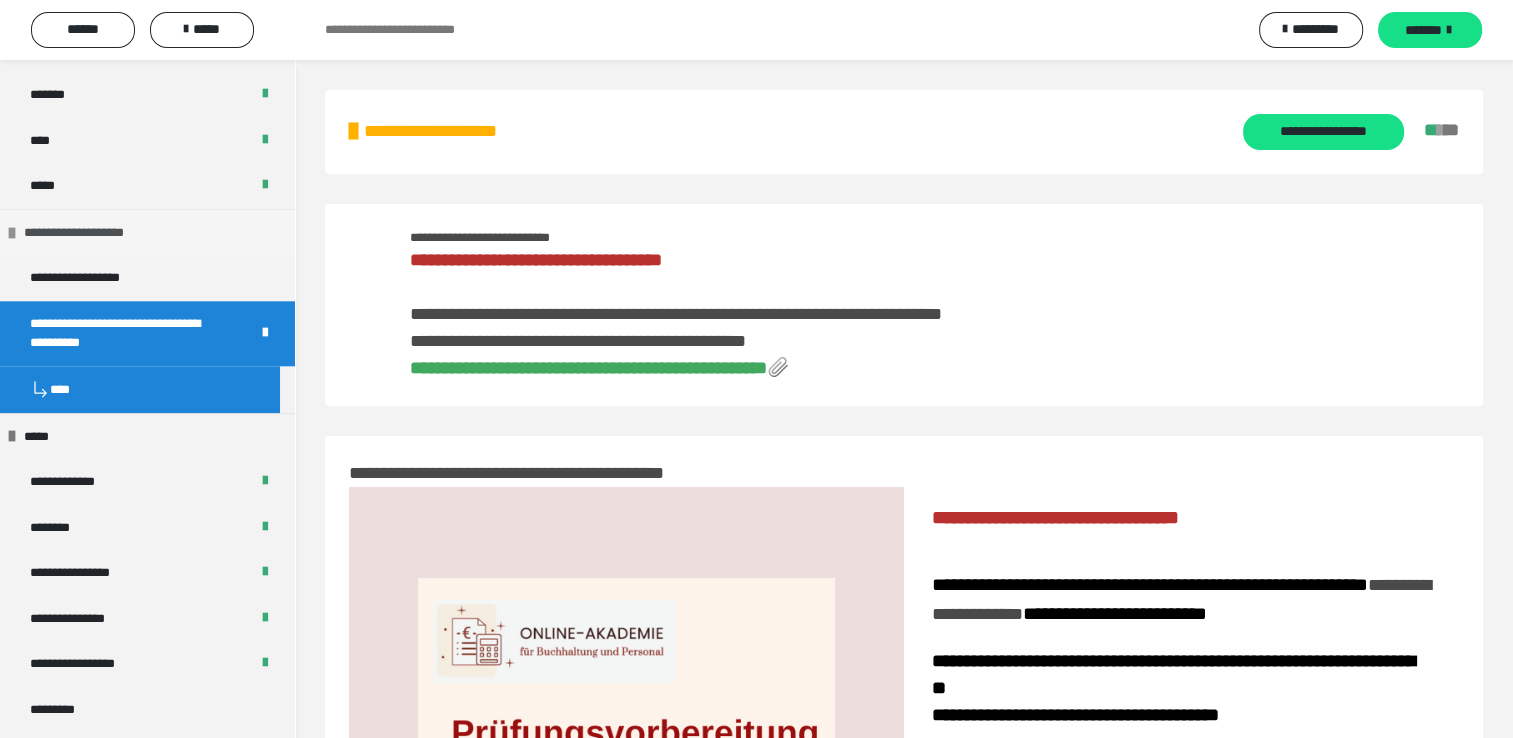 click on "**********" at bounding box center (92, 233) 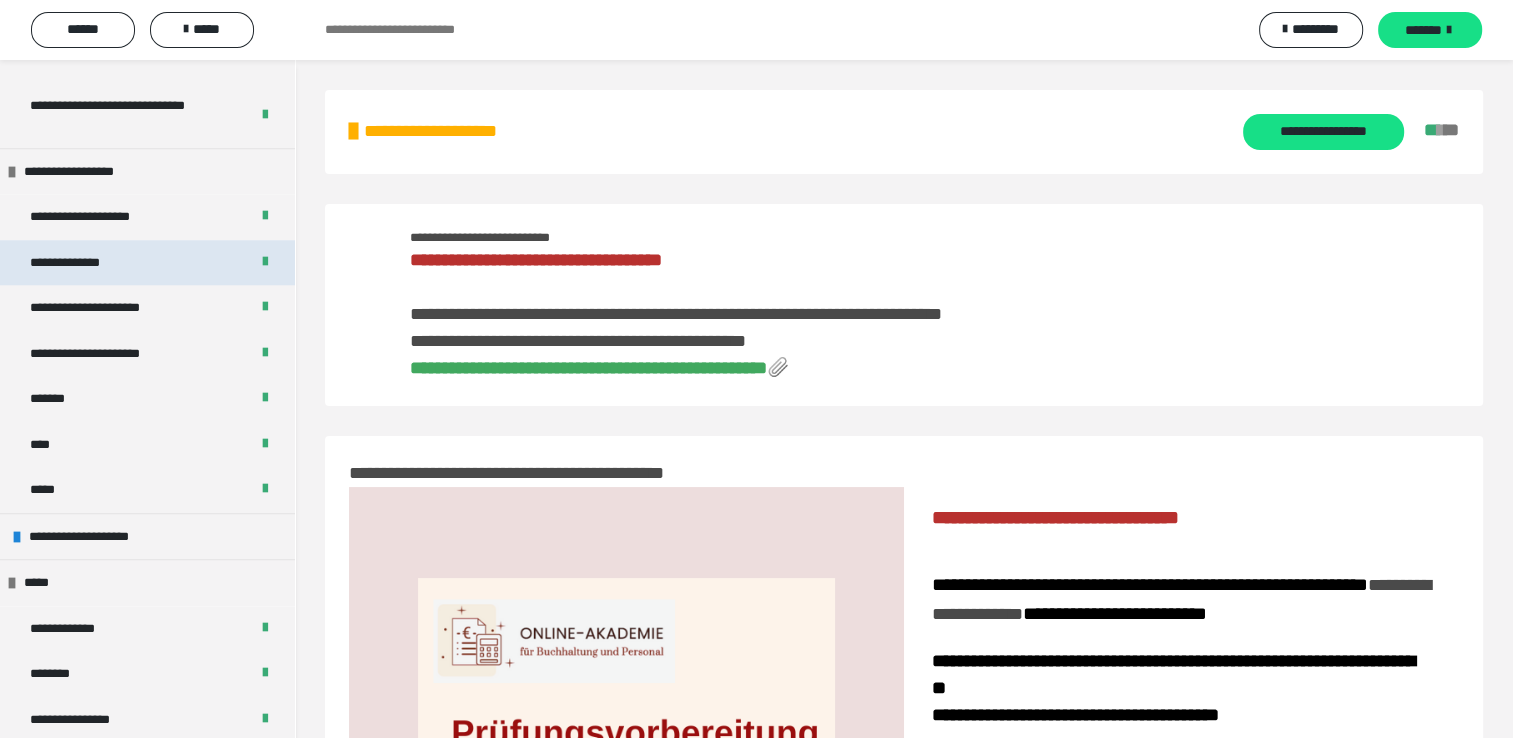 scroll, scrollTop: 1900, scrollLeft: 0, axis: vertical 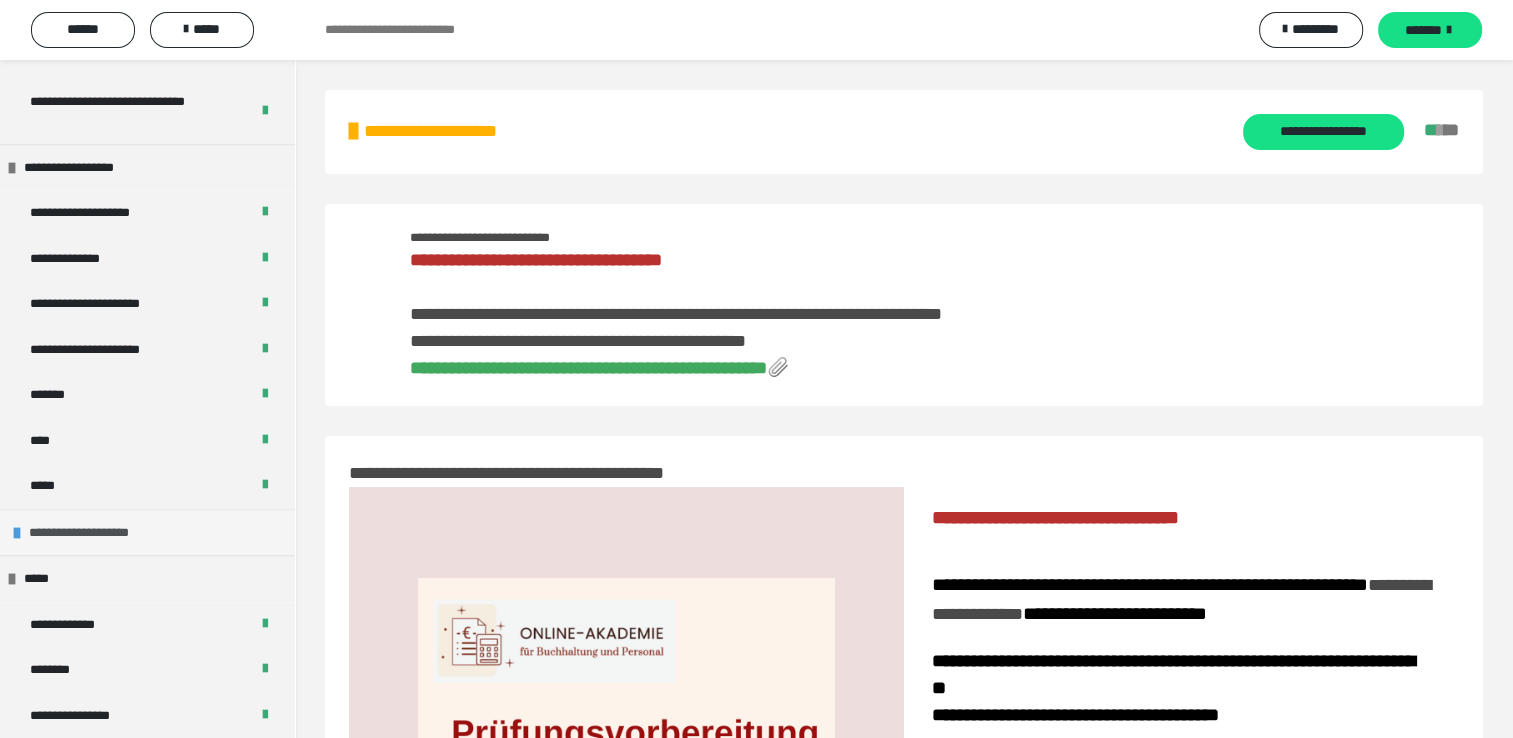 click on "**********" at bounding box center (97, 533) 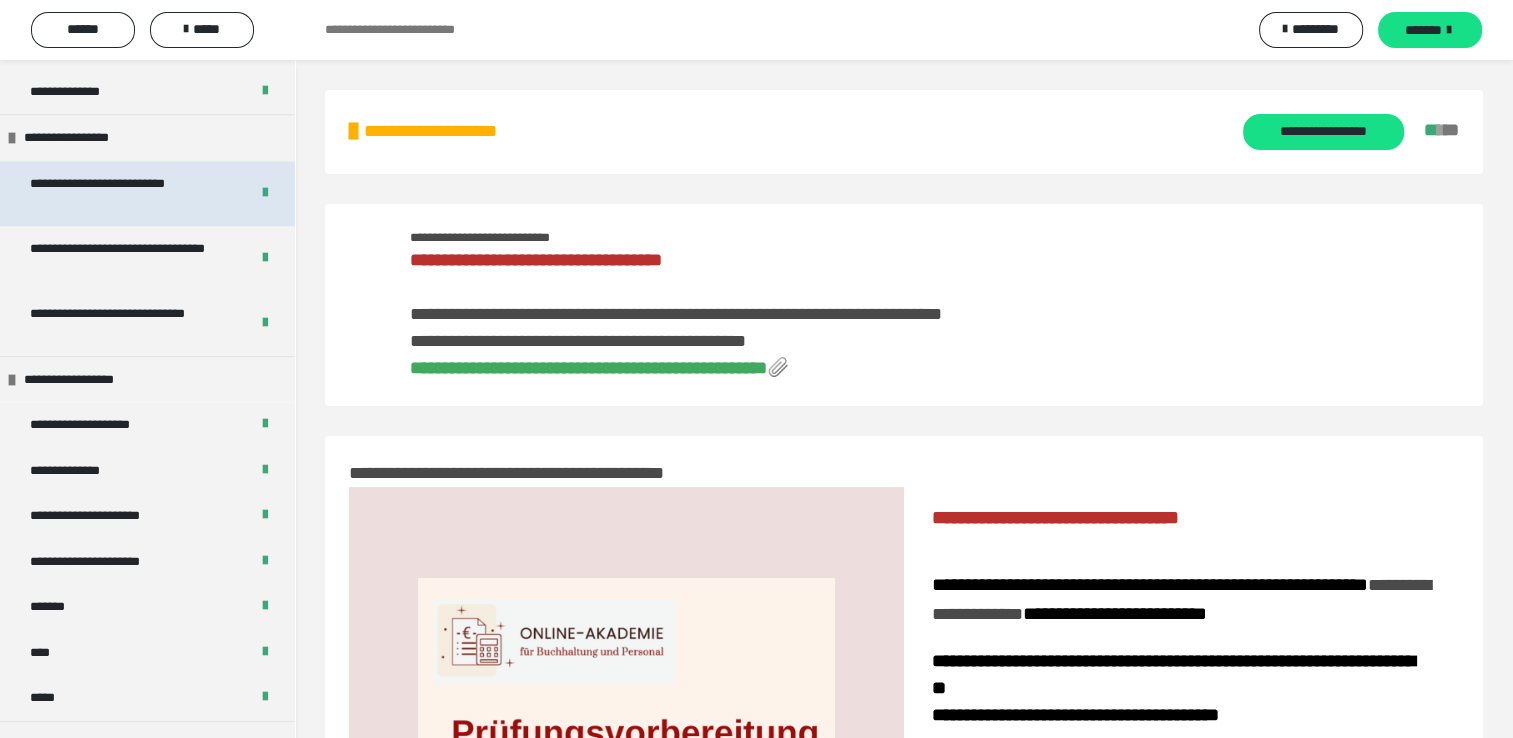 scroll, scrollTop: 1360, scrollLeft: 0, axis: vertical 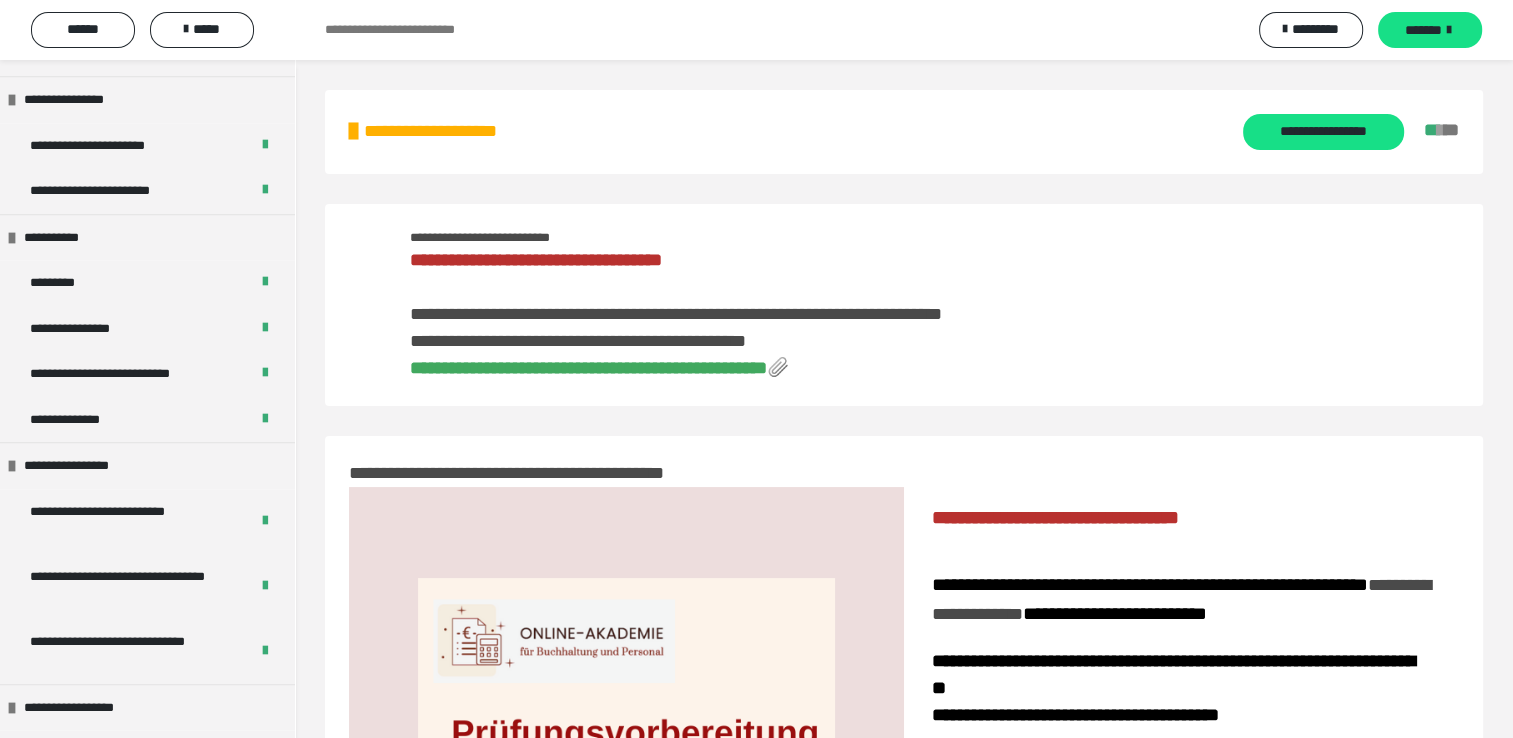 click on "**********" at bounding box center (588, 368) 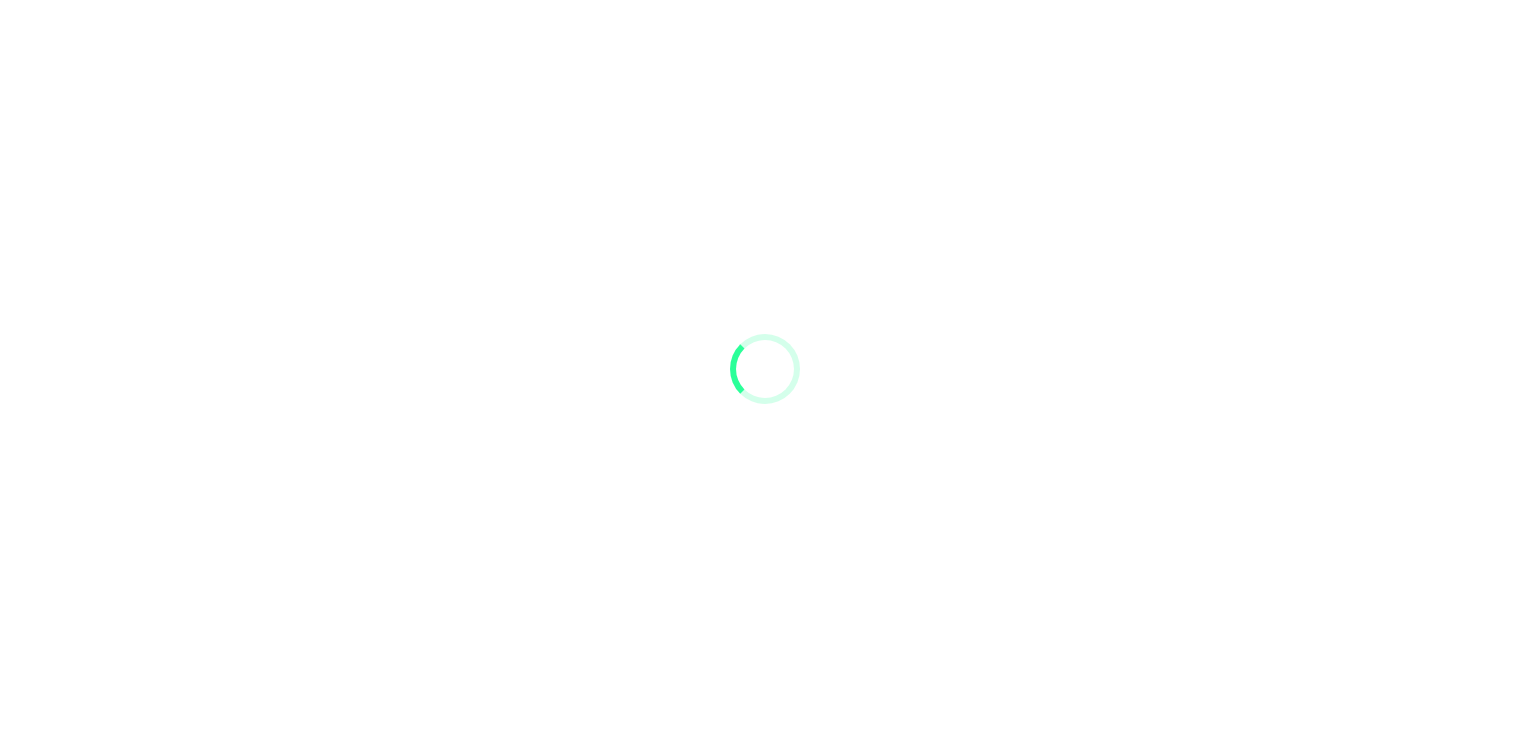 scroll, scrollTop: 0, scrollLeft: 0, axis: both 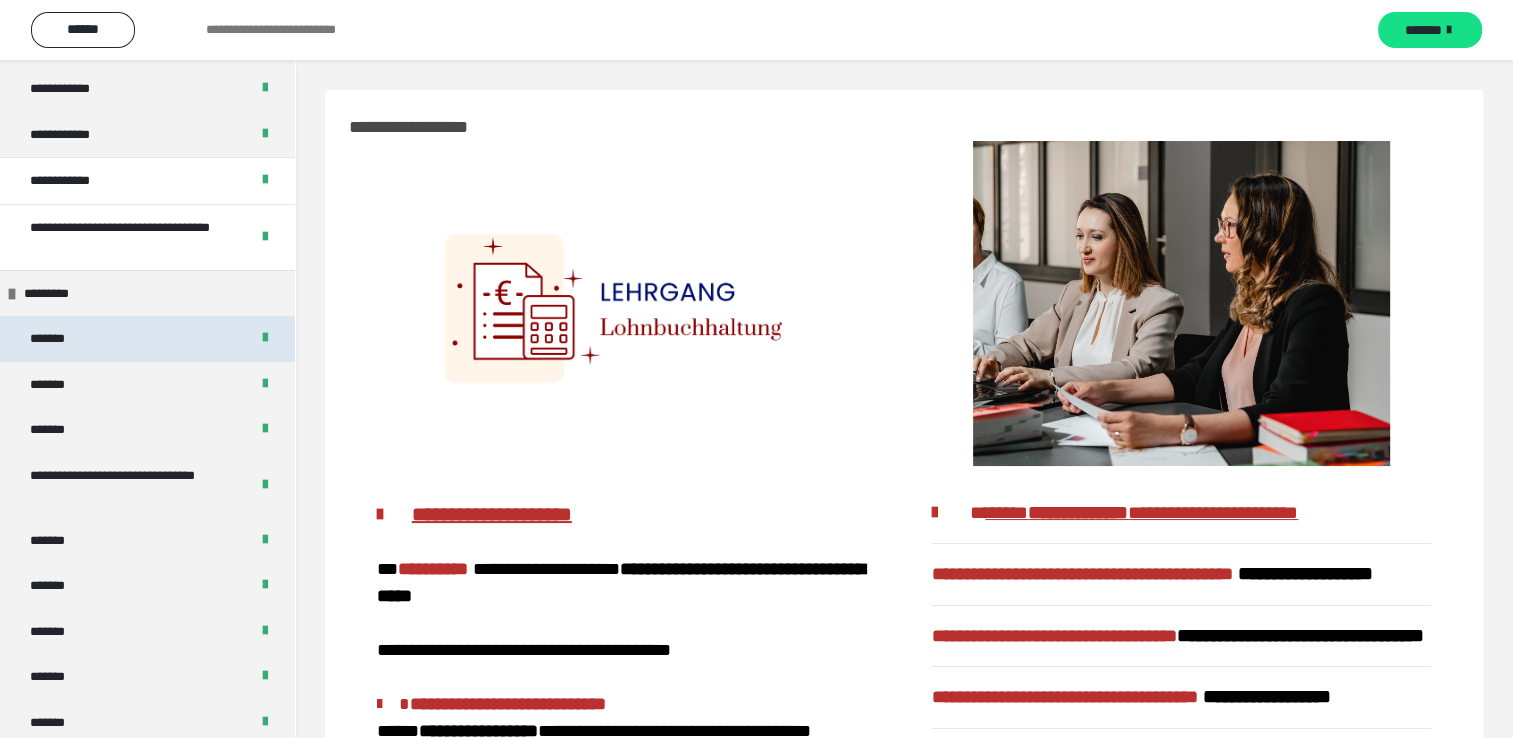 click on "*******" at bounding box center (147, 339) 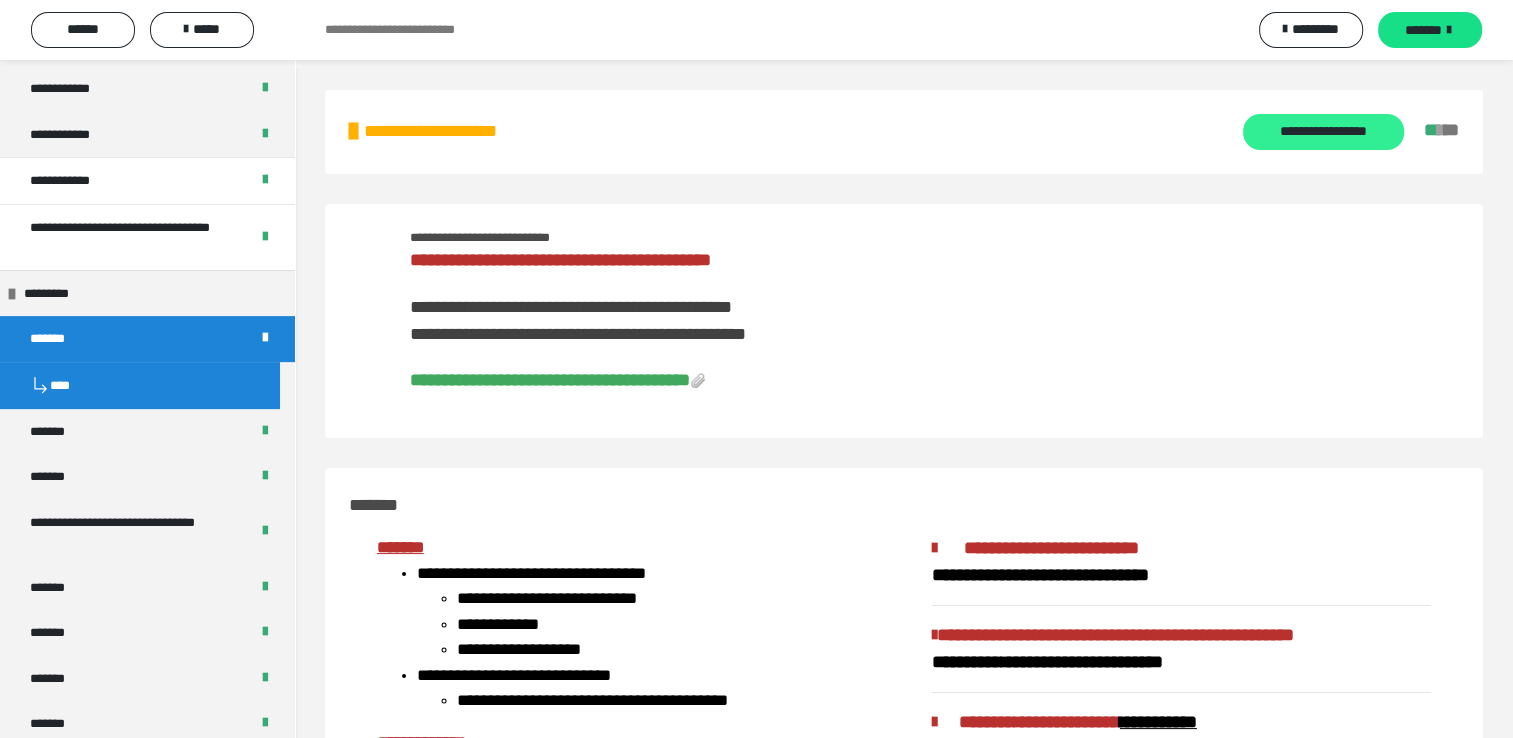 click on "**********" at bounding box center (1323, 132) 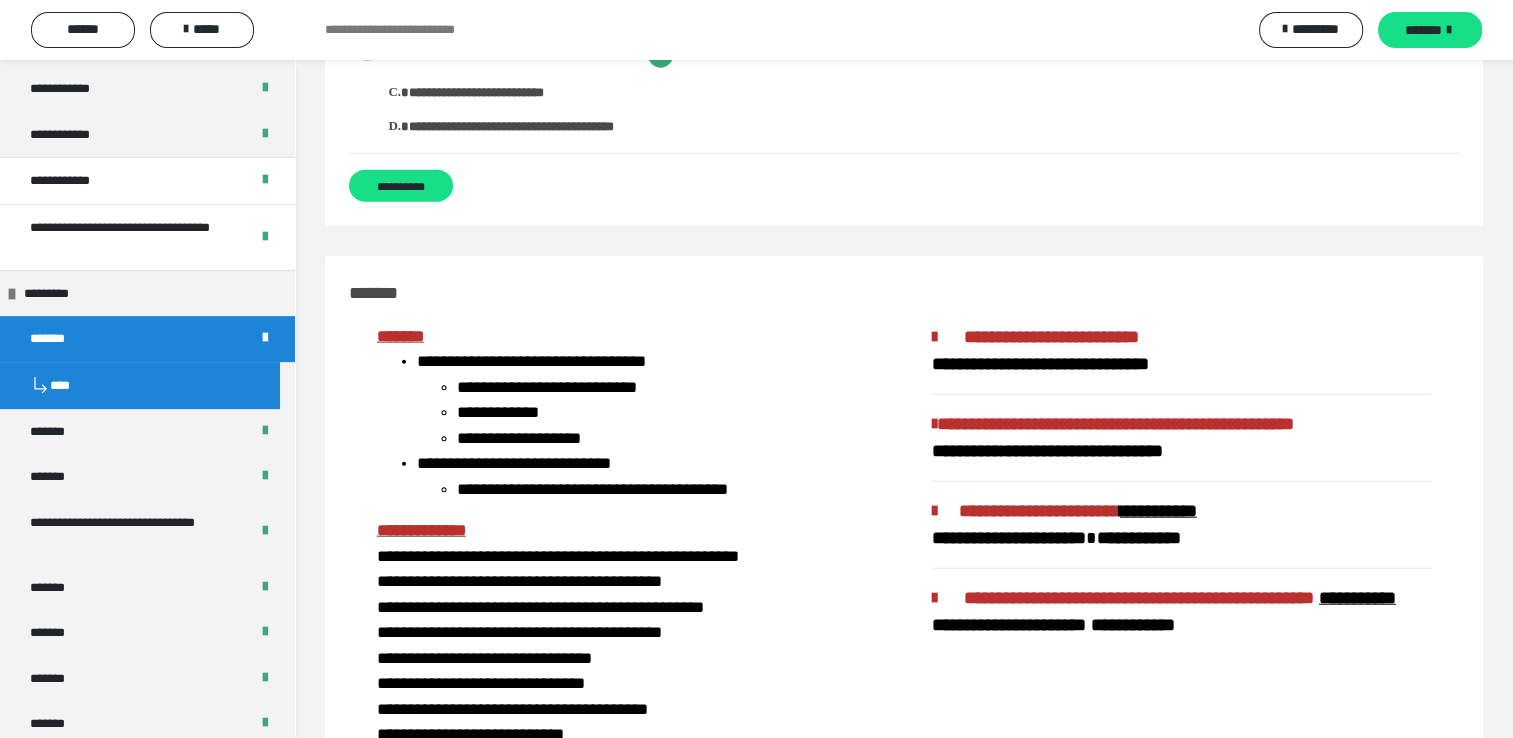 scroll, scrollTop: 4728, scrollLeft: 0, axis: vertical 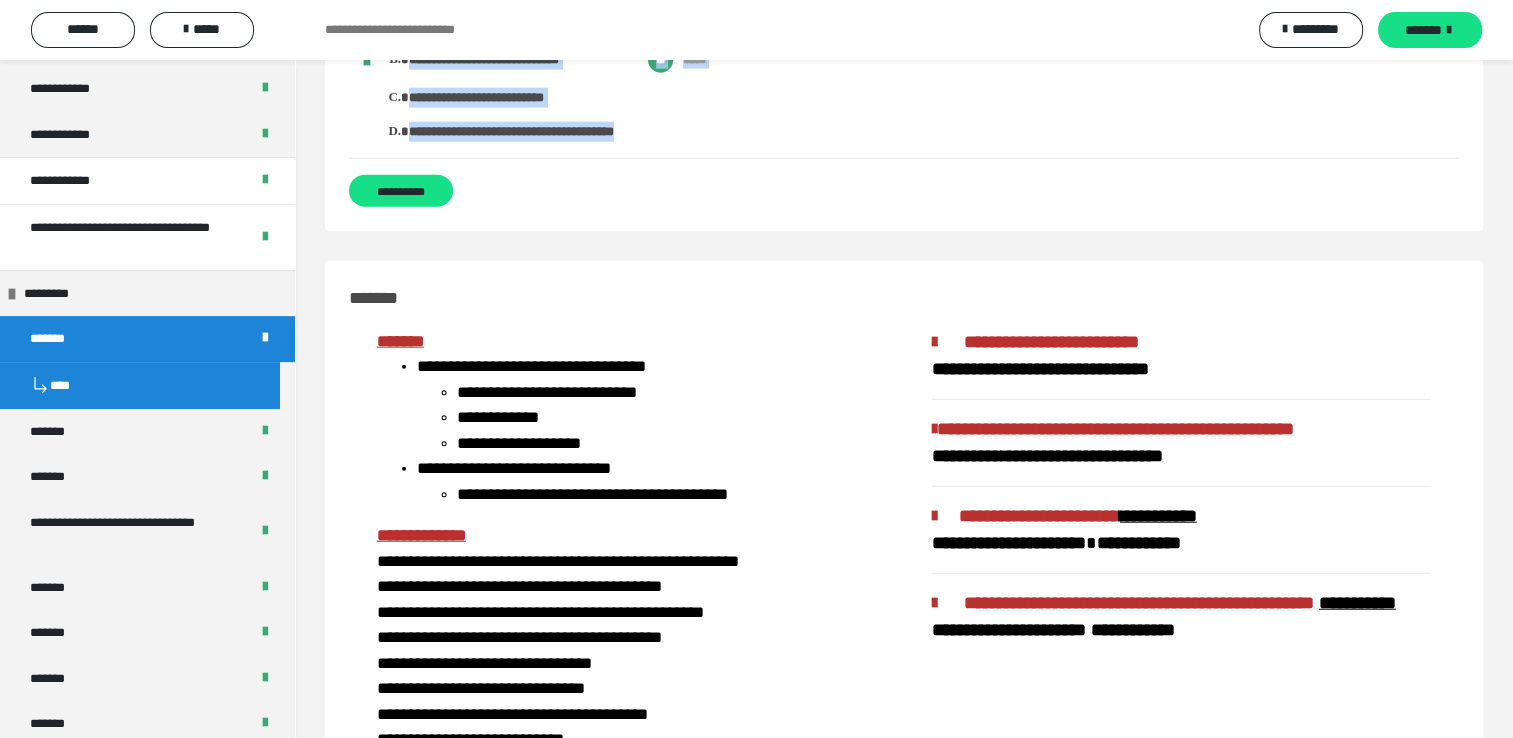 drag, startPoint x: 350, startPoint y: 121, endPoint x: 1004, endPoint y: 274, distance: 671.6584 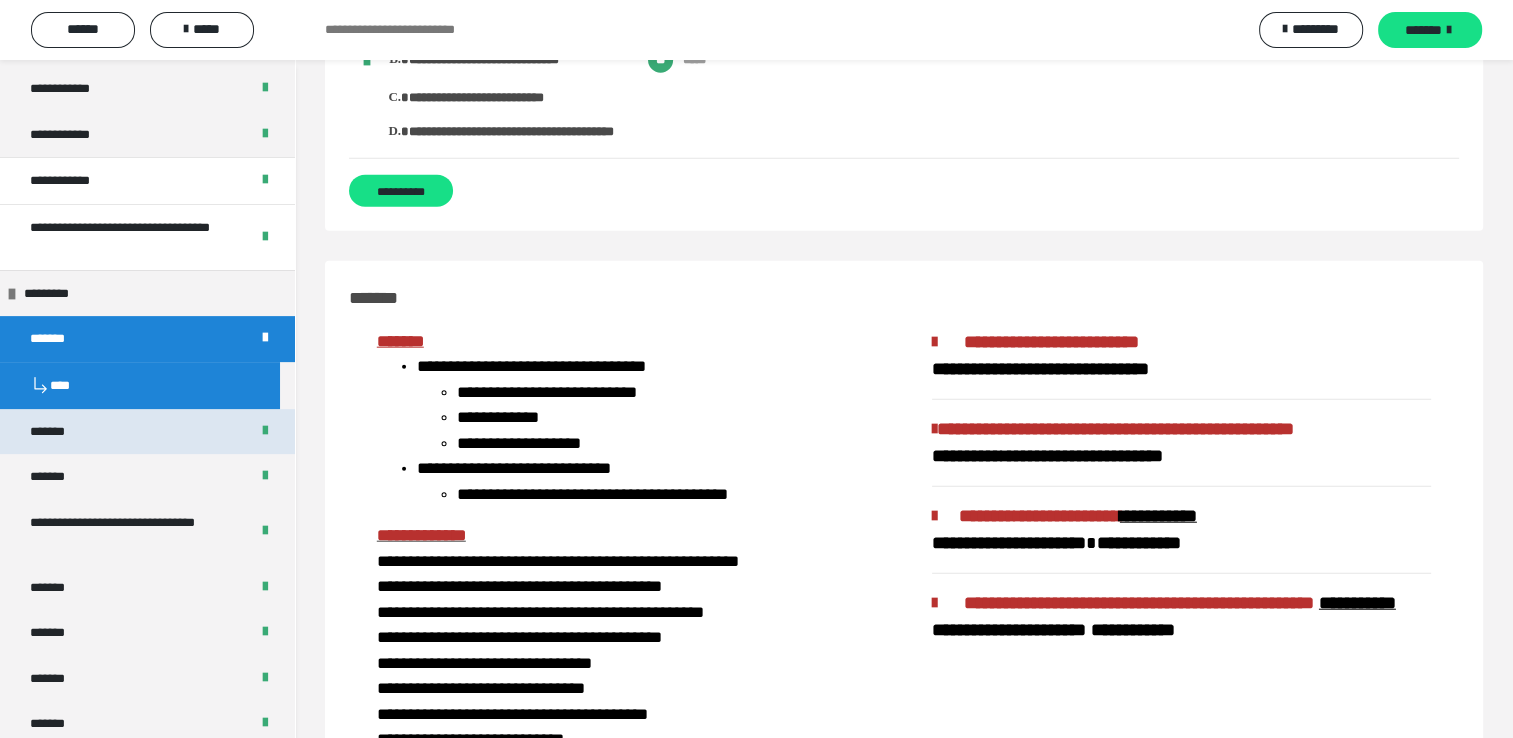 click on "*******" at bounding box center (147, 432) 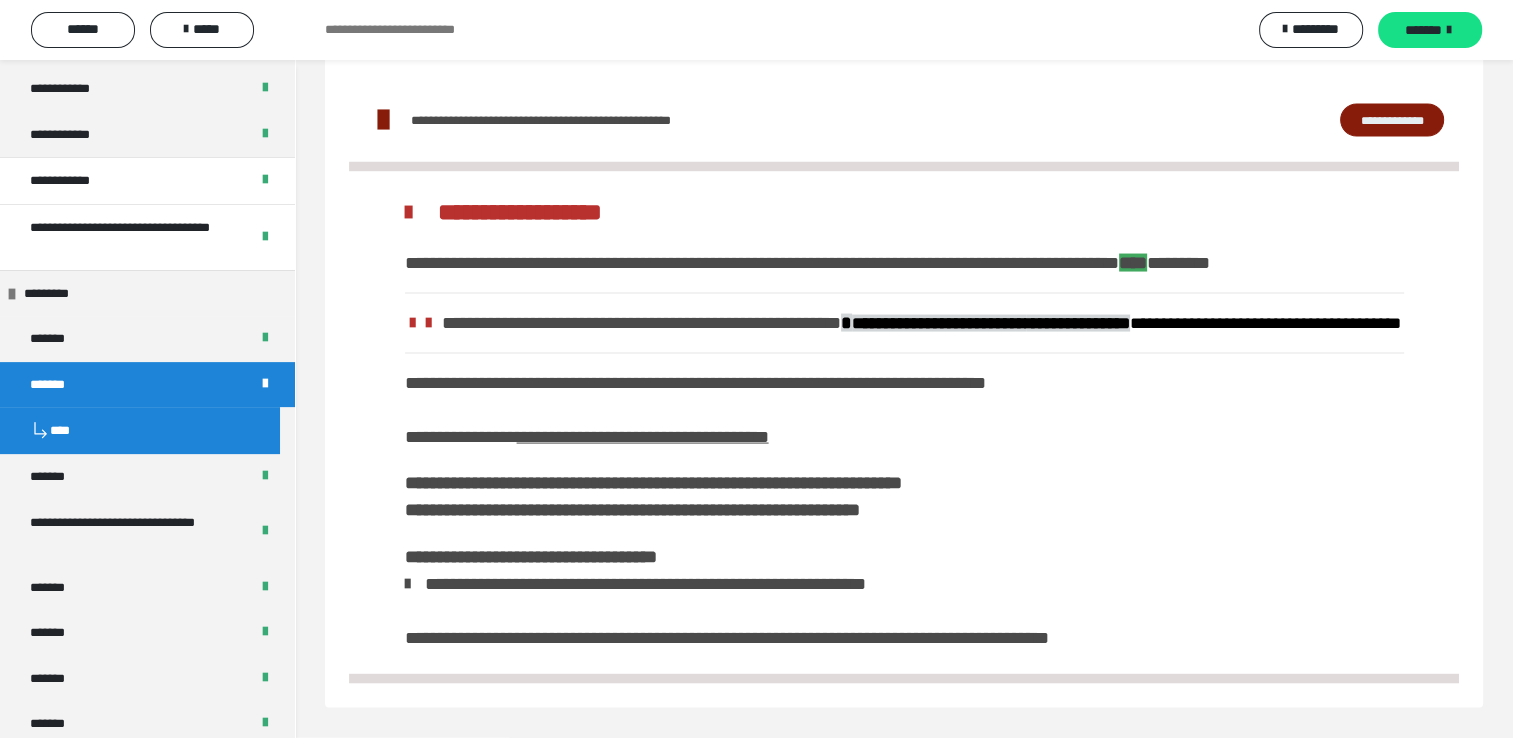 scroll, scrollTop: 34, scrollLeft: 0, axis: vertical 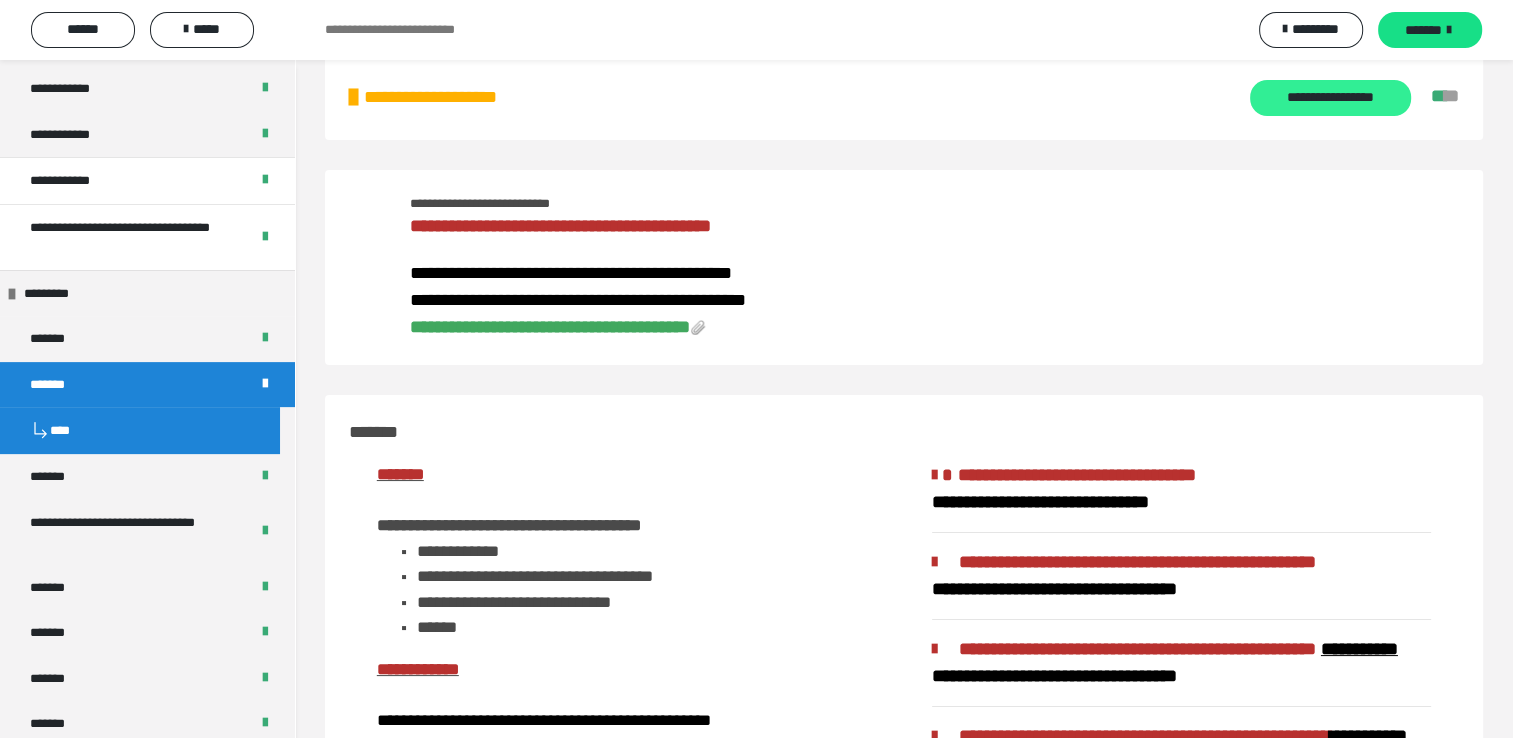 click on "**********" at bounding box center [1330, 98] 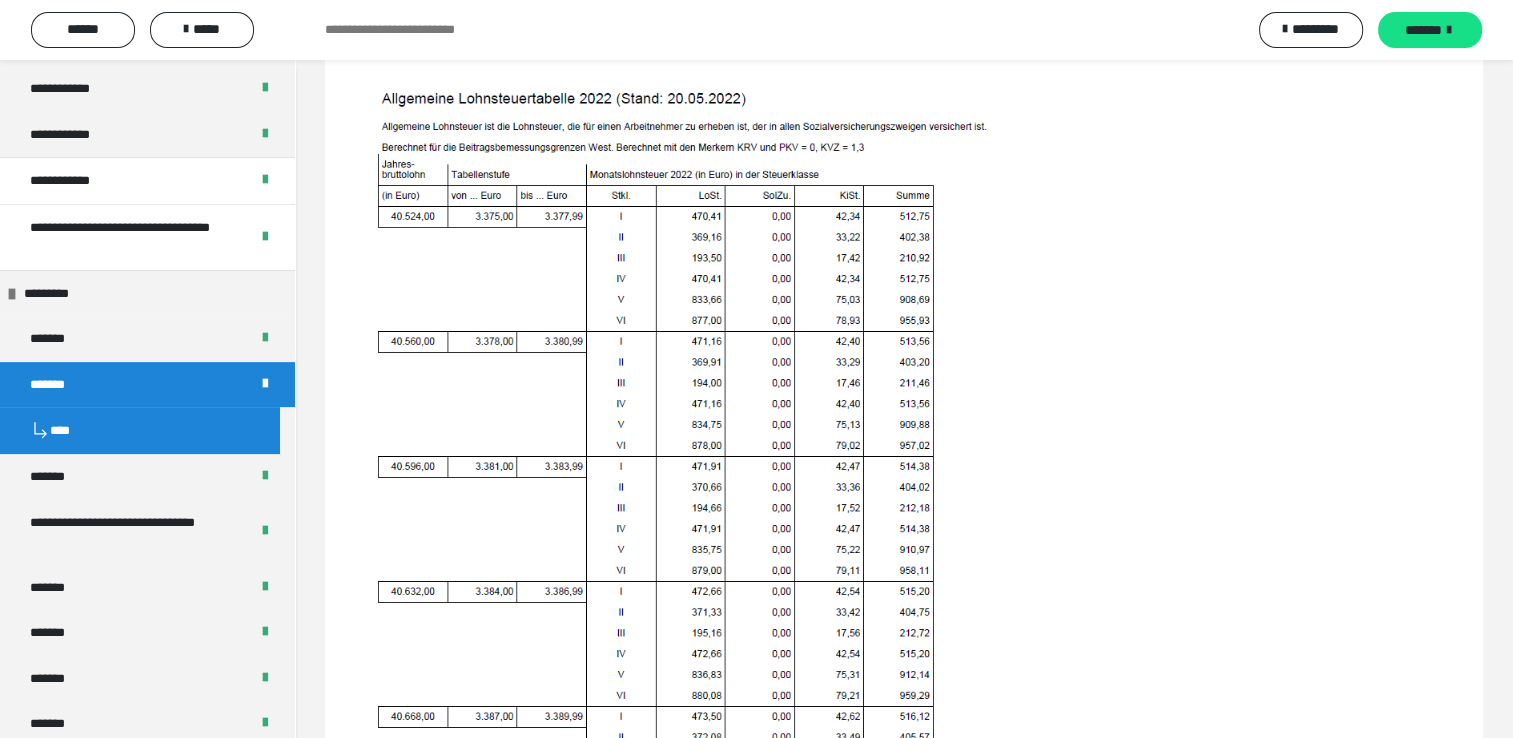 scroll, scrollTop: 0, scrollLeft: 0, axis: both 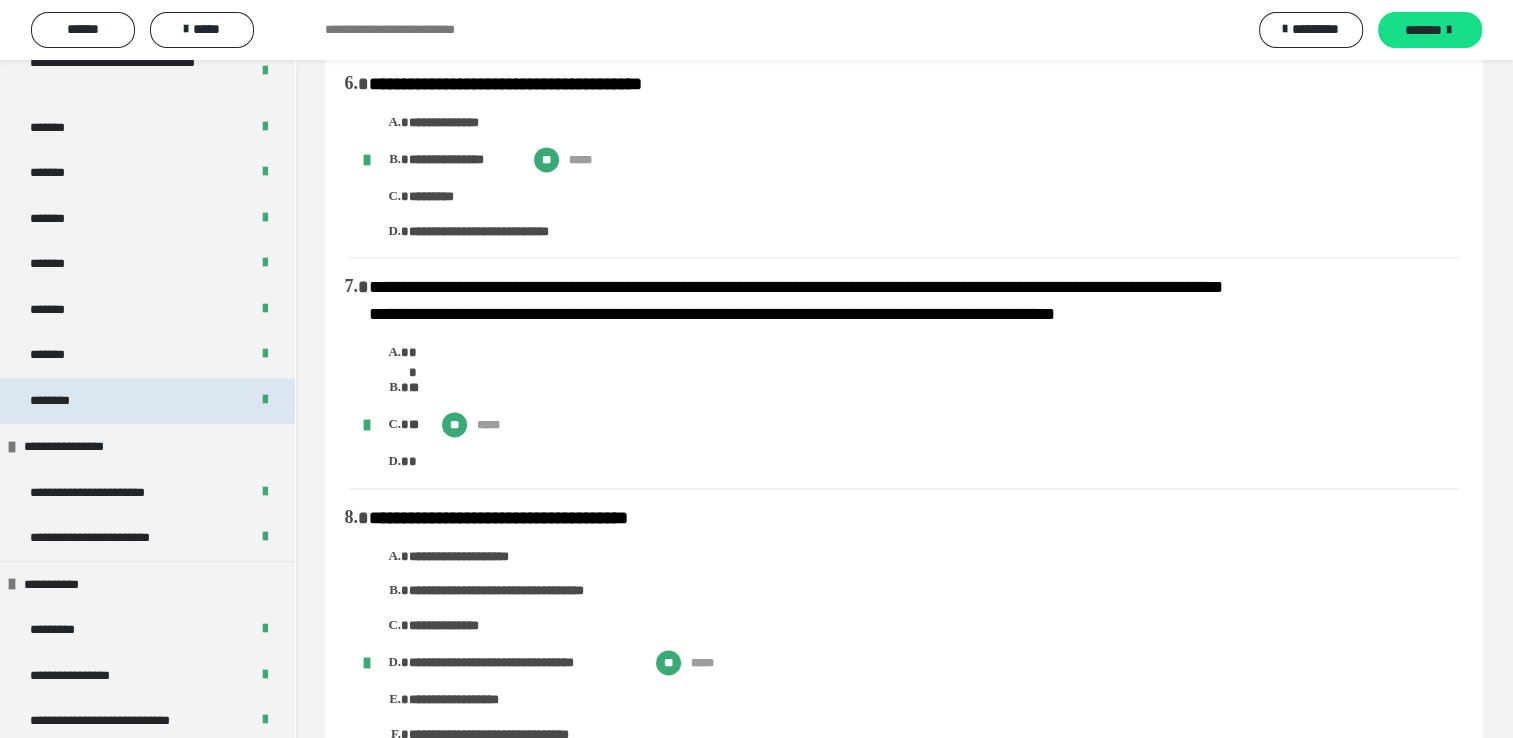 click on "********" at bounding box center (147, 401) 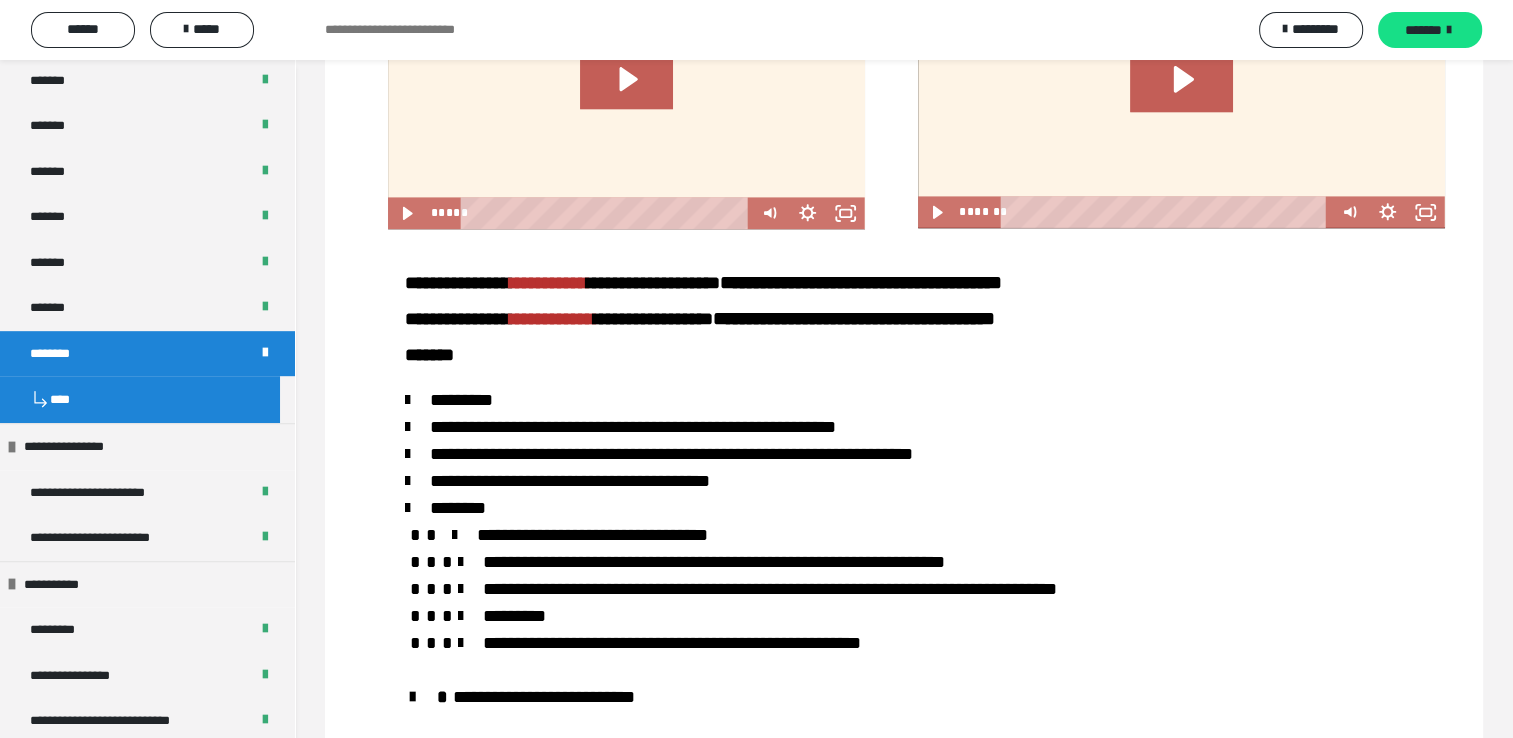 scroll, scrollTop: 1013, scrollLeft: 0, axis: vertical 